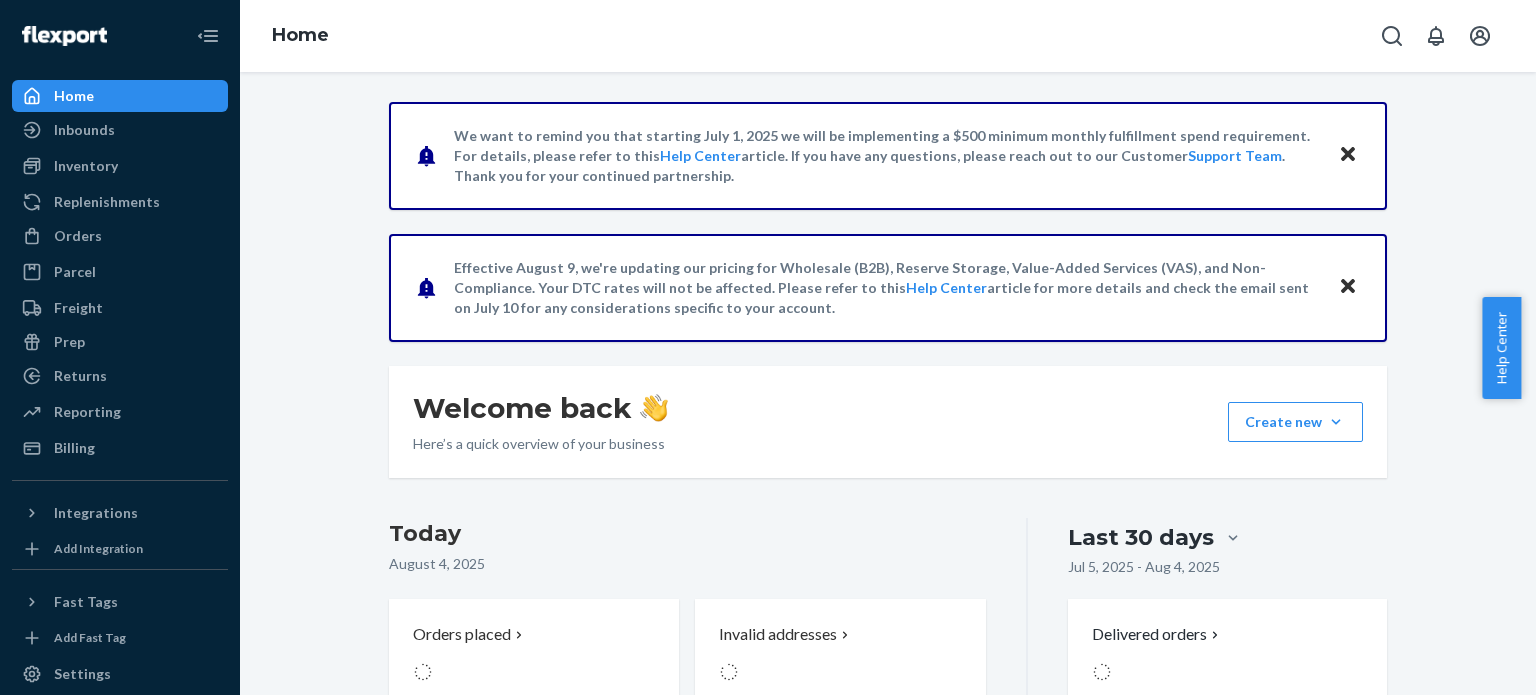 scroll, scrollTop: 0, scrollLeft: 0, axis: both 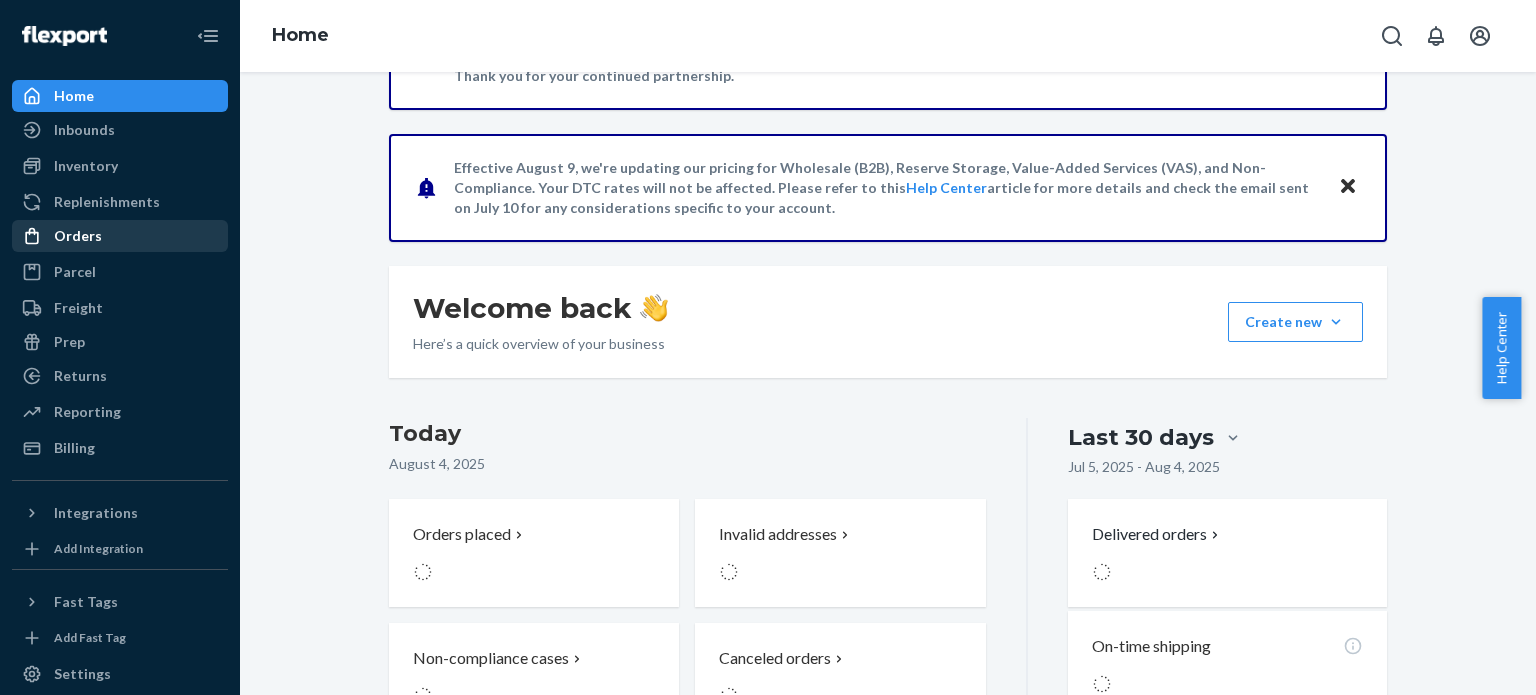 click on "Orders" at bounding box center (78, 236) 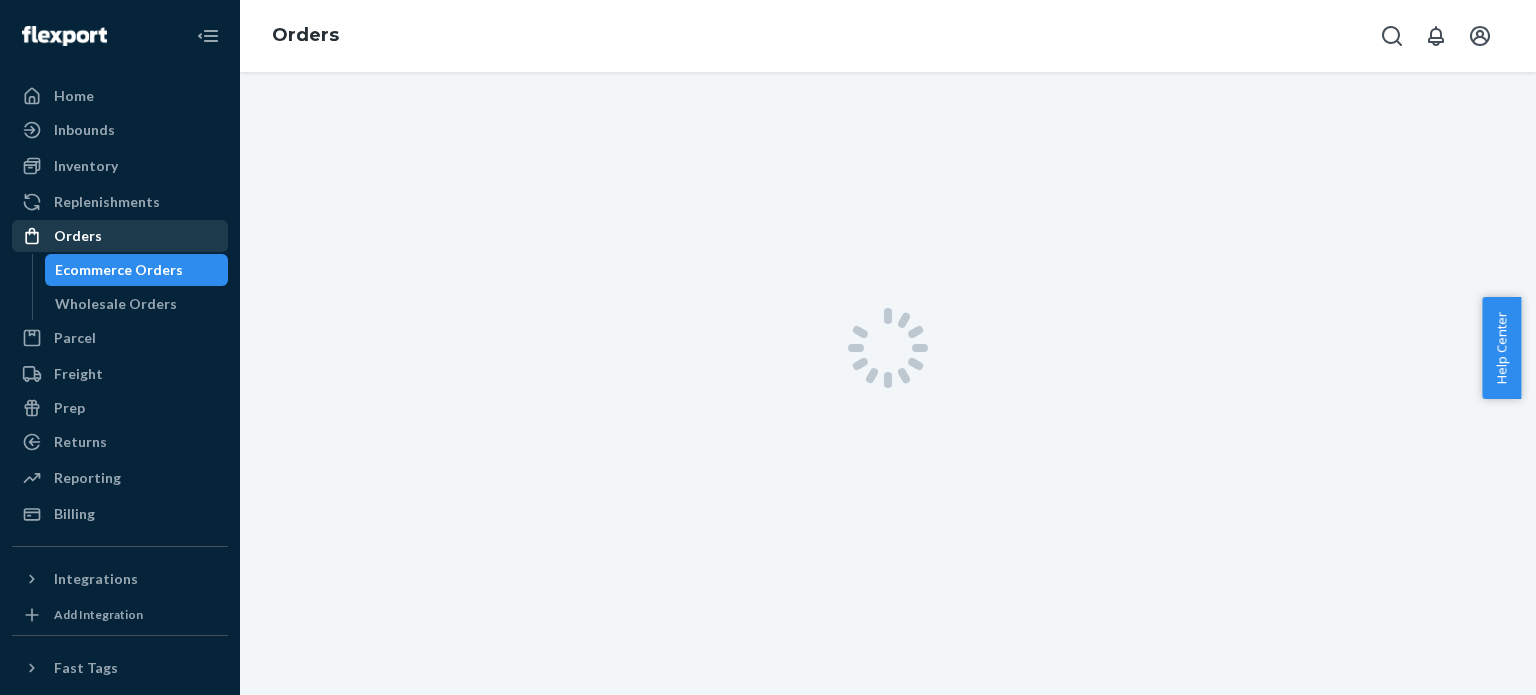 scroll, scrollTop: 0, scrollLeft: 0, axis: both 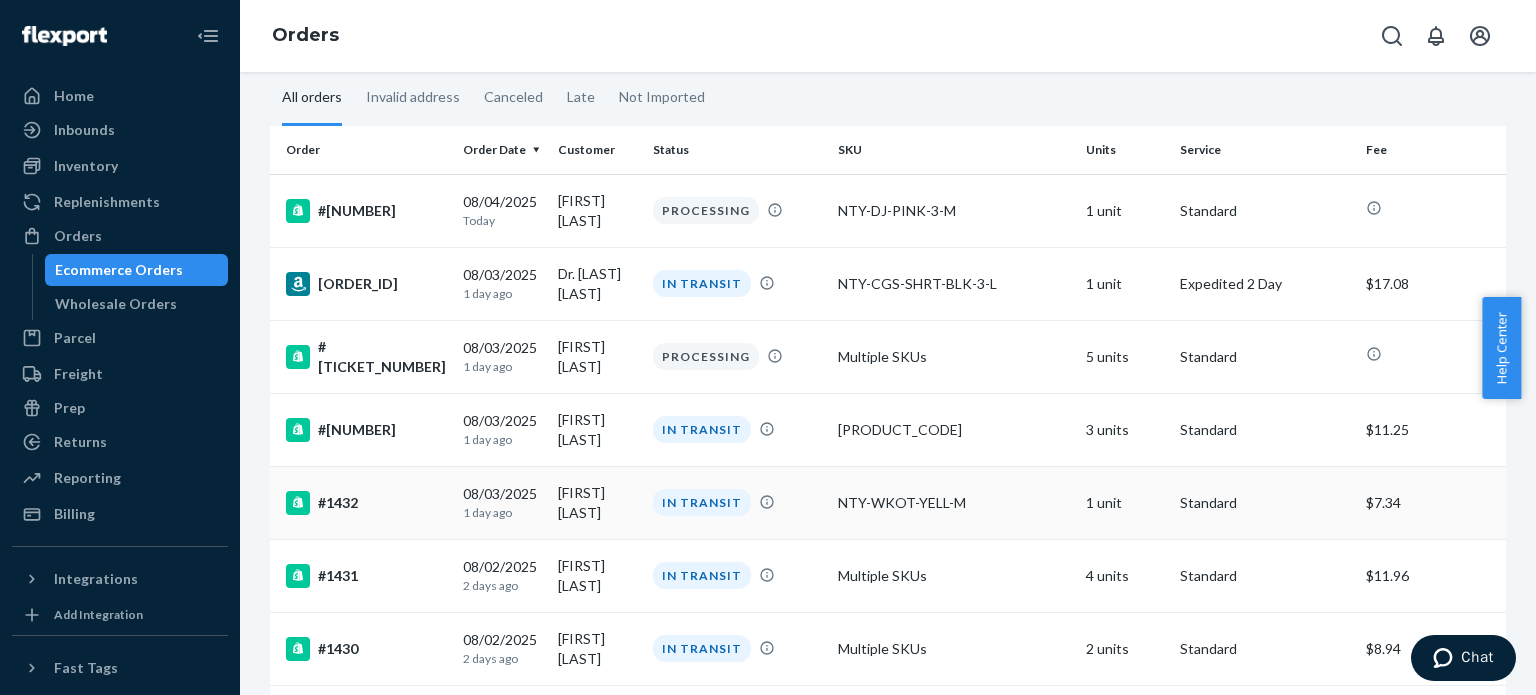 click on "#1432" at bounding box center (366, 503) 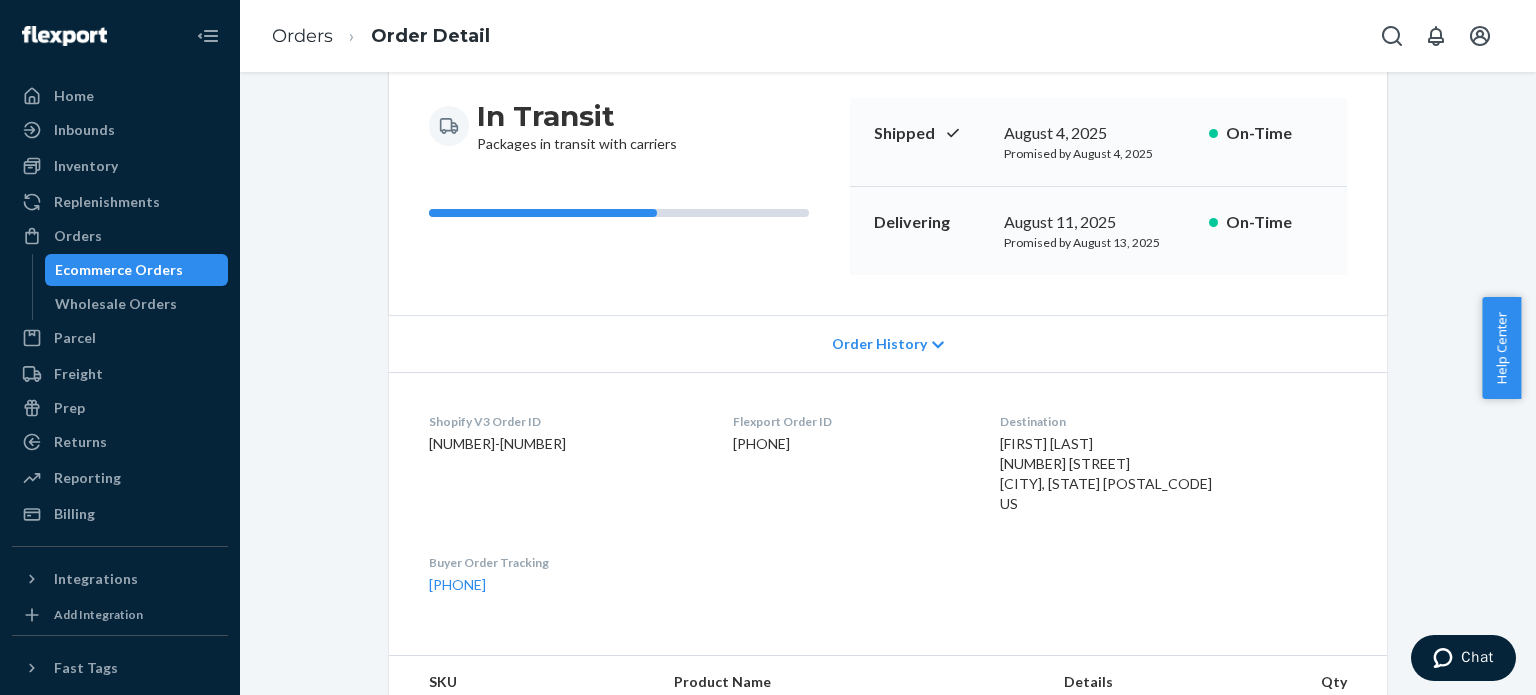 scroll, scrollTop: 200, scrollLeft: 0, axis: vertical 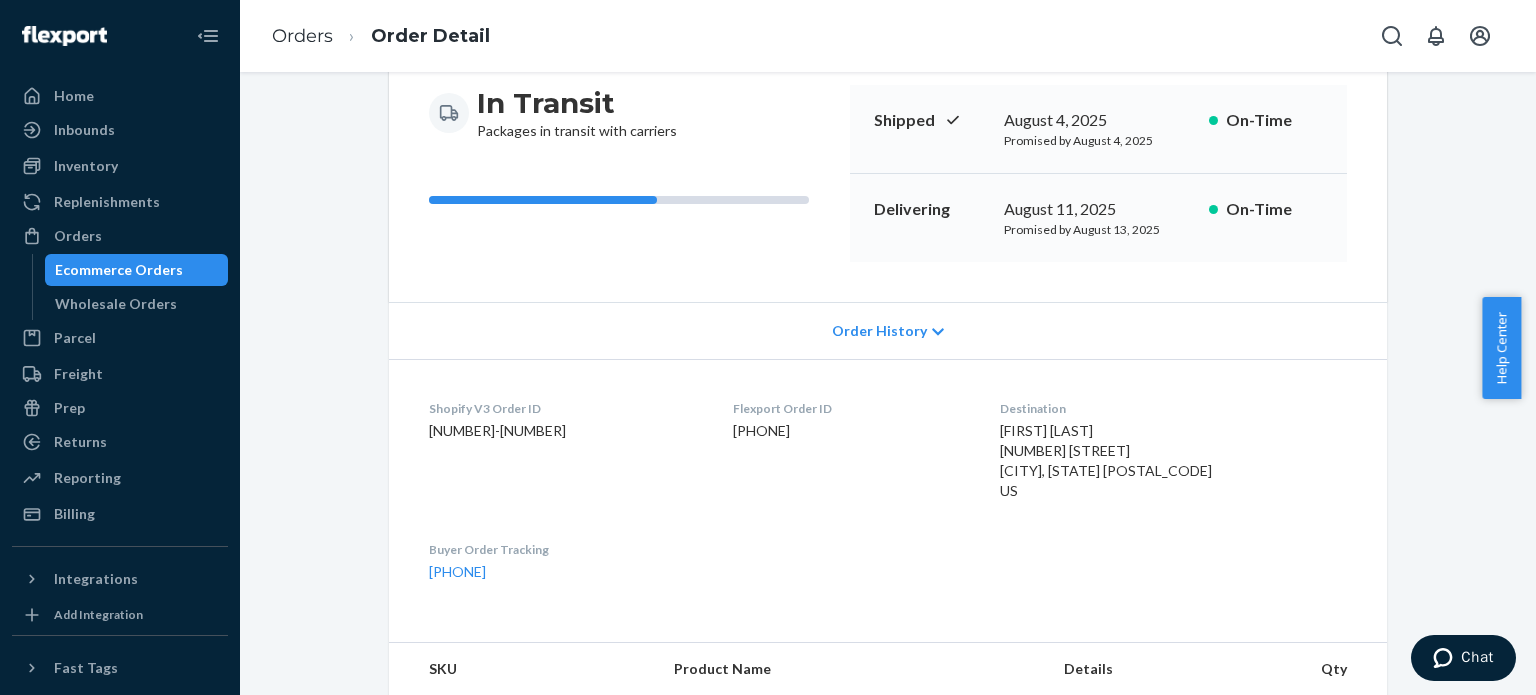 drag, startPoint x: 640, startPoint y: 423, endPoint x: 414, endPoint y: 437, distance: 226.43321 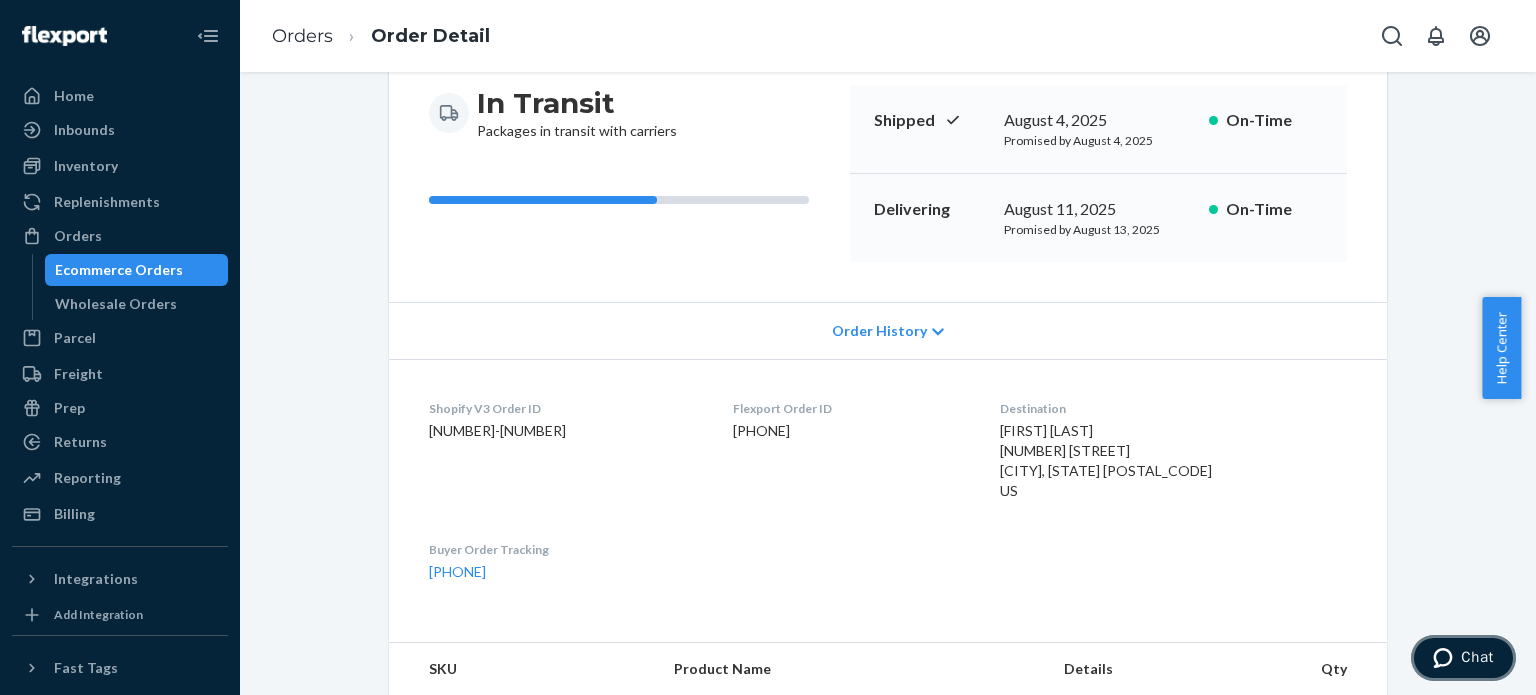 click on "Chat" at bounding box center (1477, 657) 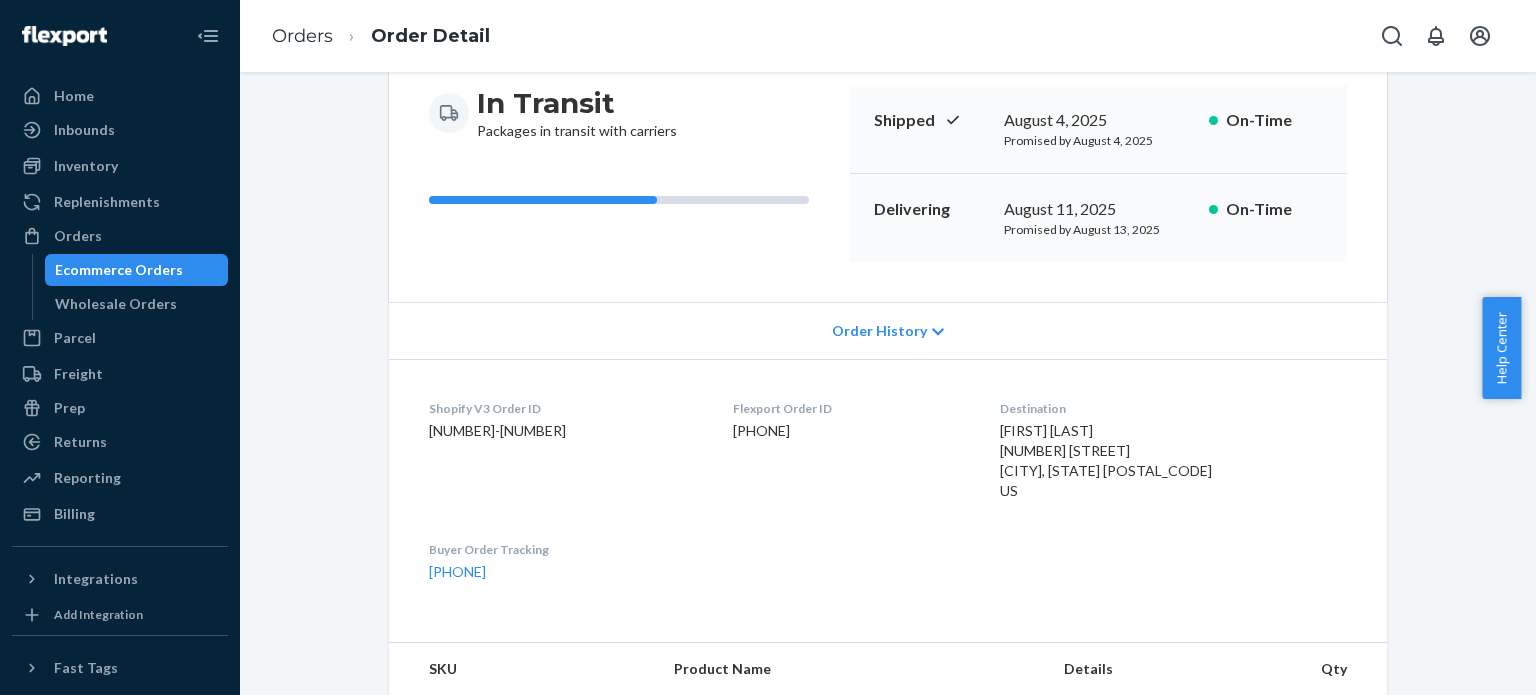 scroll, scrollTop: 0, scrollLeft: 0, axis: both 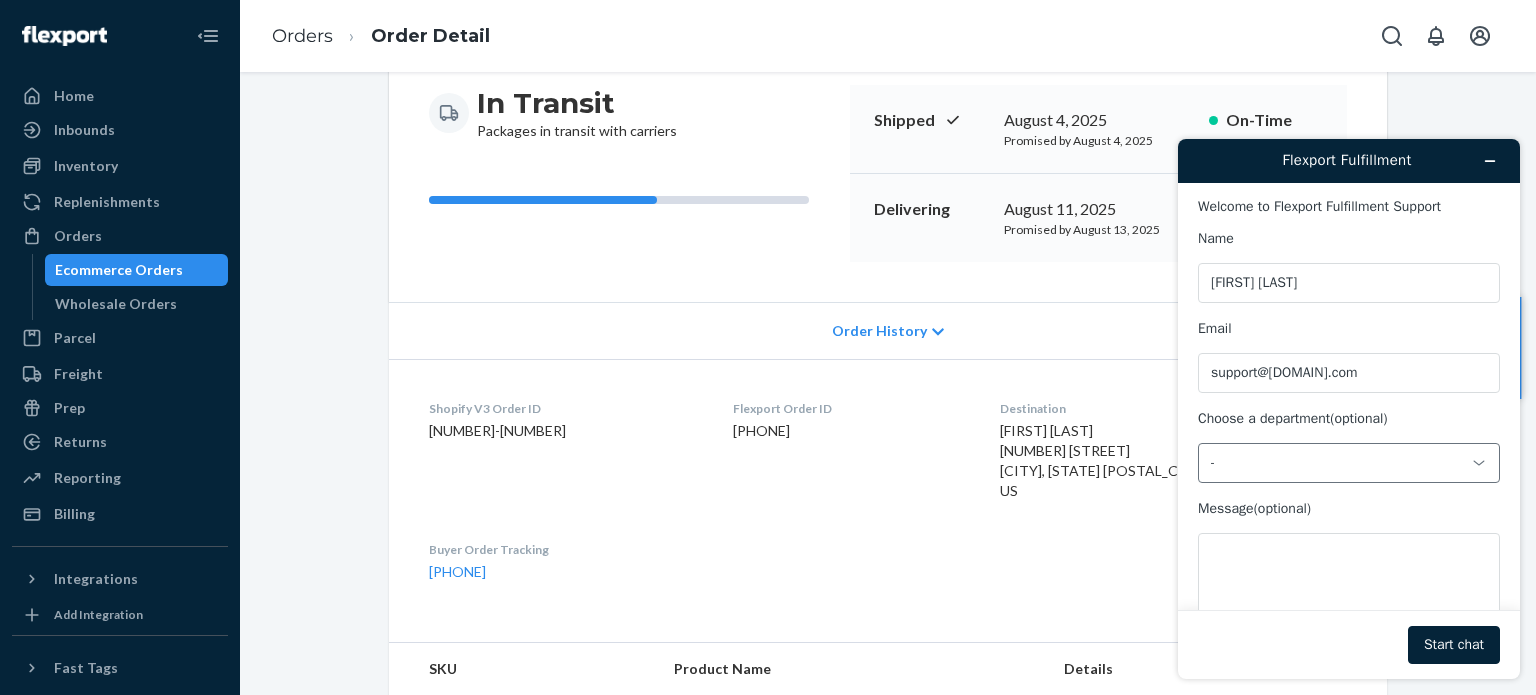 click on "Choose a department (optional) -" at bounding box center (1349, 446) 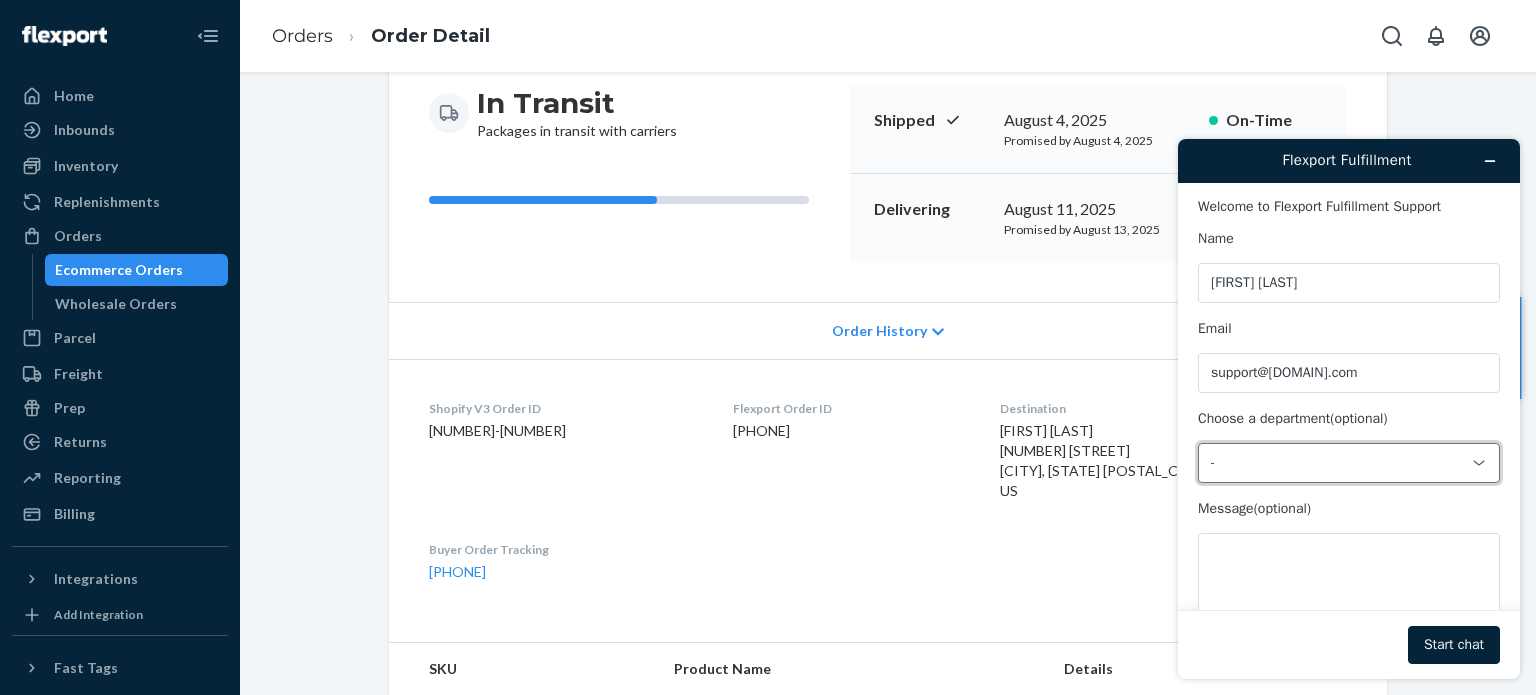 click on "-" at bounding box center (1337, 463) 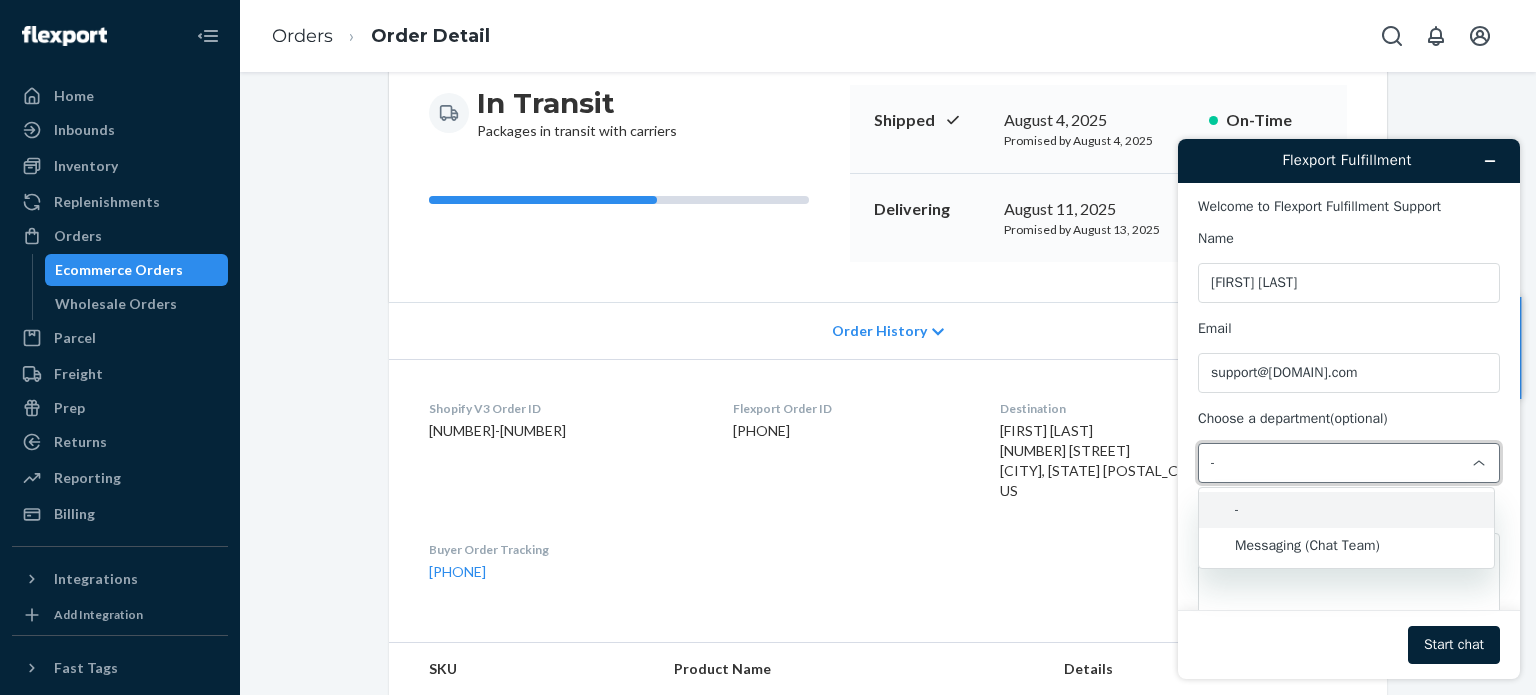 click on "-" at bounding box center [1337, 463] 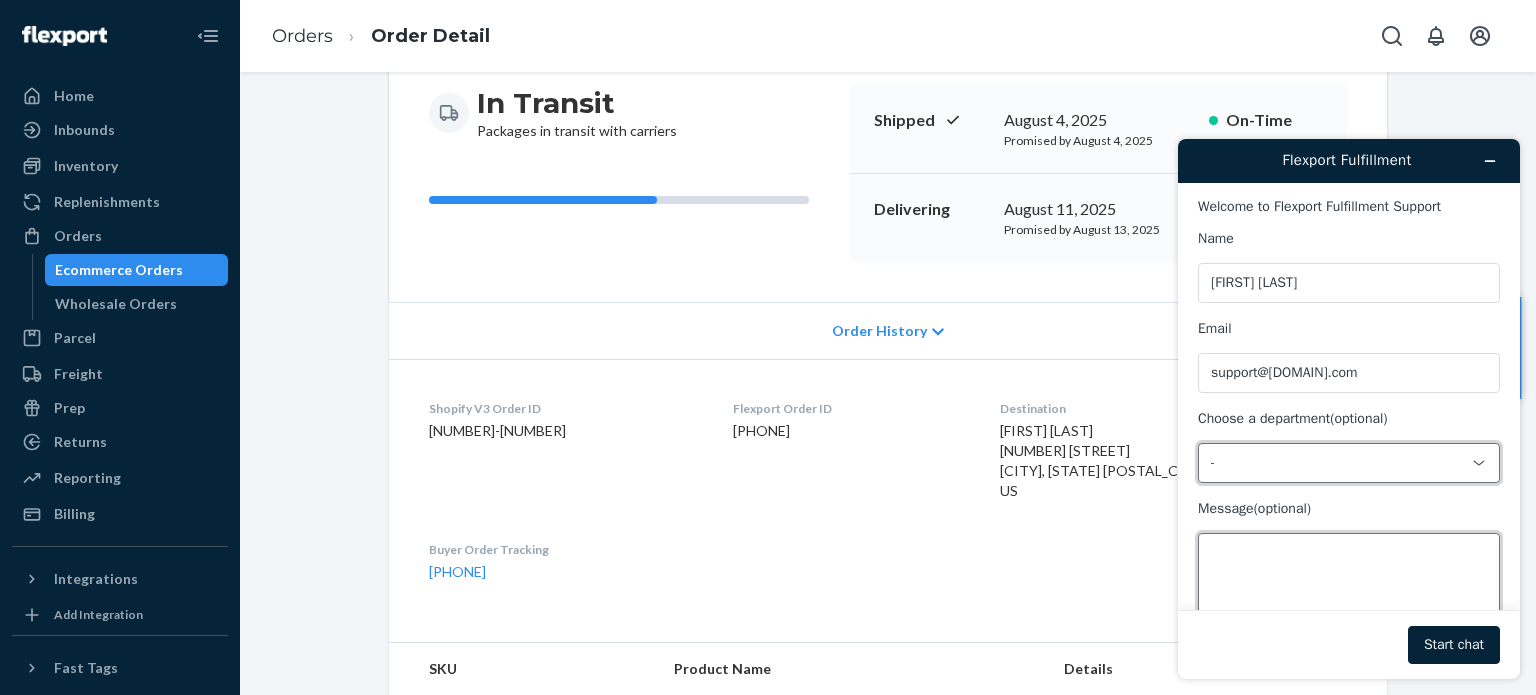 click on "Message  (optional)" at bounding box center [1349, 589] 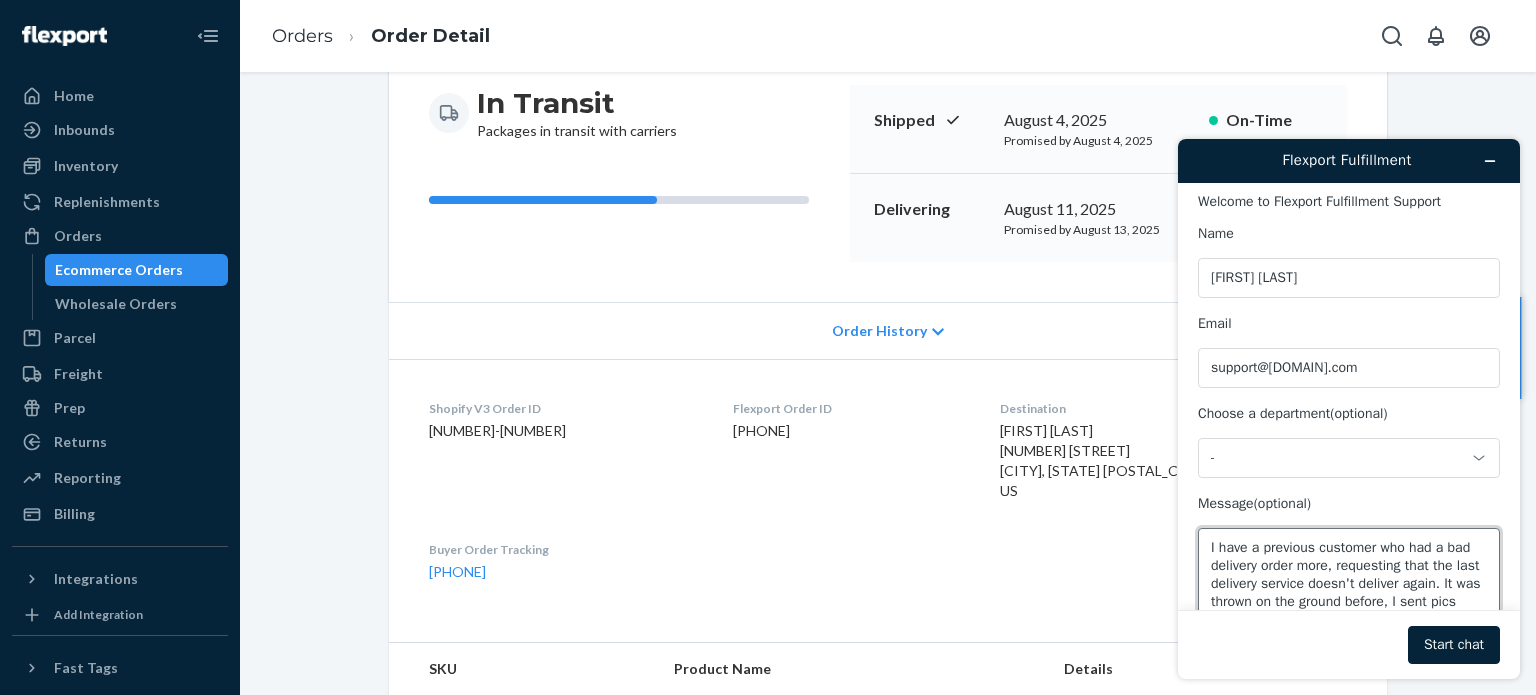 scroll, scrollTop: 24, scrollLeft: 0, axis: vertical 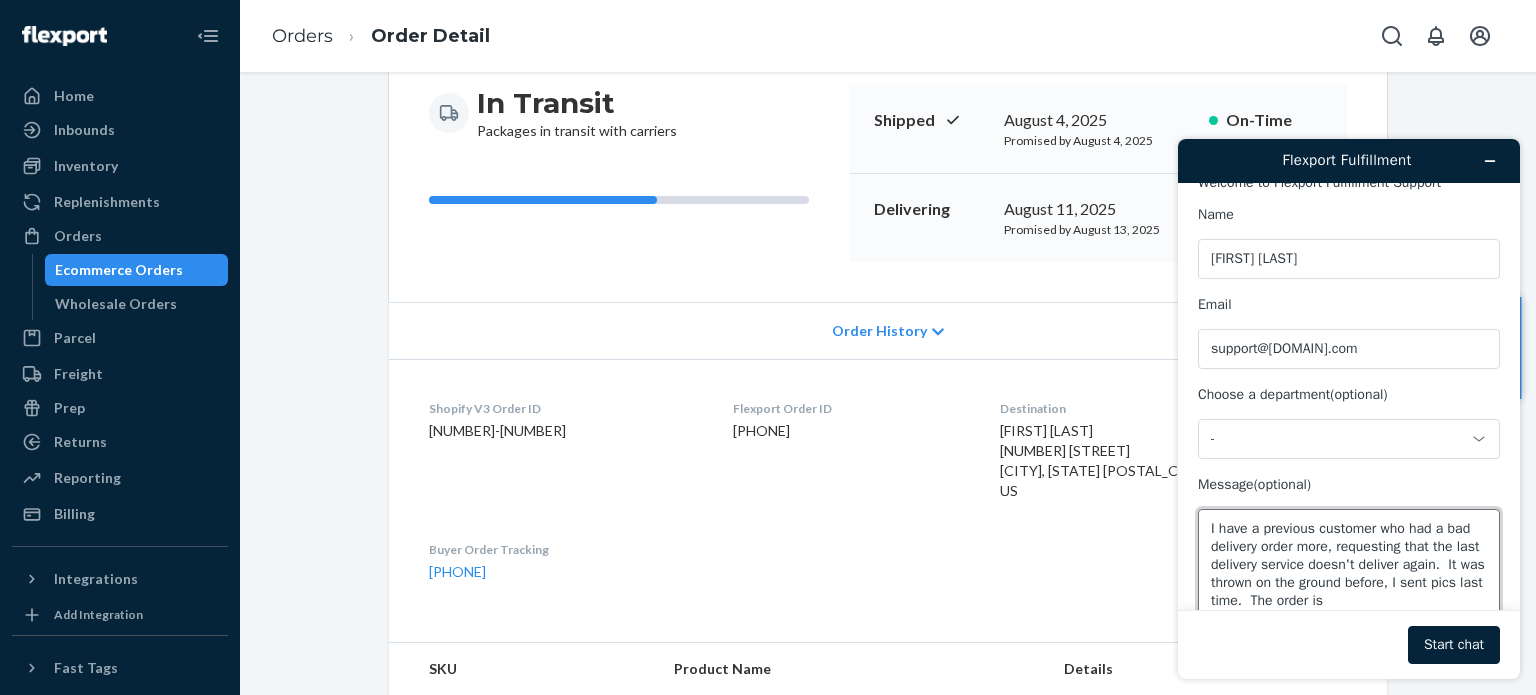 paste on "[NUMBER]-[NUMBER]" 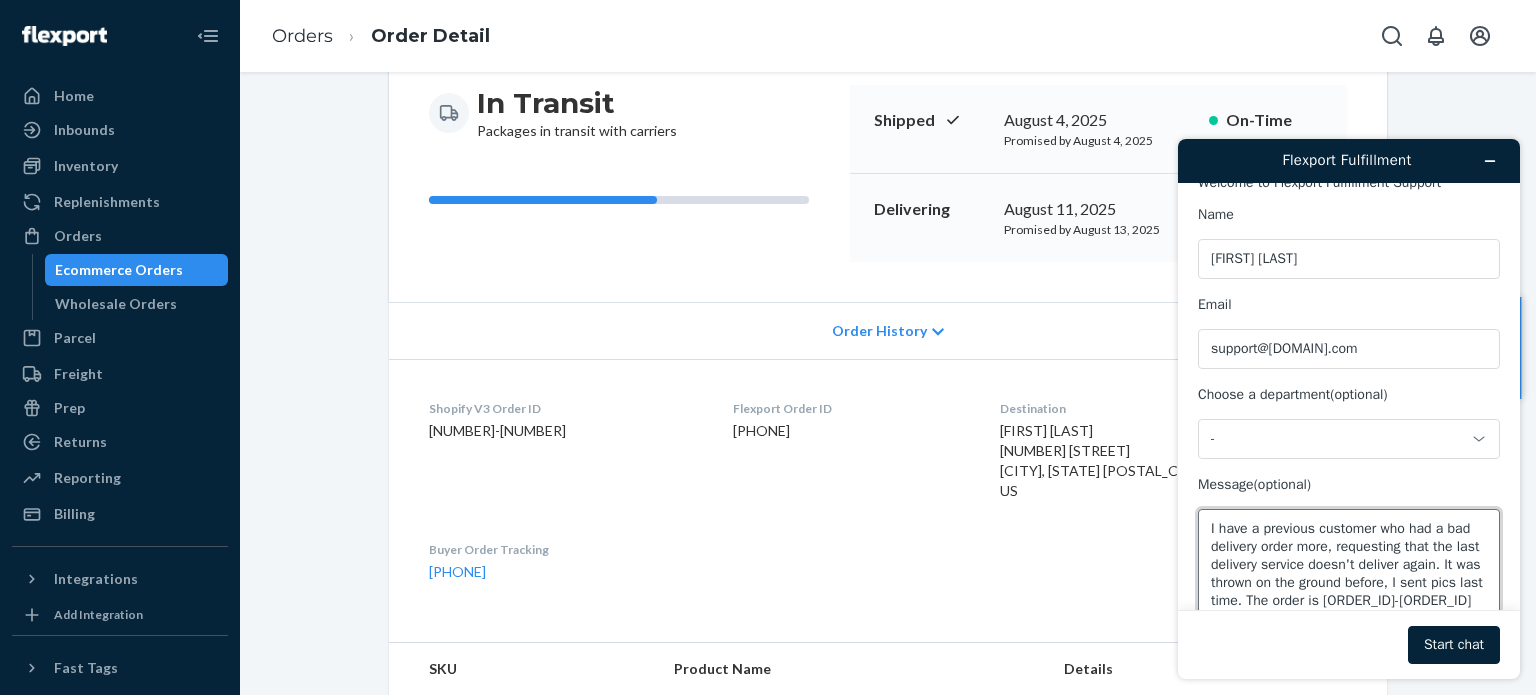 scroll, scrollTop: 8, scrollLeft: 0, axis: vertical 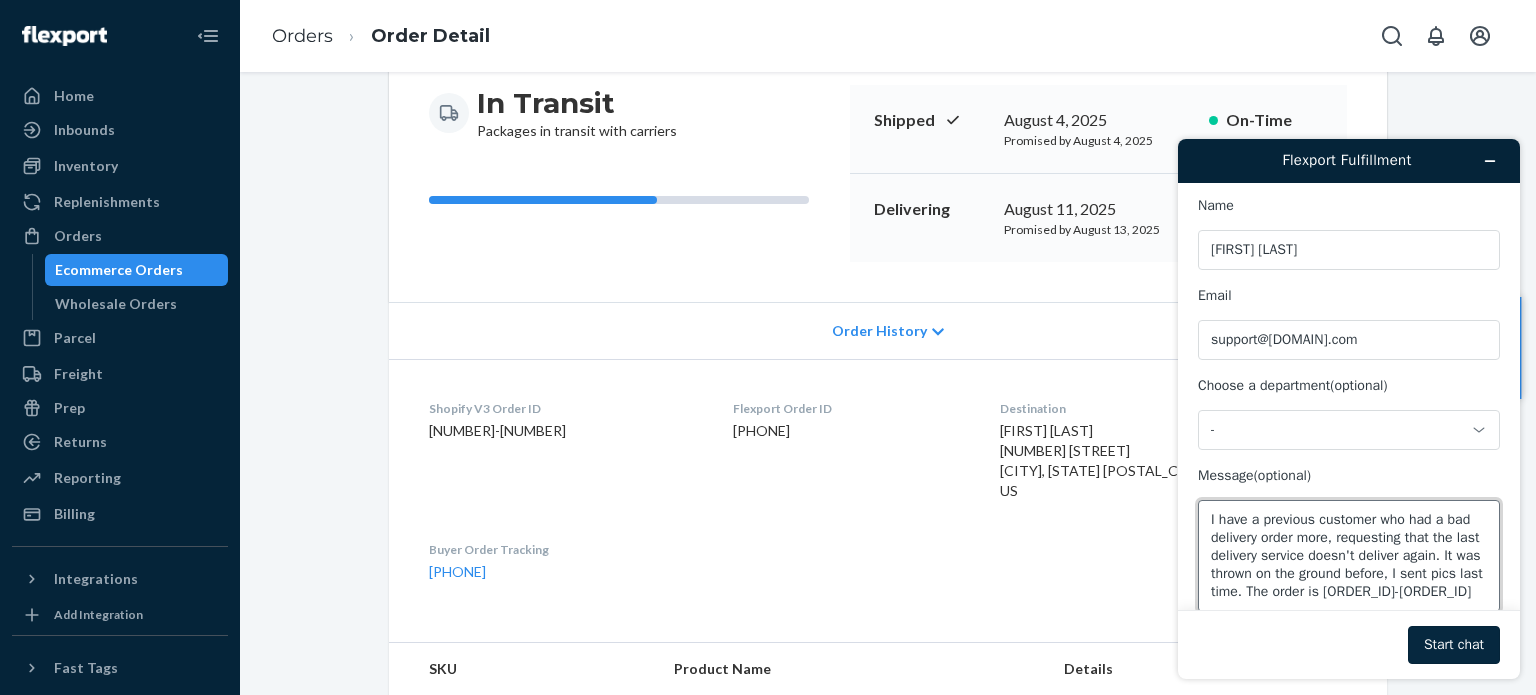 type on "I have a previous customer who had a bad delivery order more, requesting that the last delivery service doesn't deliver again. It was thrown on the ground before, I sent pics last time. The order is [ORDER_ID]-[ORDER_ID]" 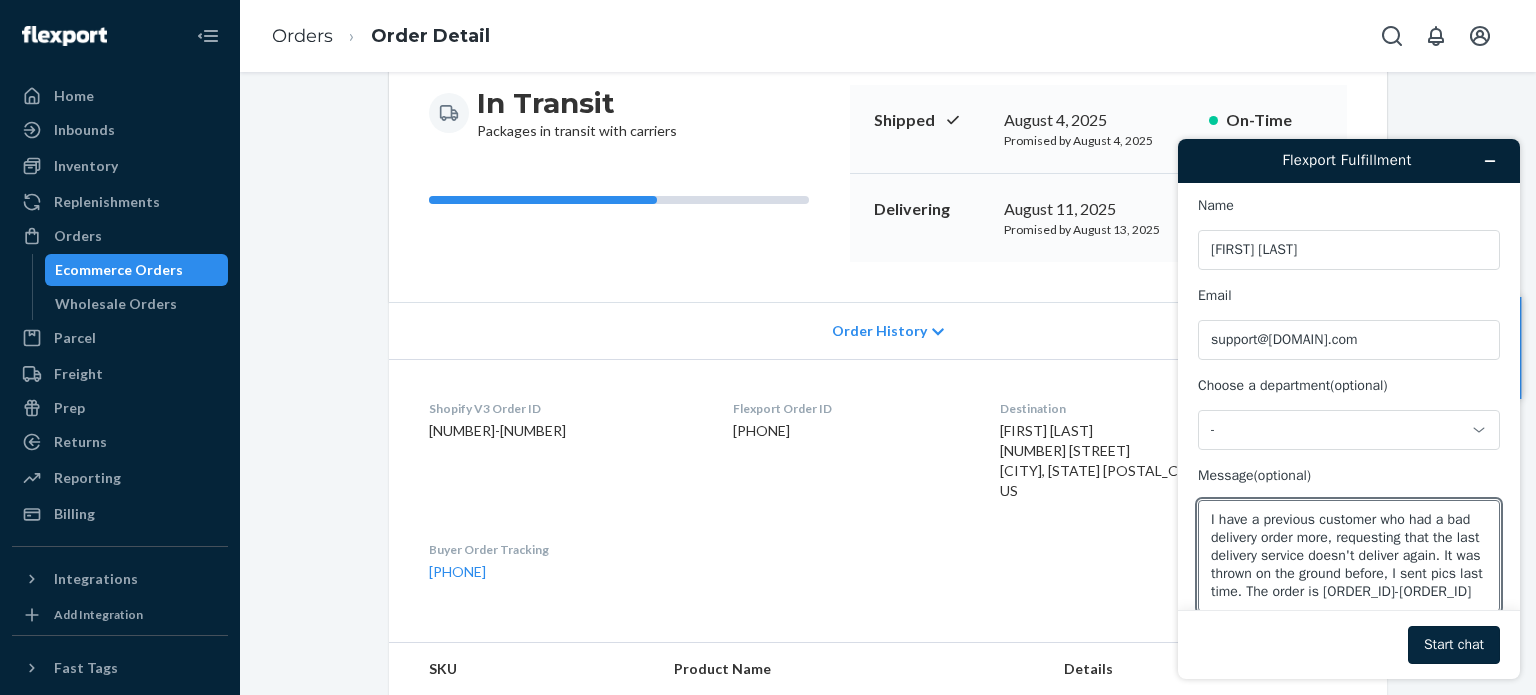 click on "Start chat" at bounding box center (1454, 645) 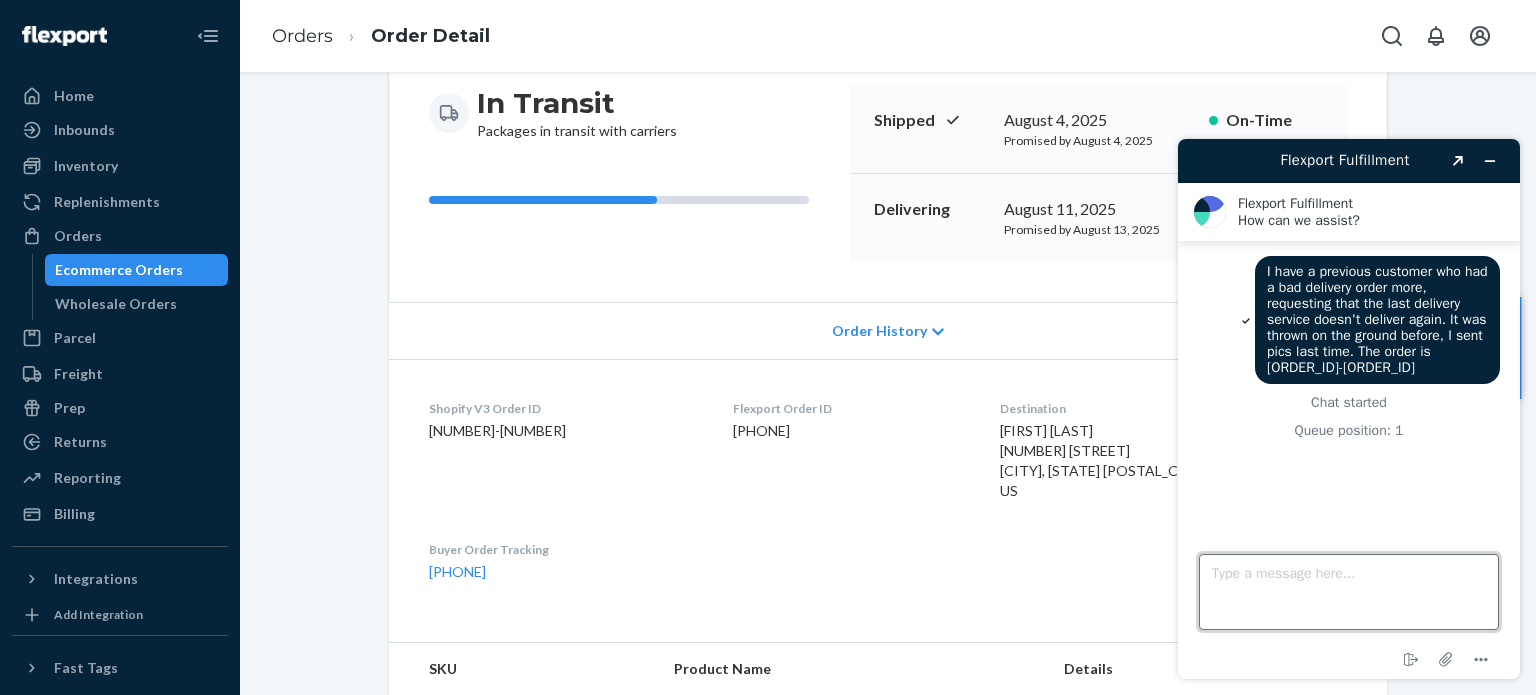 click on "Type a message here..." at bounding box center (1349, 592) 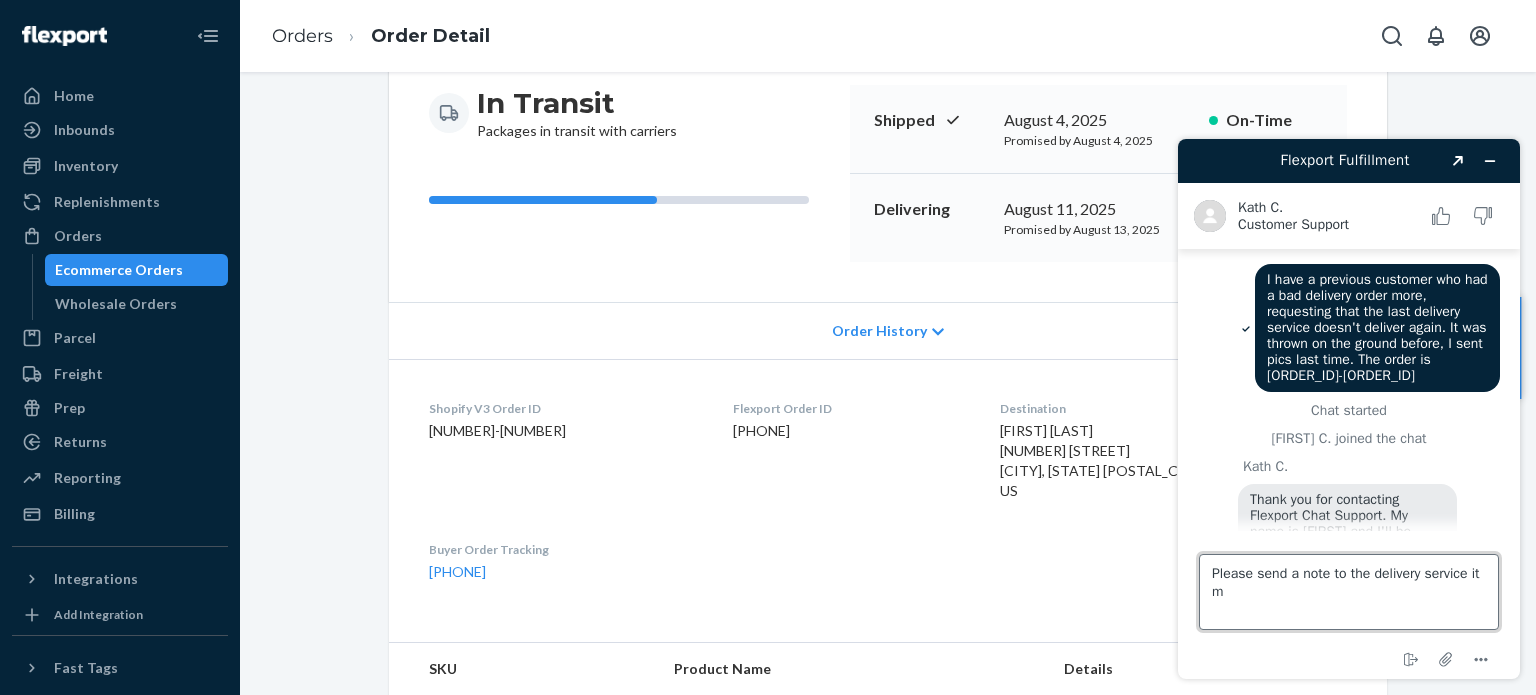 scroll, scrollTop: 76, scrollLeft: 0, axis: vertical 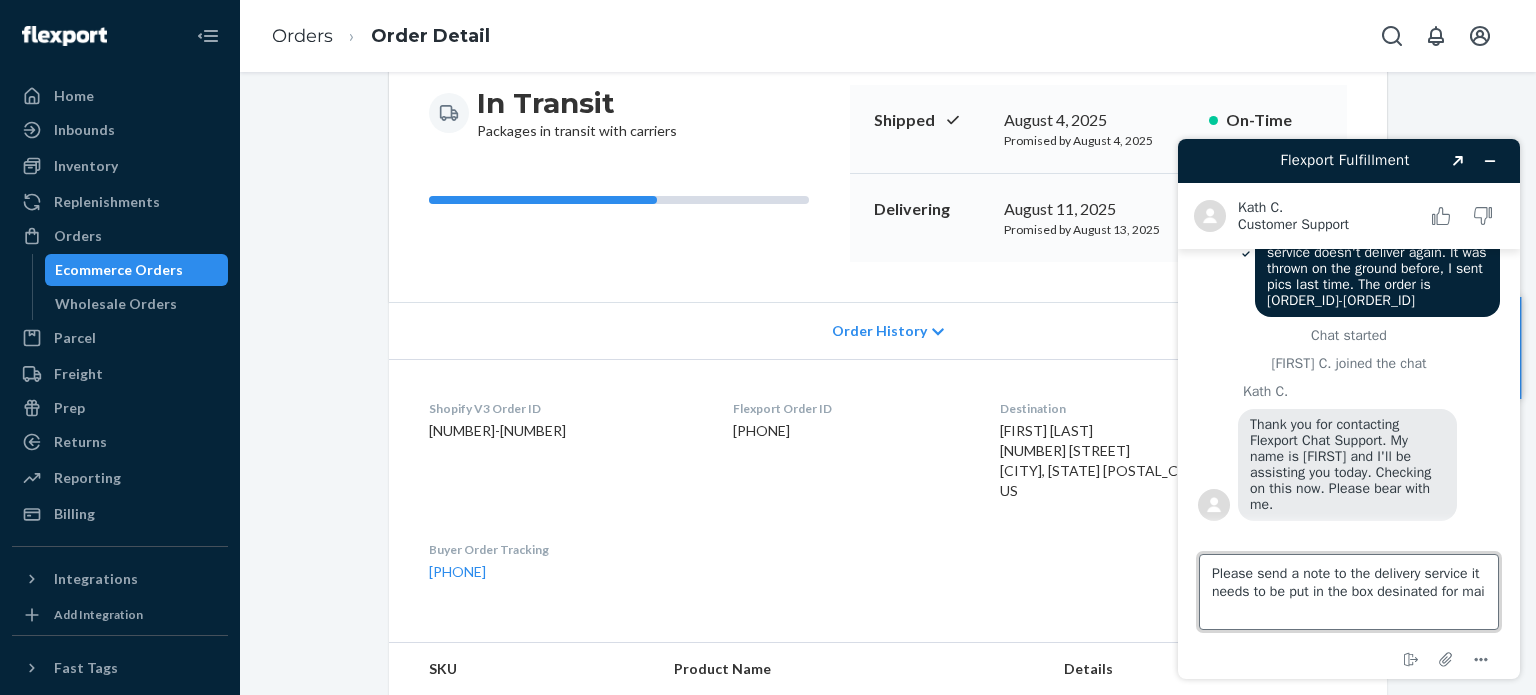 type on "Please send a note to the delivery service it needs to be put in the box desinated for mail" 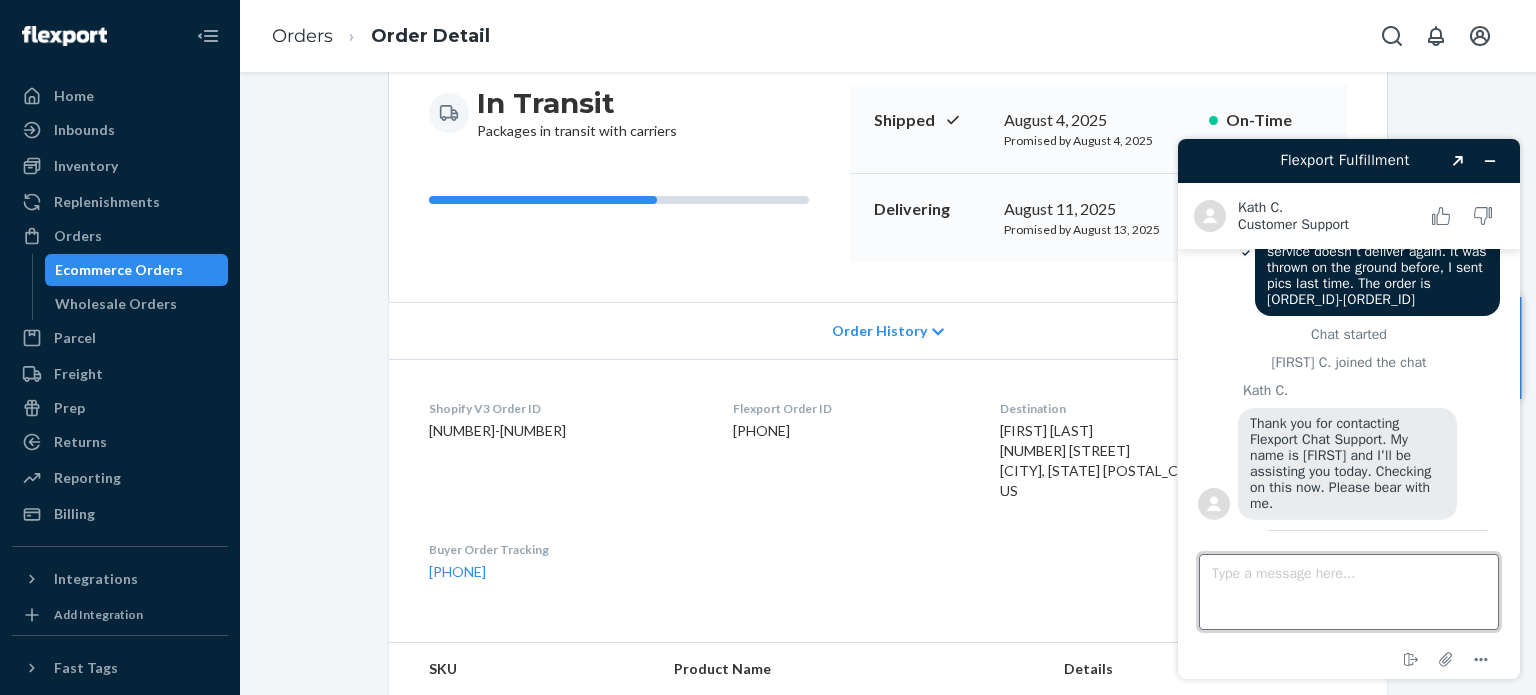 scroll, scrollTop: 149, scrollLeft: 0, axis: vertical 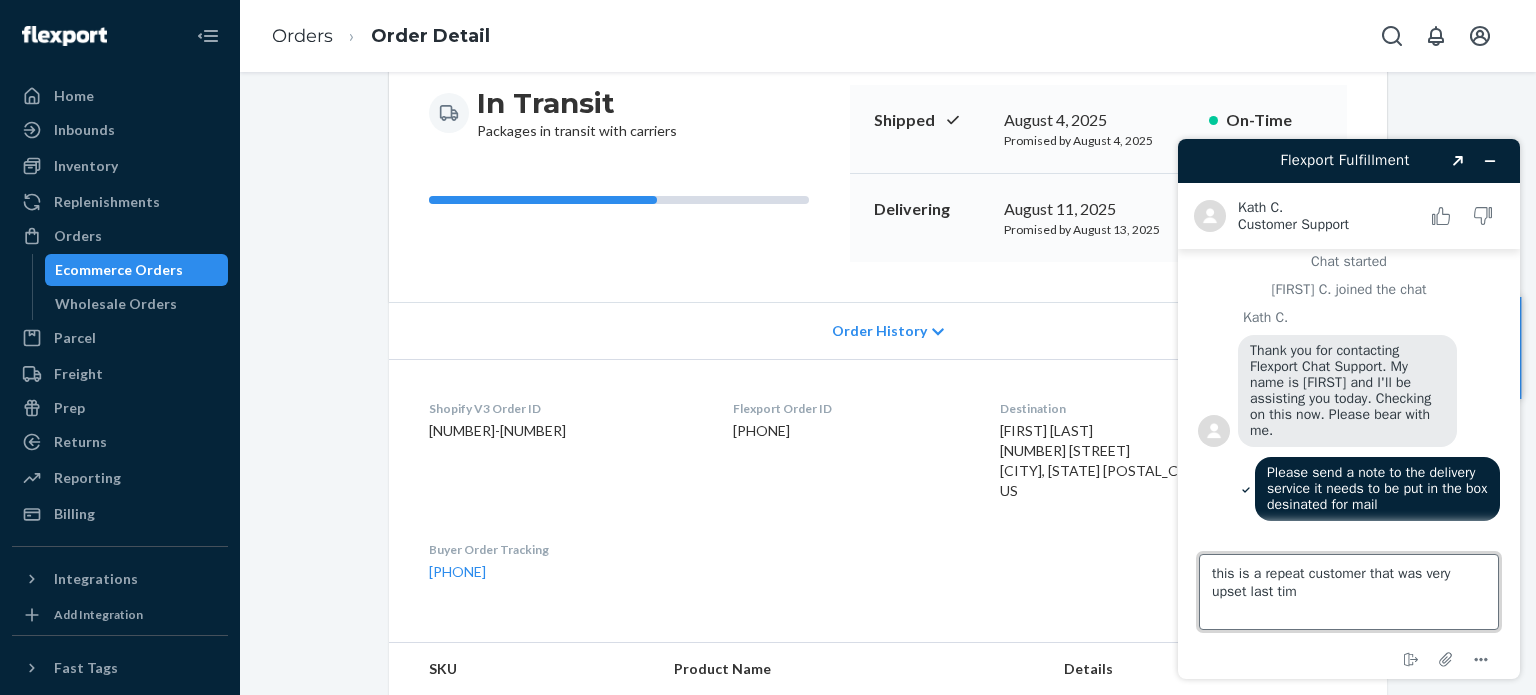 type on "this is a repeat customer that was very upset last time" 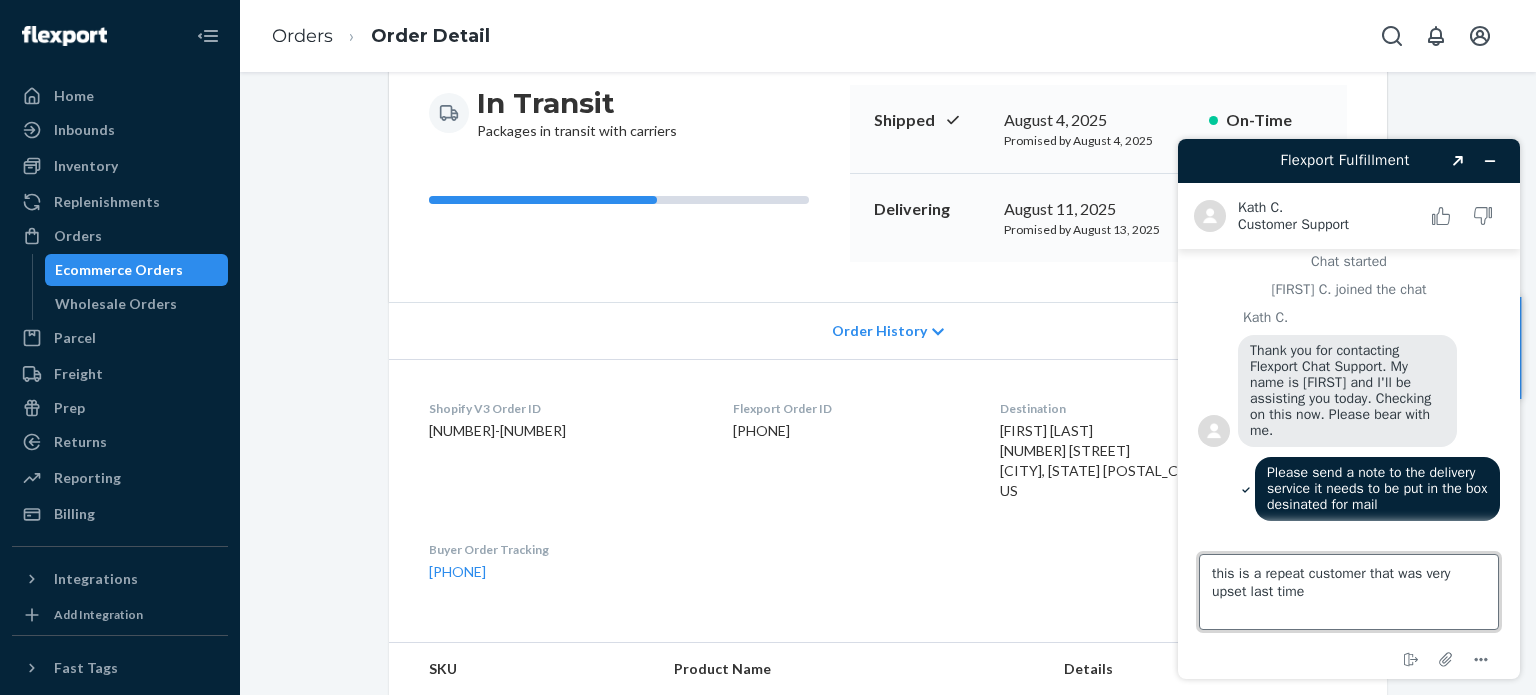 type 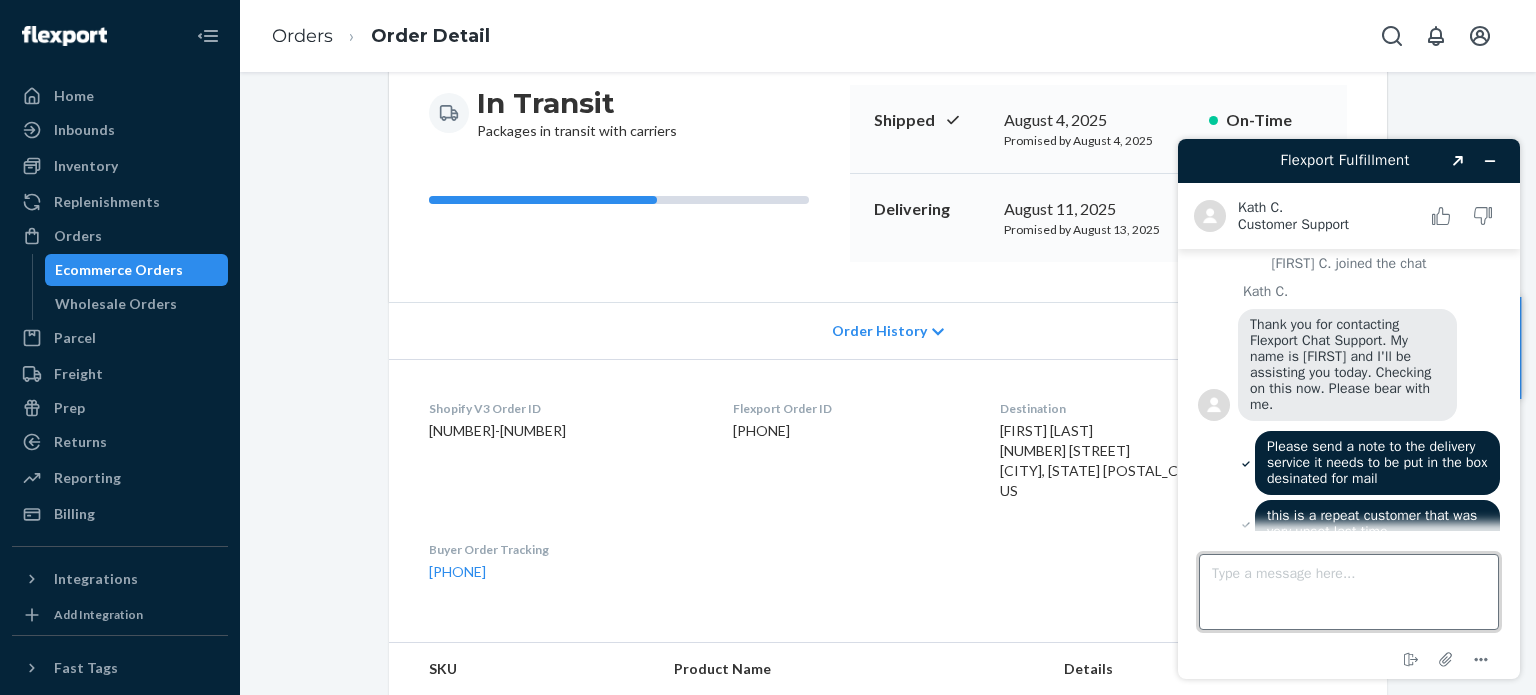 scroll, scrollTop: 202, scrollLeft: 0, axis: vertical 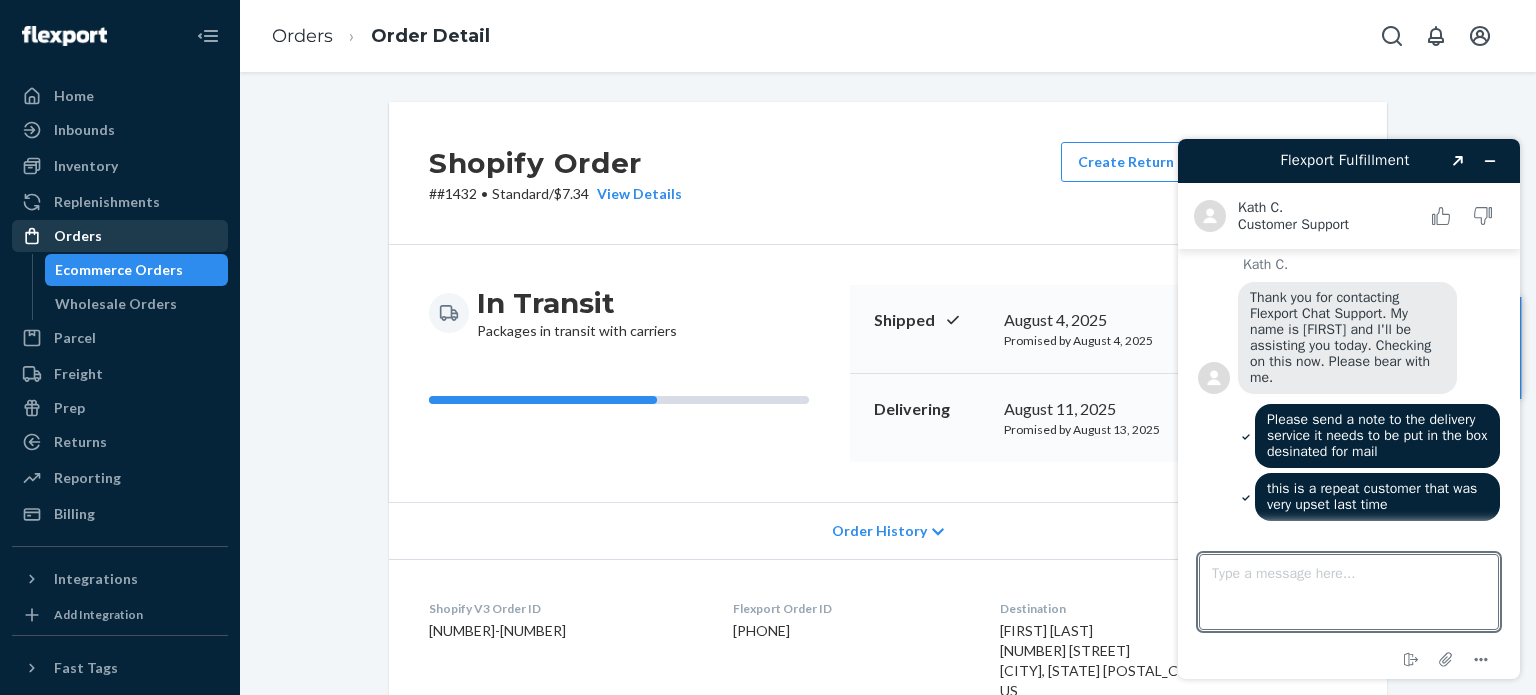 click on "Orders" at bounding box center (78, 236) 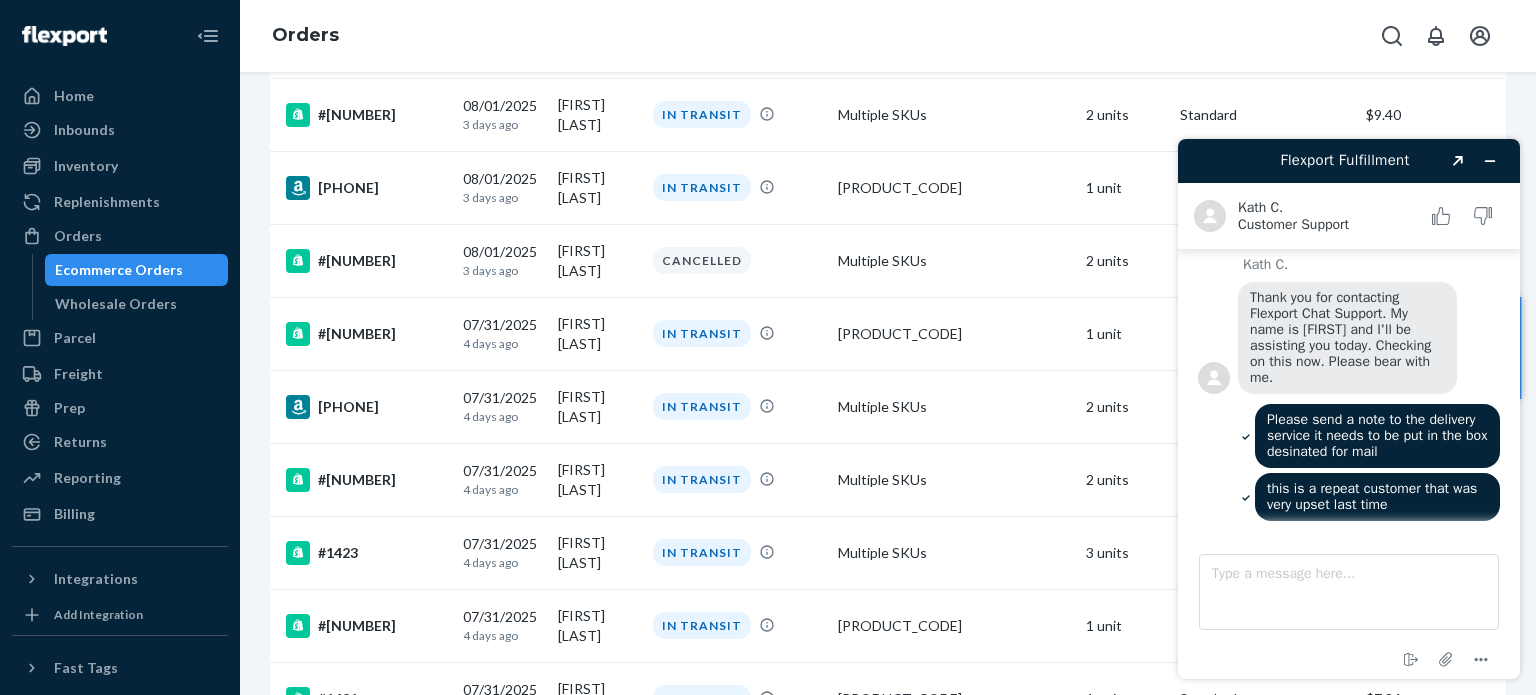 scroll, scrollTop: 900, scrollLeft: 0, axis: vertical 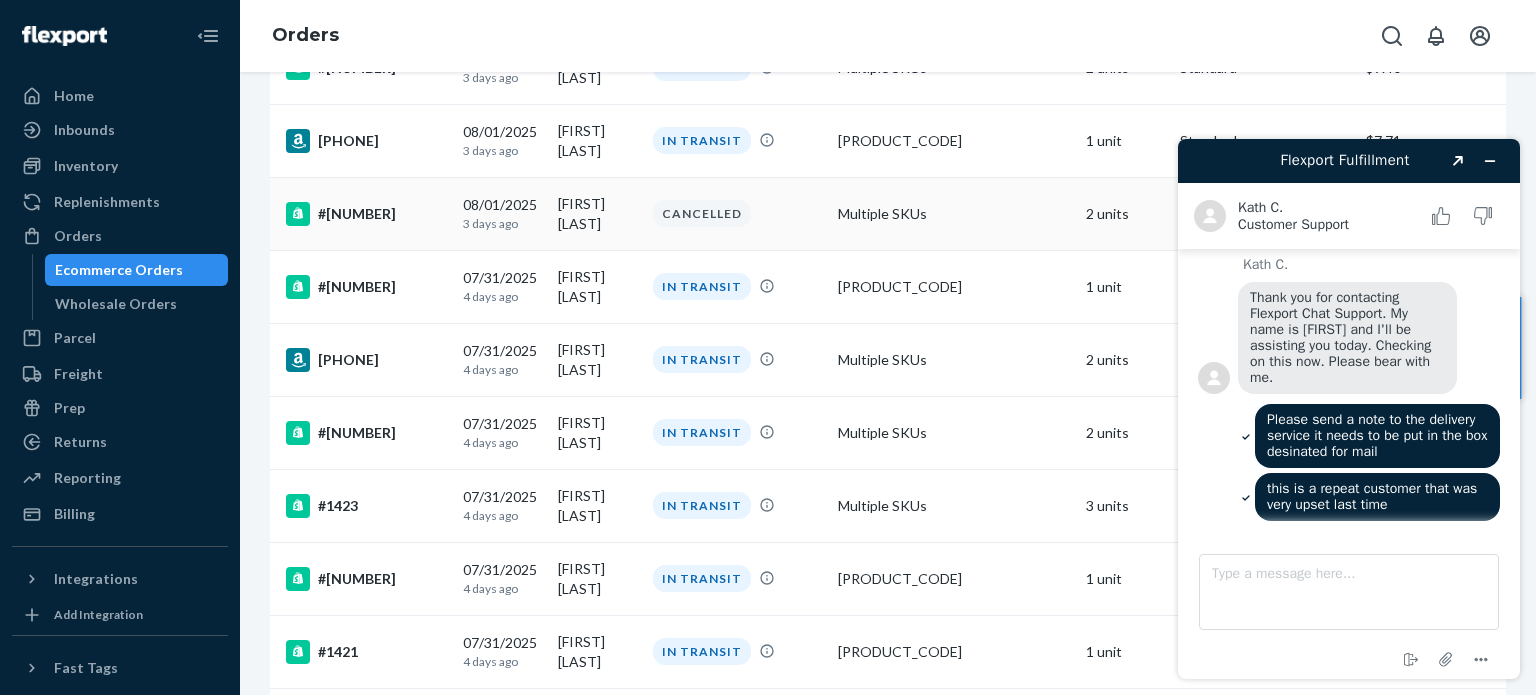drag, startPoint x: 357, startPoint y: 199, endPoint x: 347, endPoint y: 167, distance: 33.526108 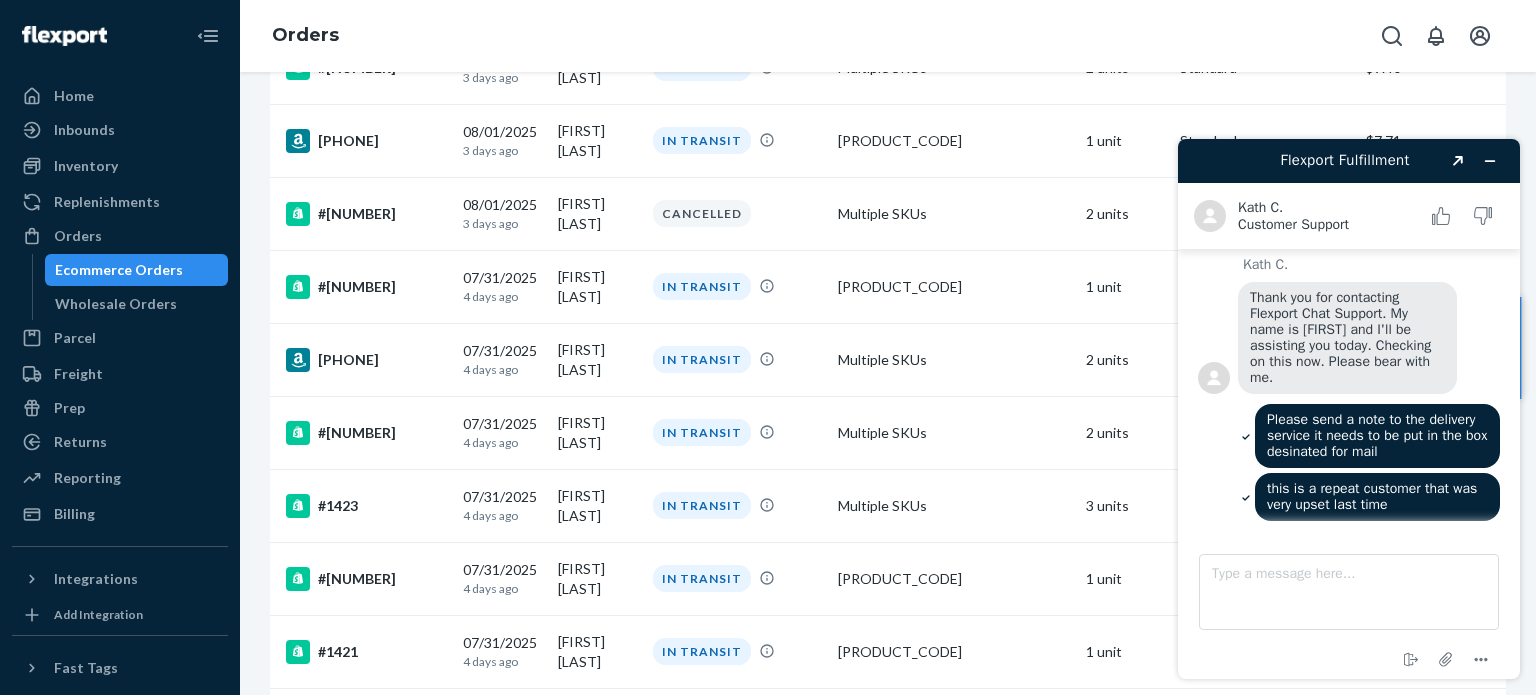 click on "#[NUMBER]" at bounding box center [366, 214] 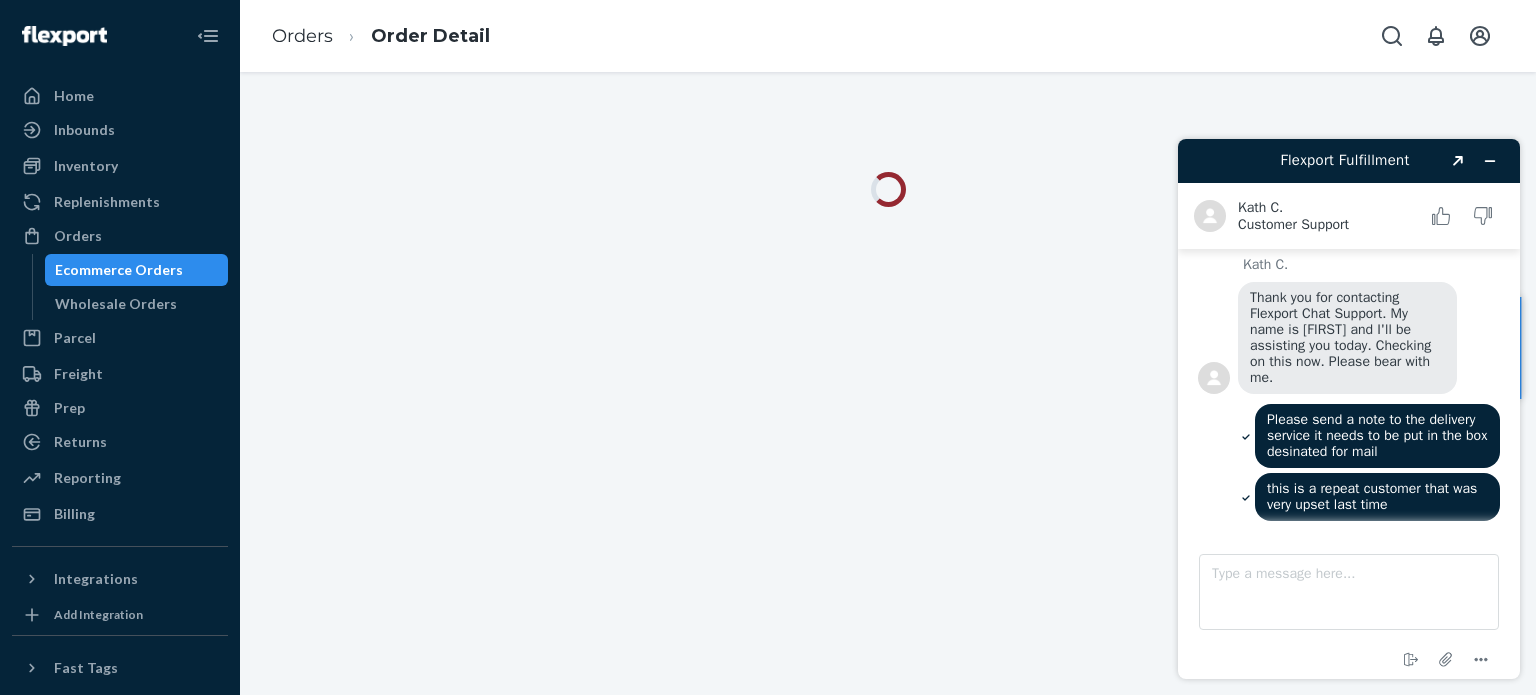 scroll, scrollTop: 0, scrollLeft: 0, axis: both 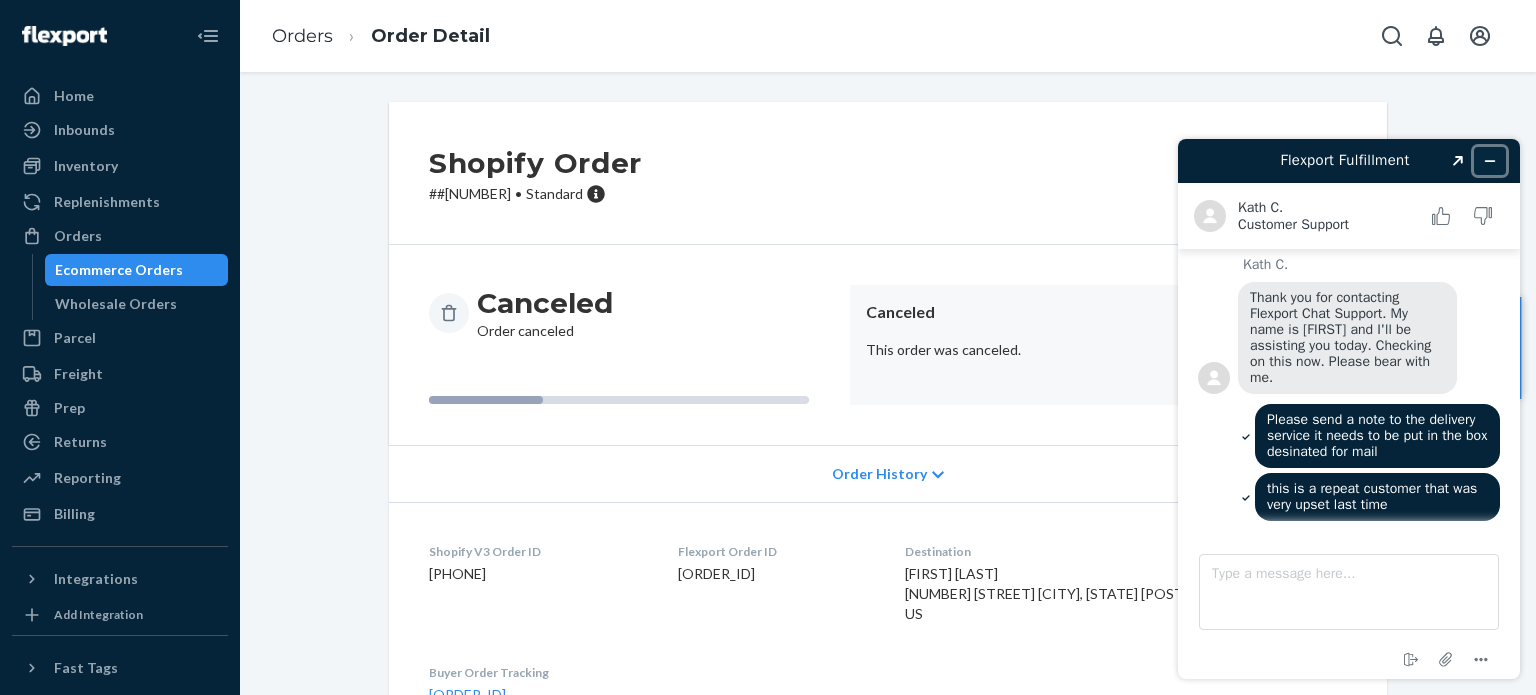 click 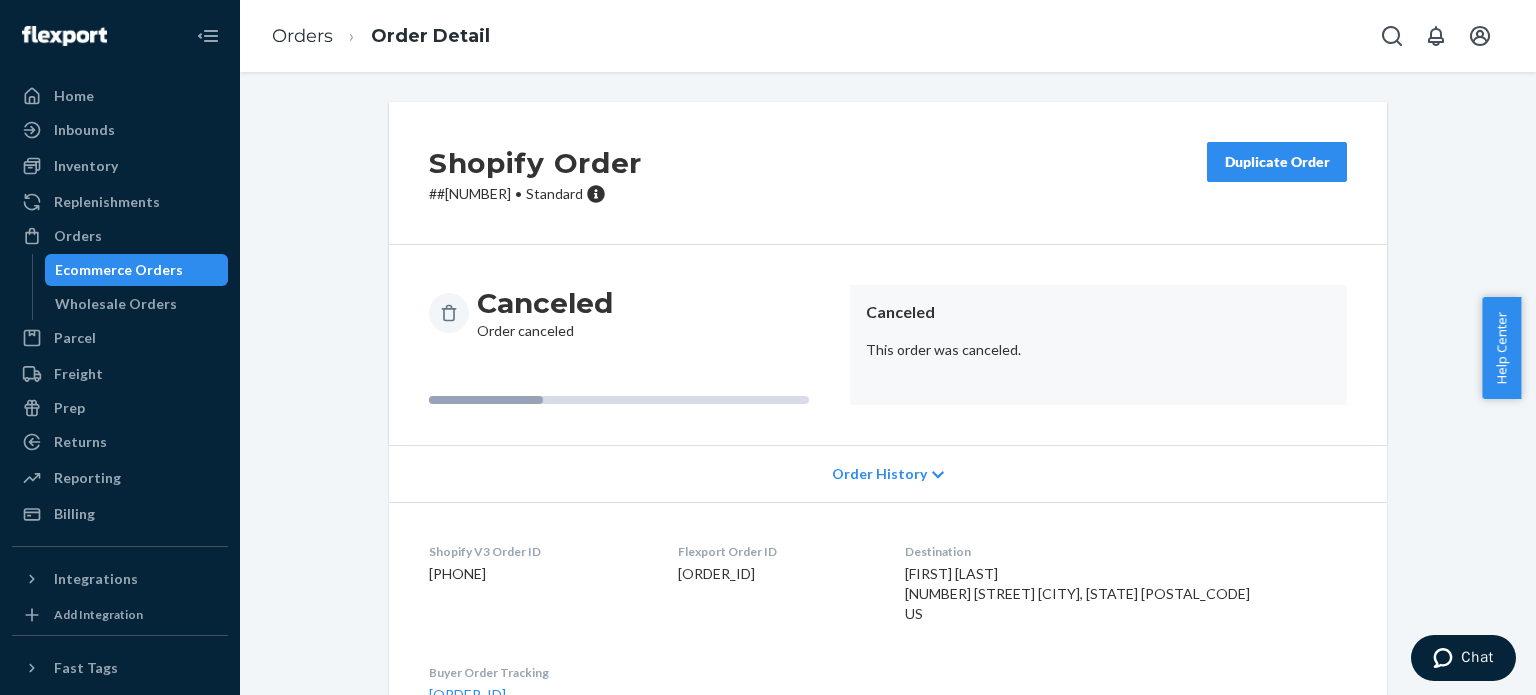 drag, startPoint x: 1257, startPoint y: 161, endPoint x: 1224, endPoint y: 190, distance: 43.931767 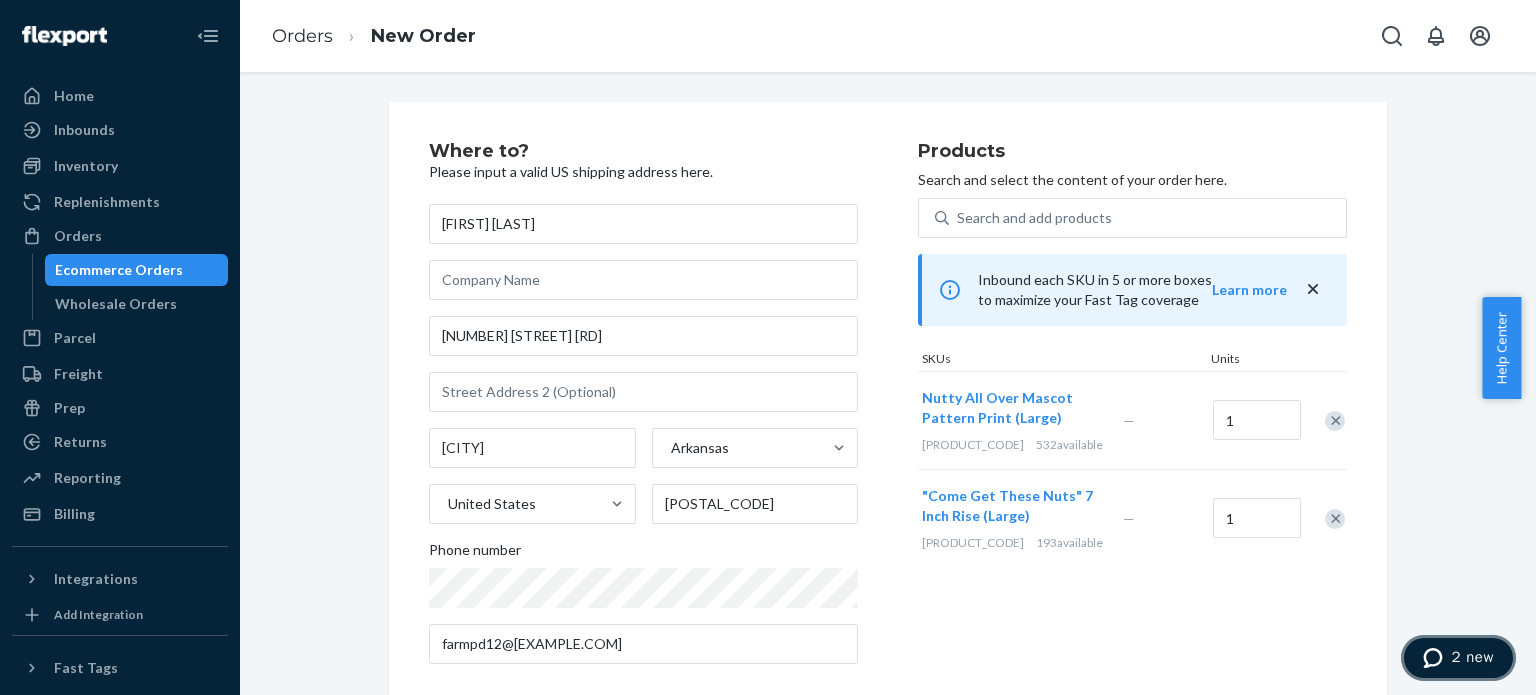 click on "2 new" at bounding box center (1472, 657) 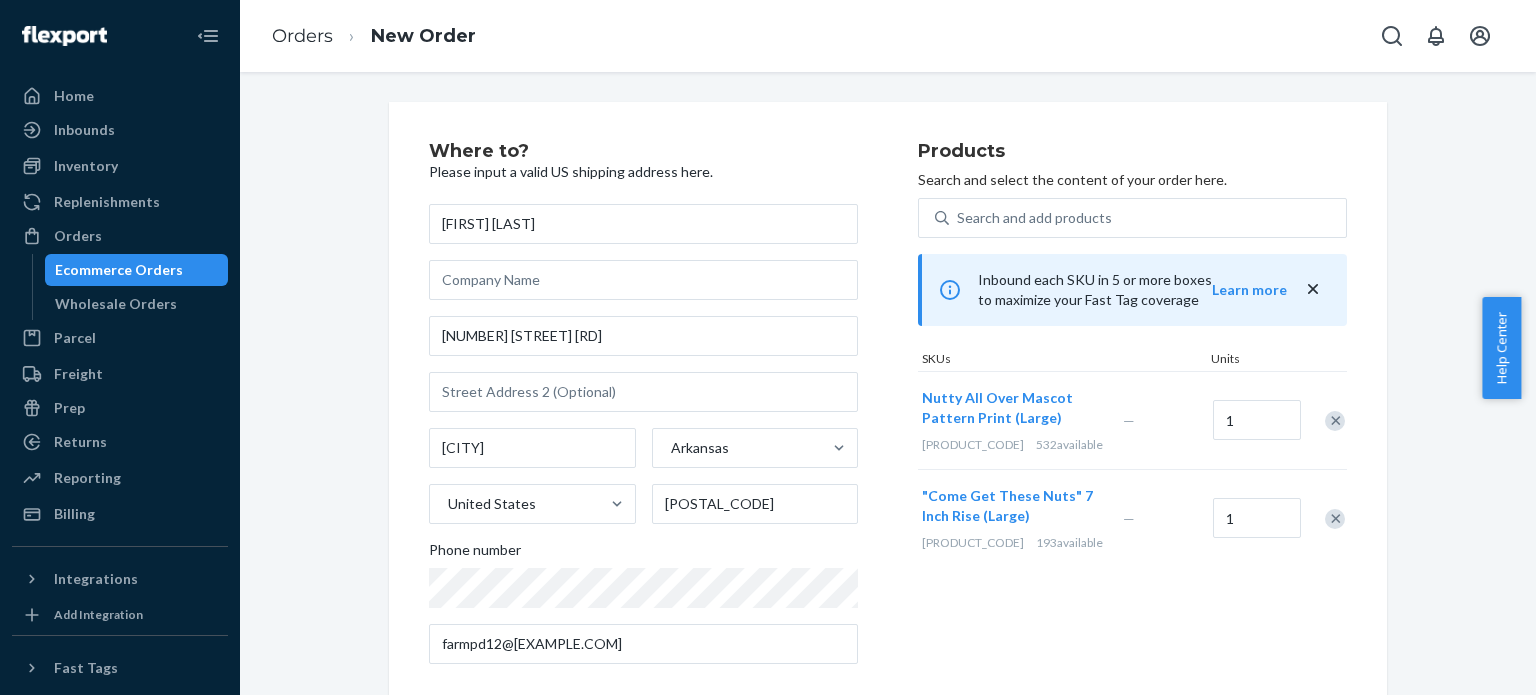 scroll, scrollTop: 0, scrollLeft: 0, axis: both 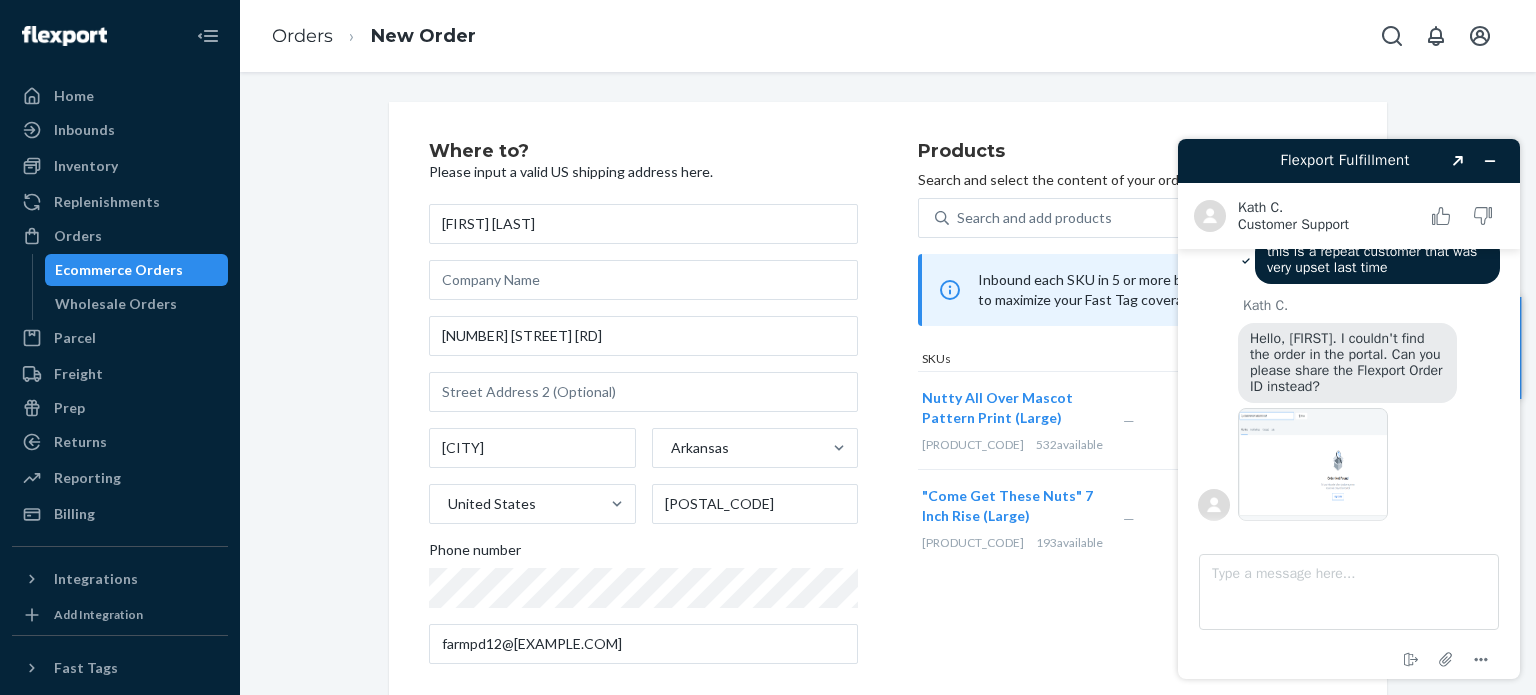click on "Ecommerce Orders" at bounding box center (119, 270) 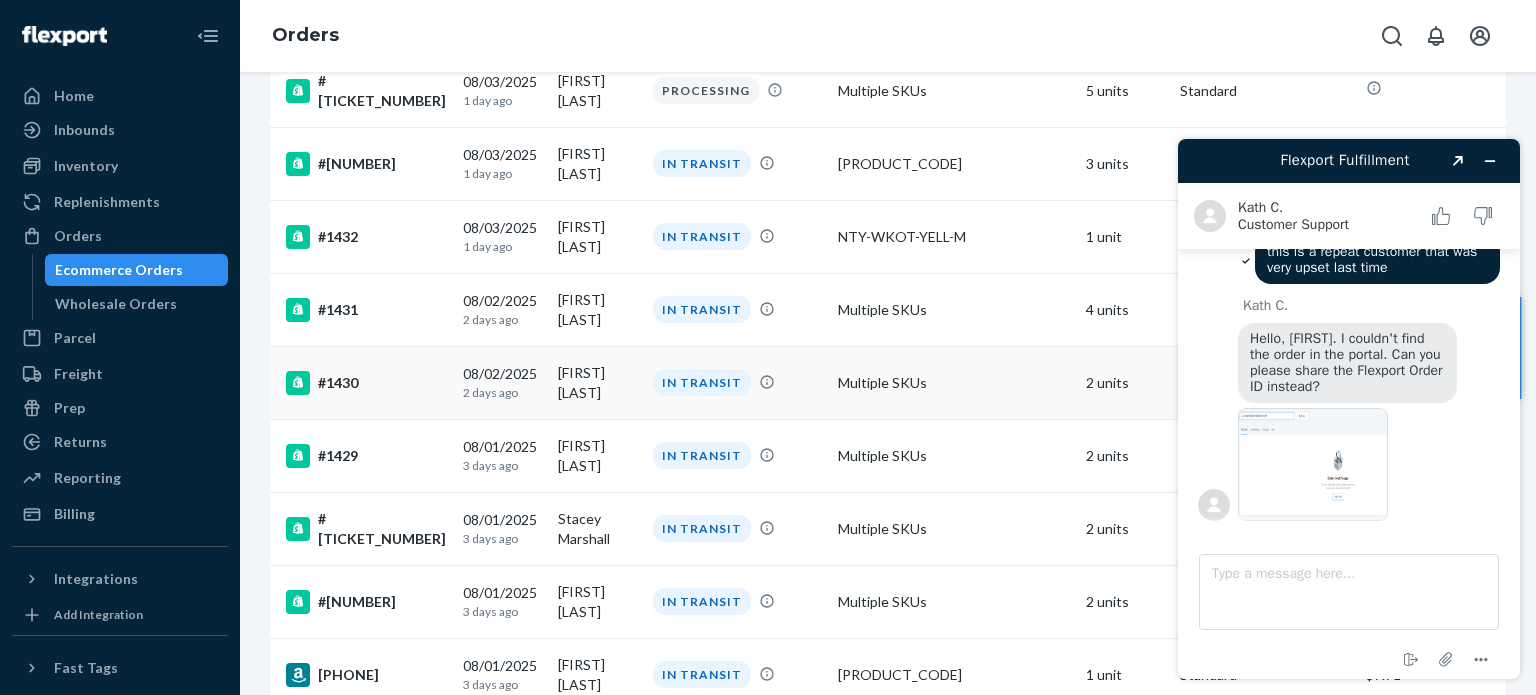 scroll, scrollTop: 400, scrollLeft: 0, axis: vertical 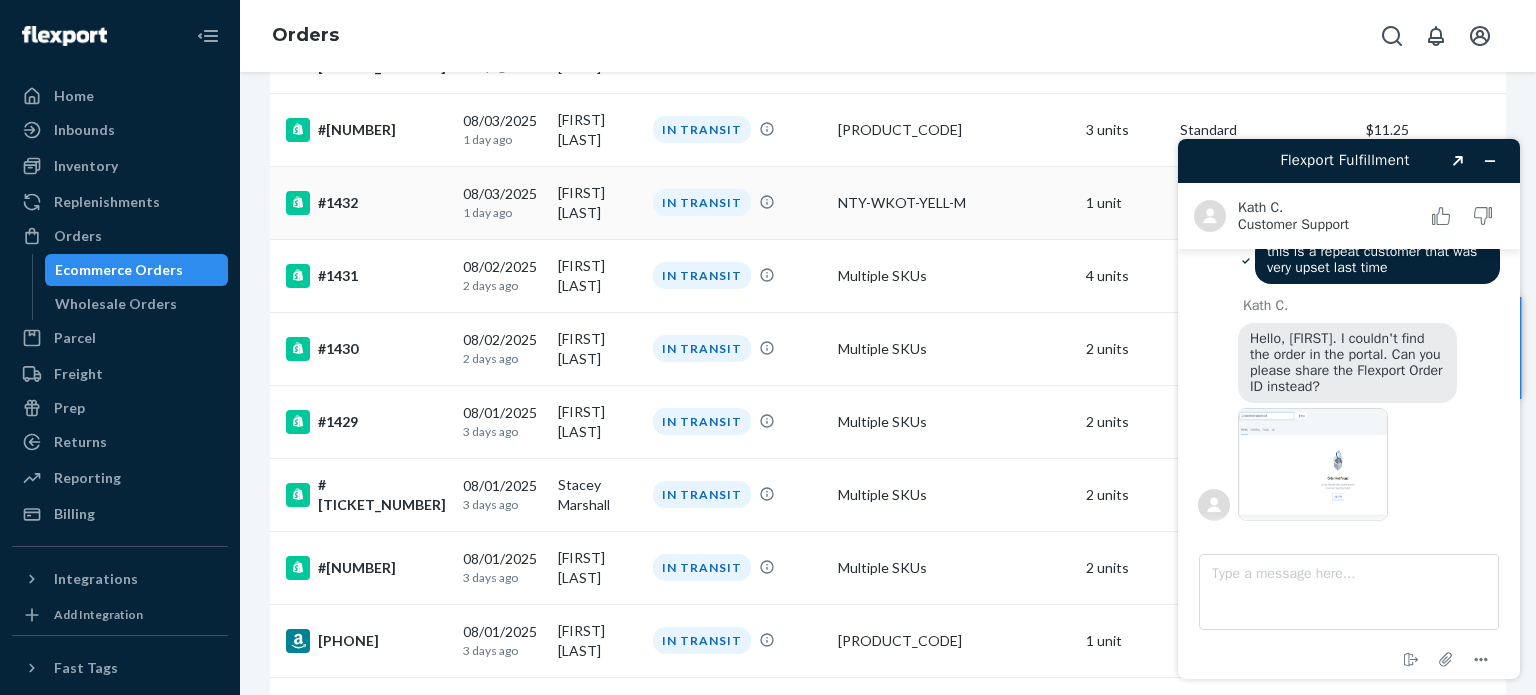 click on "[DATE] 1 day ago" at bounding box center [502, 202] 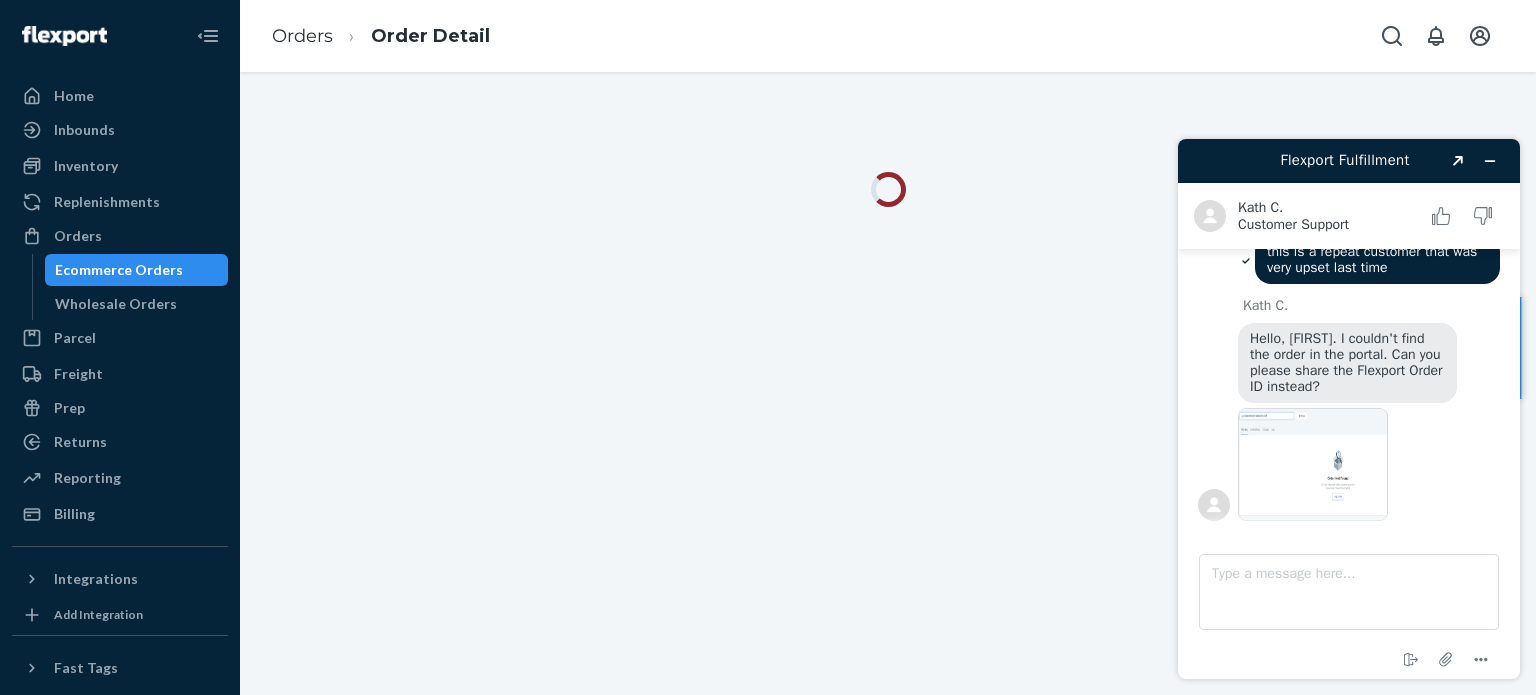 scroll, scrollTop: 0, scrollLeft: 0, axis: both 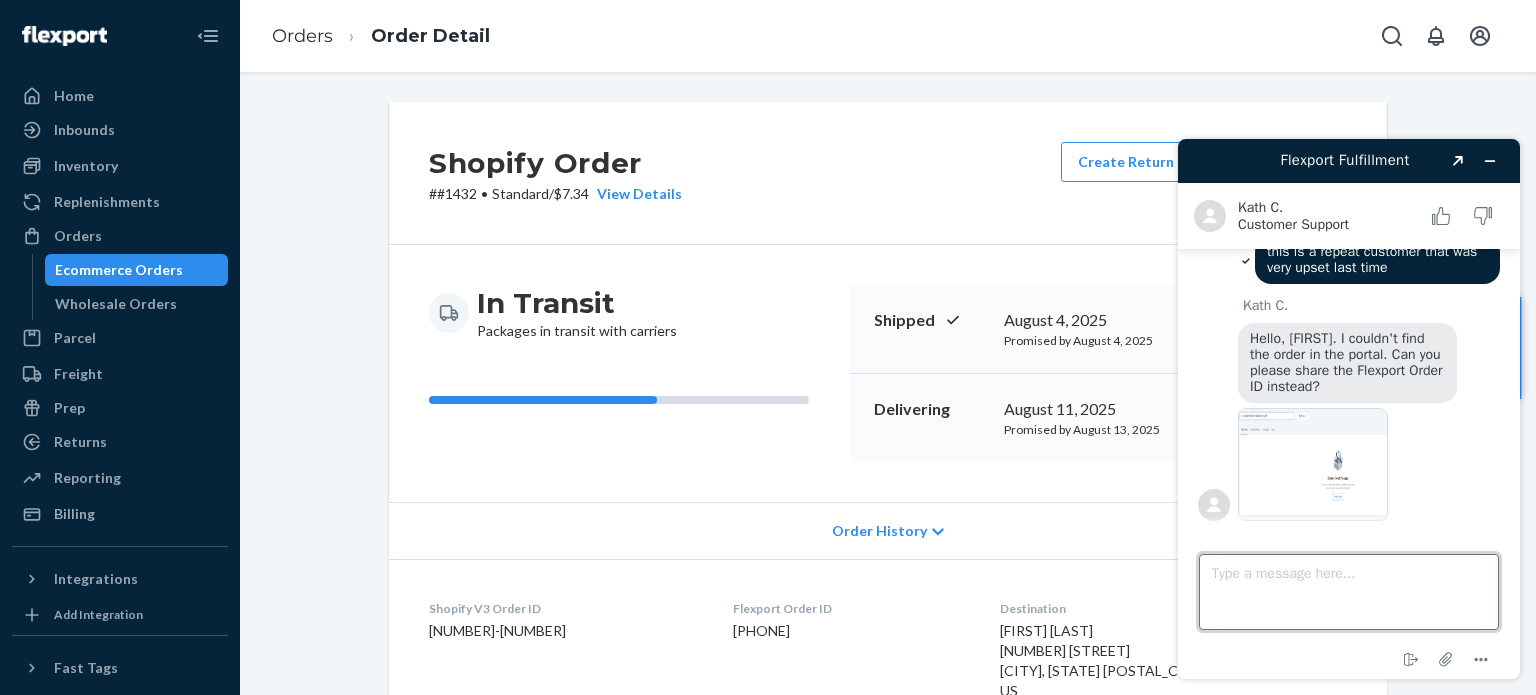 click on "Type a message here..." at bounding box center (1349, 592) 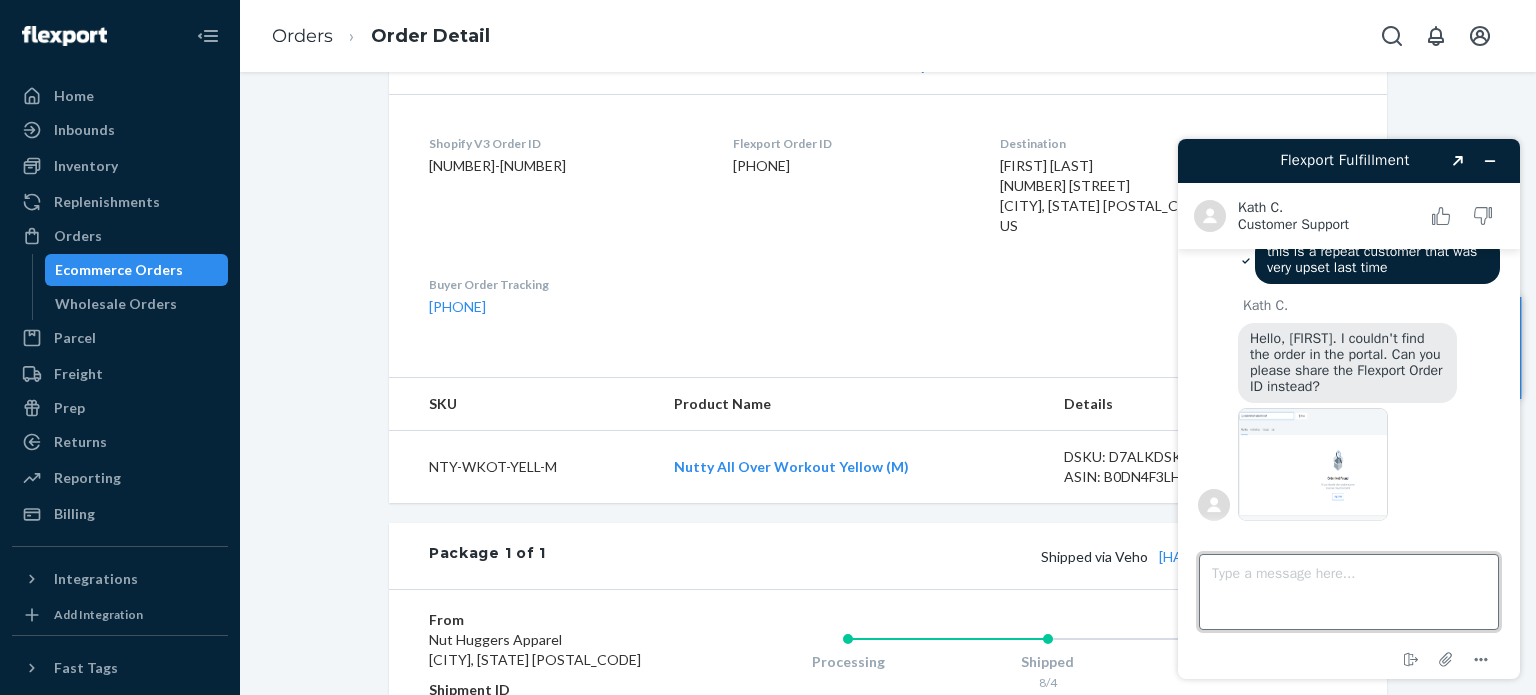 scroll, scrollTop: 500, scrollLeft: 0, axis: vertical 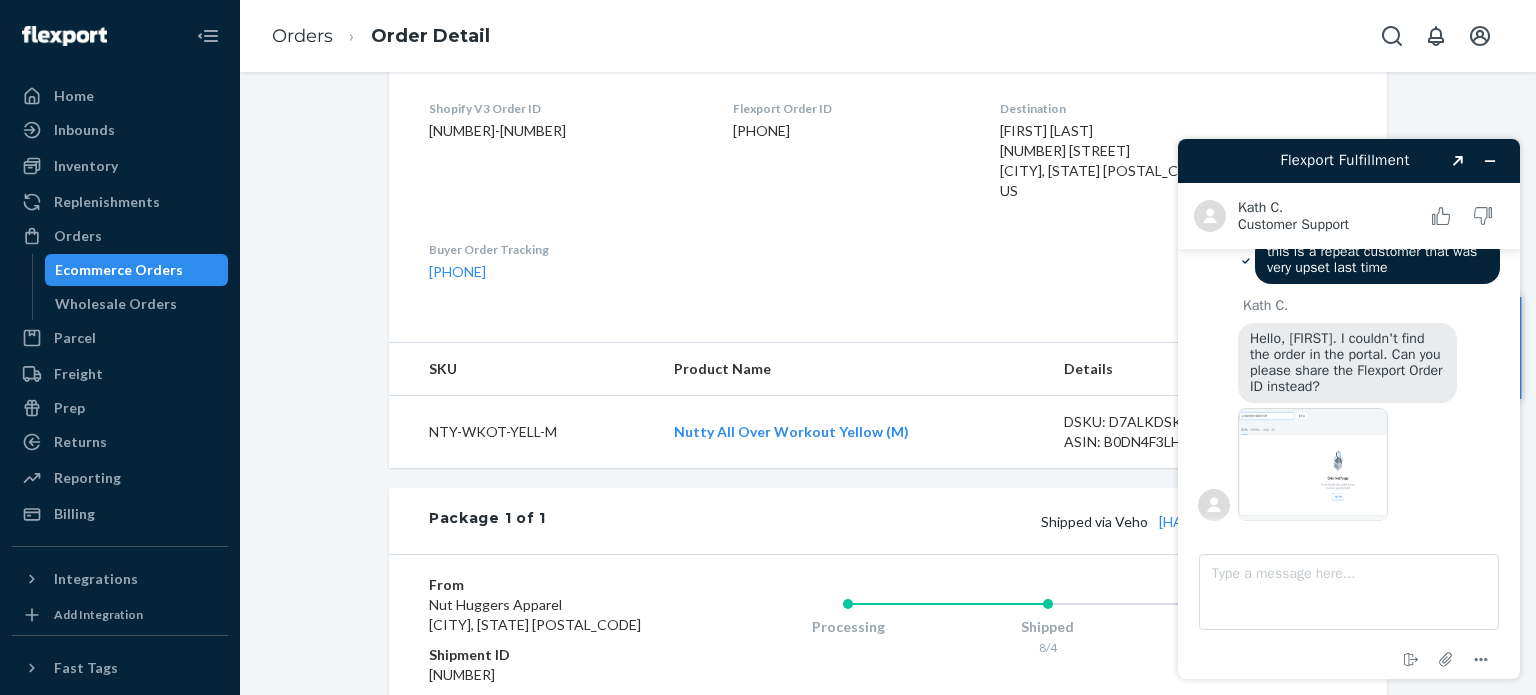 drag, startPoint x: 792, startPoint y: 131, endPoint x: 880, endPoint y: 130, distance: 88.005684 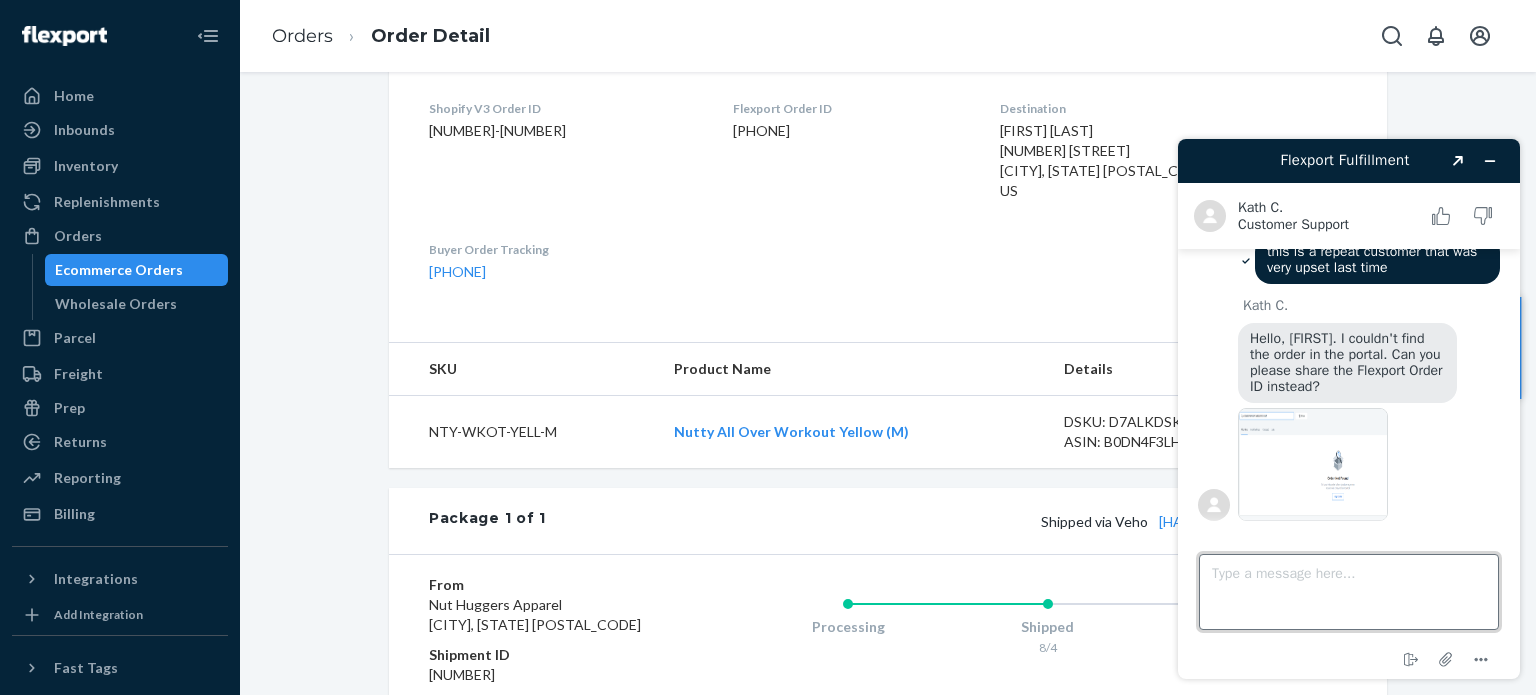 paste on "[PHONE]" 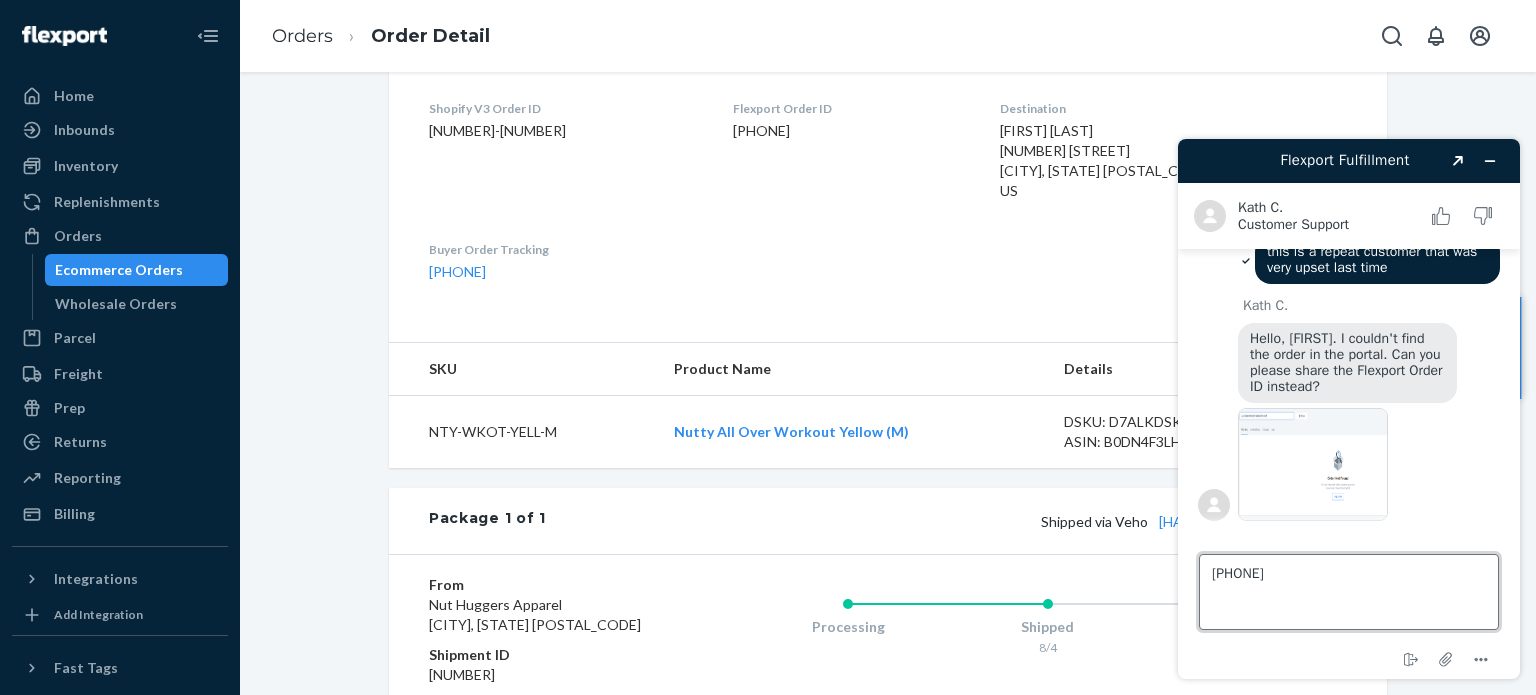 type 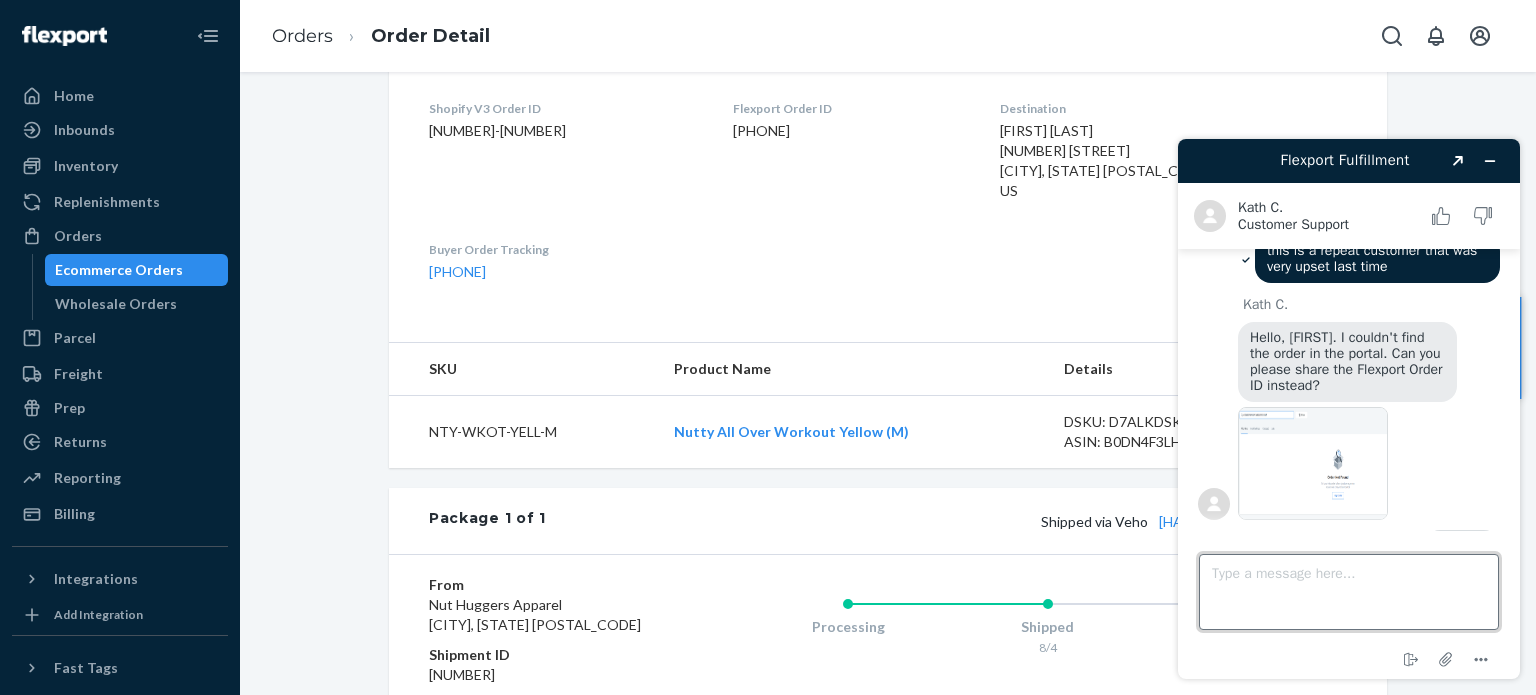 scroll, scrollTop: 482, scrollLeft: 0, axis: vertical 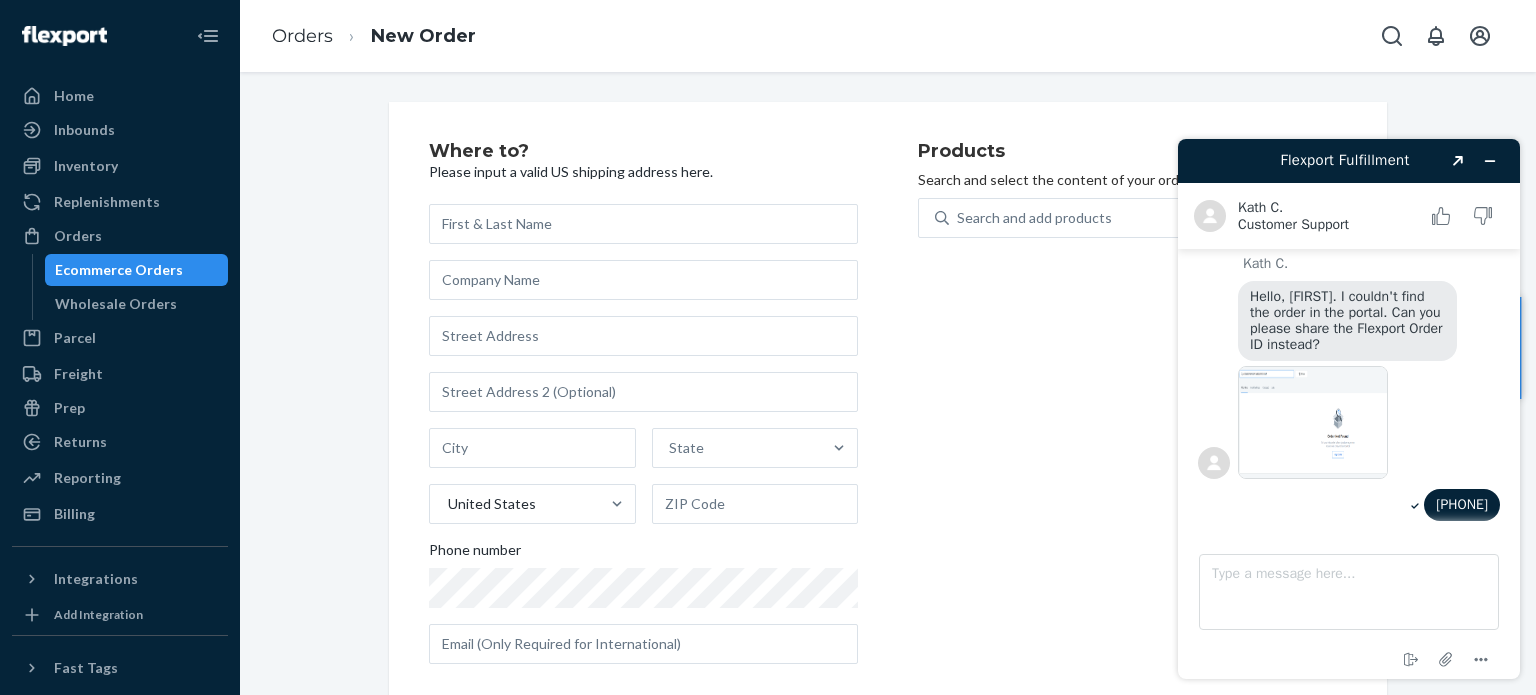 click on "Ecommerce Orders" at bounding box center [119, 270] 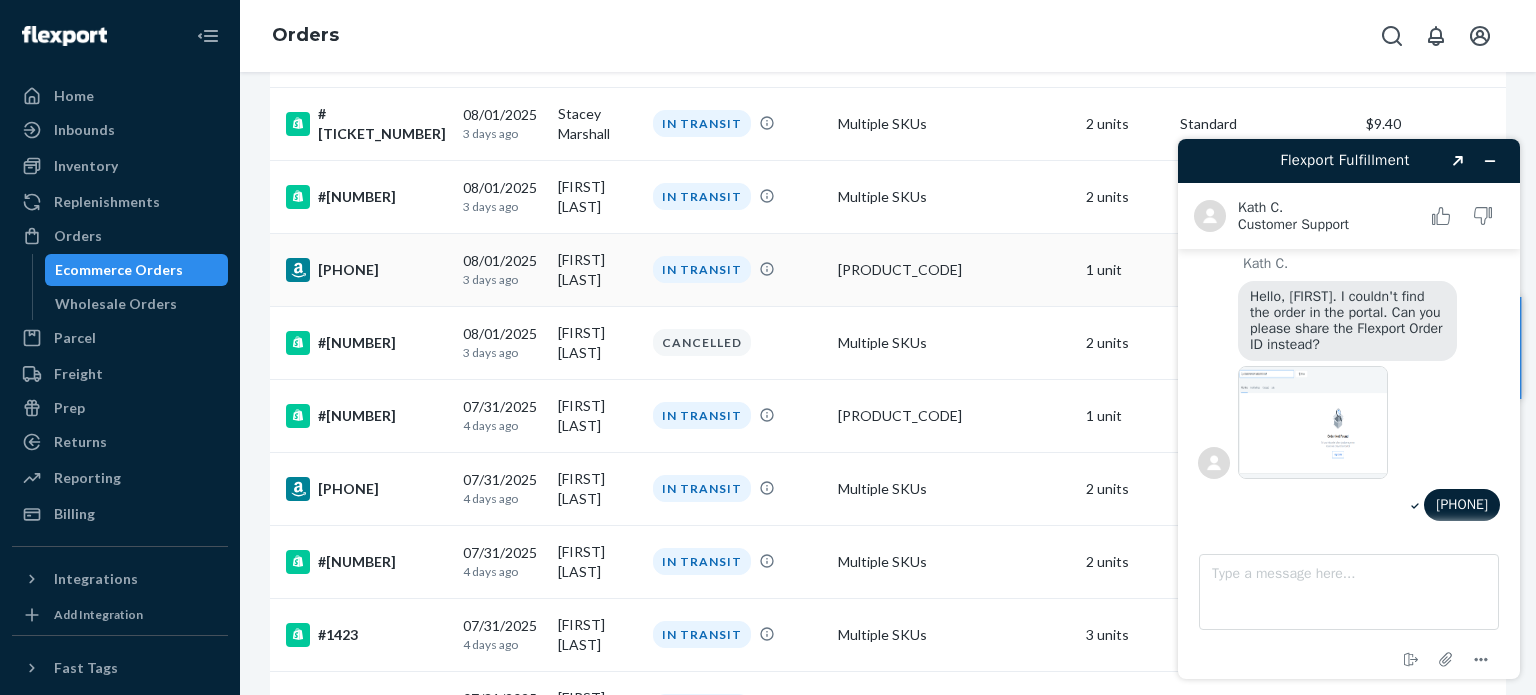 scroll, scrollTop: 800, scrollLeft: 0, axis: vertical 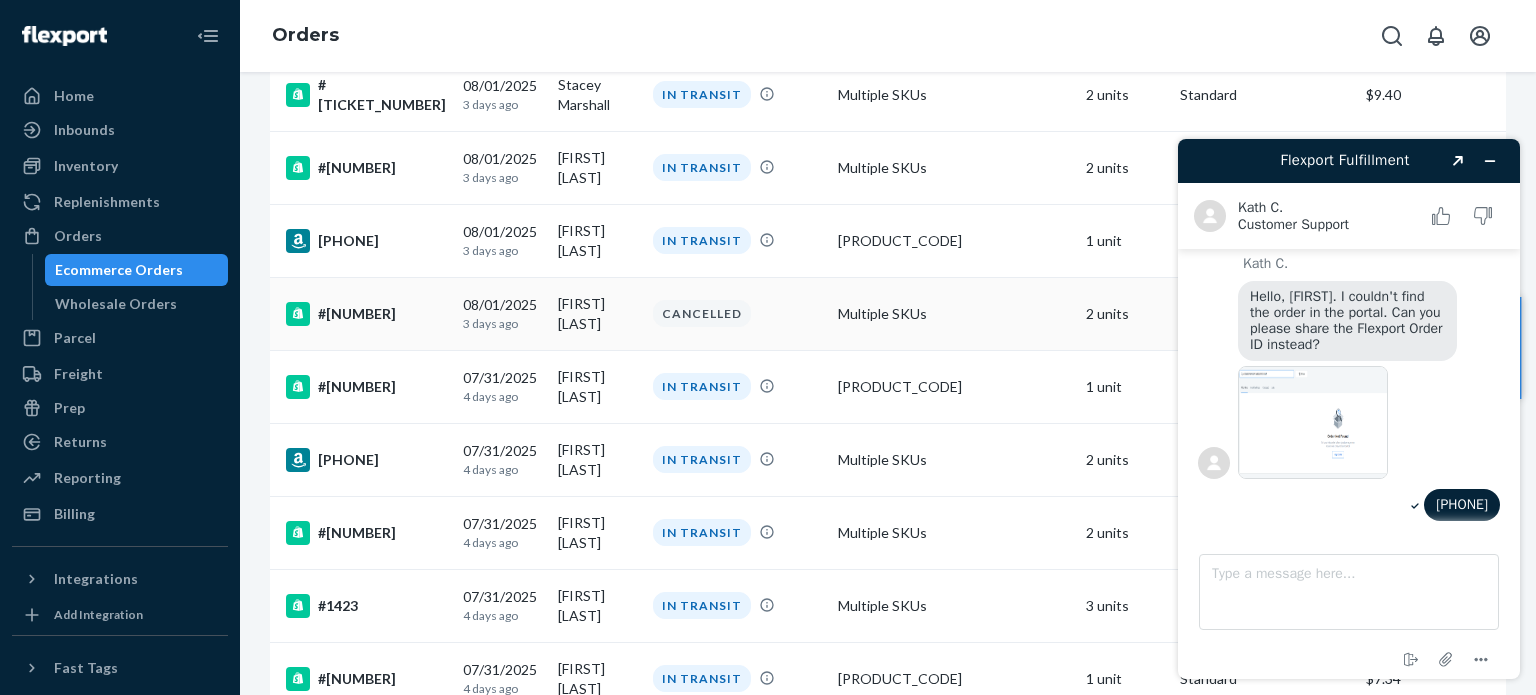 click on "#[NUMBER]" at bounding box center (366, 314) 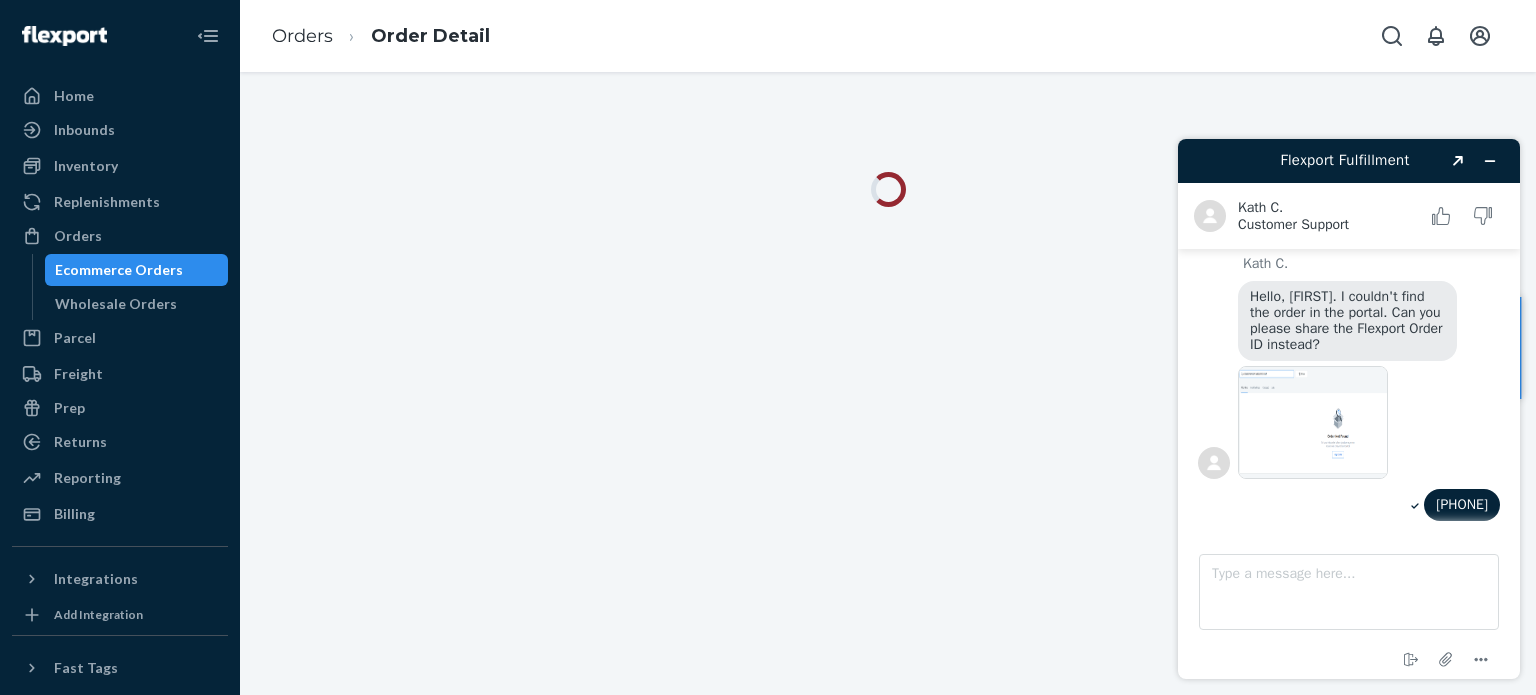 scroll, scrollTop: 0, scrollLeft: 0, axis: both 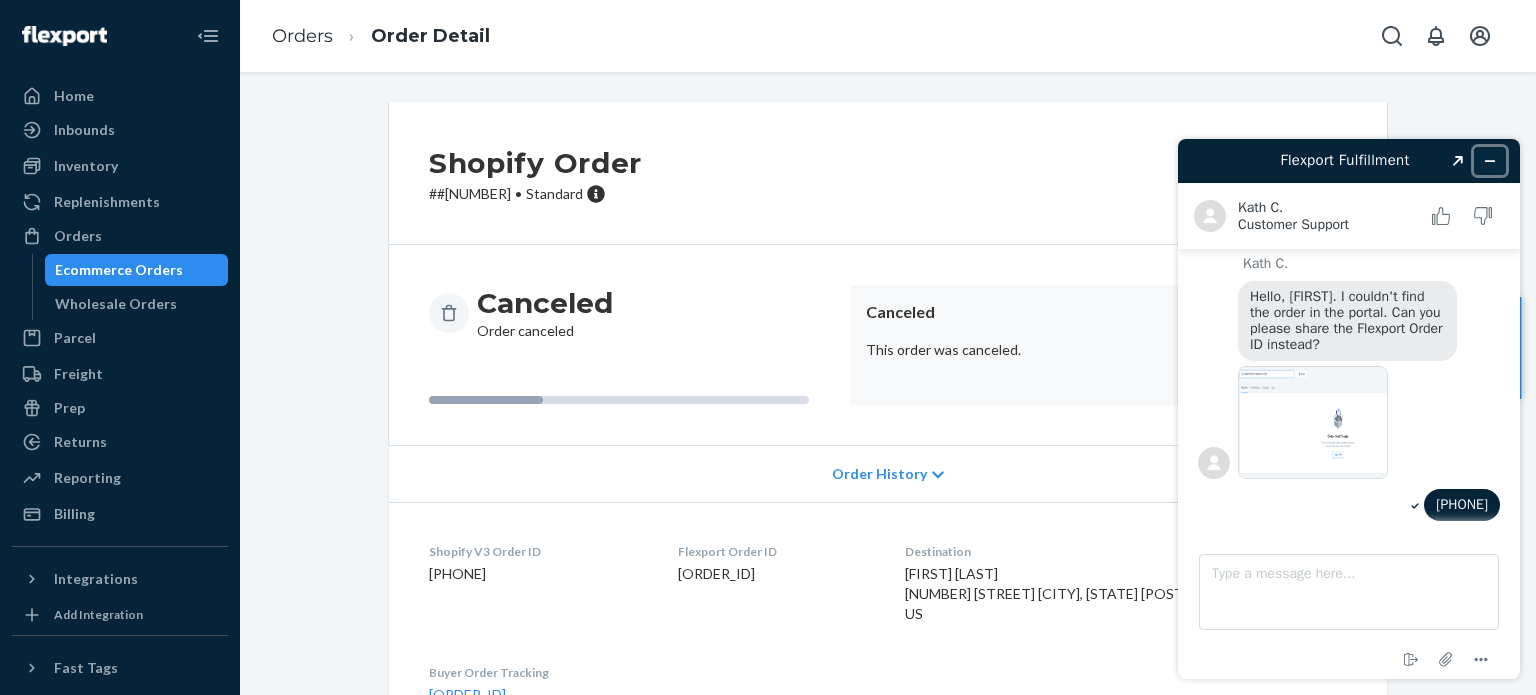 click 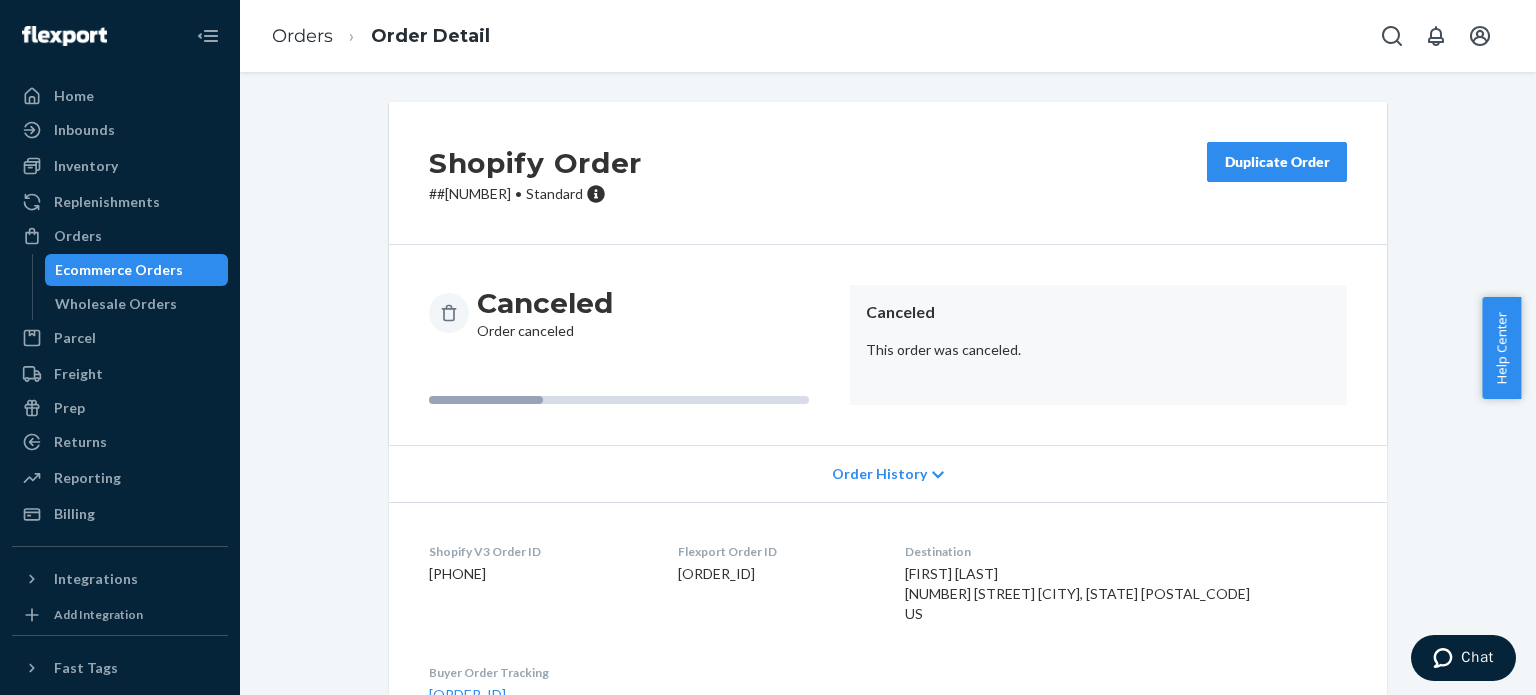 click on "Duplicate Order" at bounding box center (1277, 162) 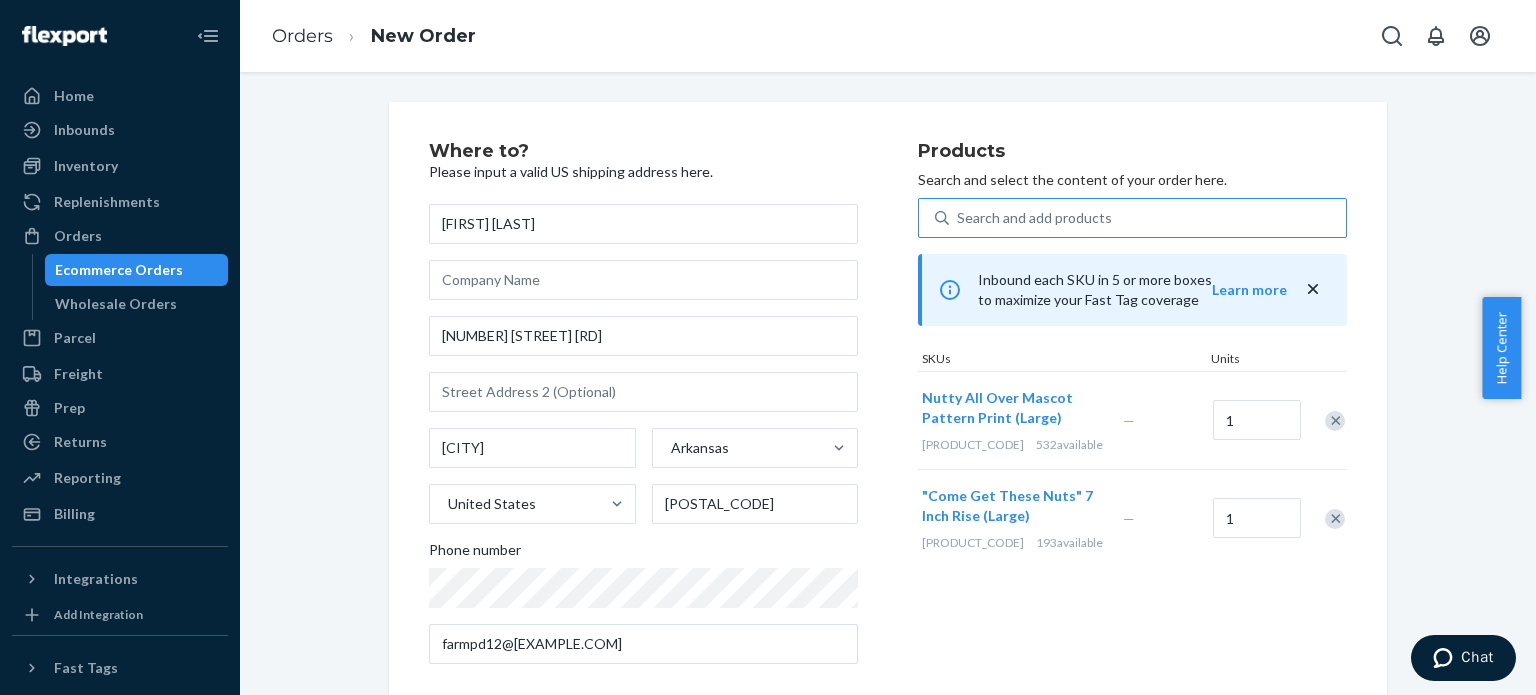 click on "Search and add products" at bounding box center [1034, 218] 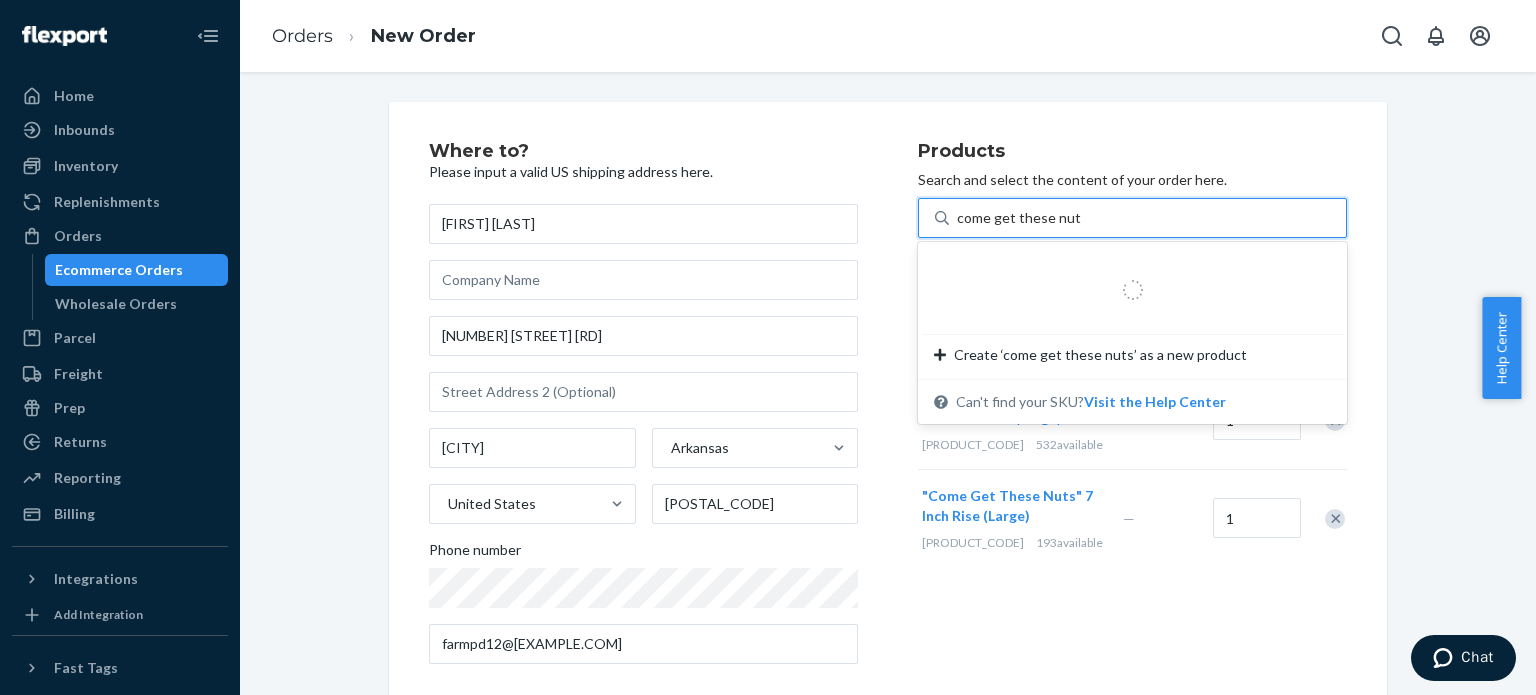 type on "come get these nuts" 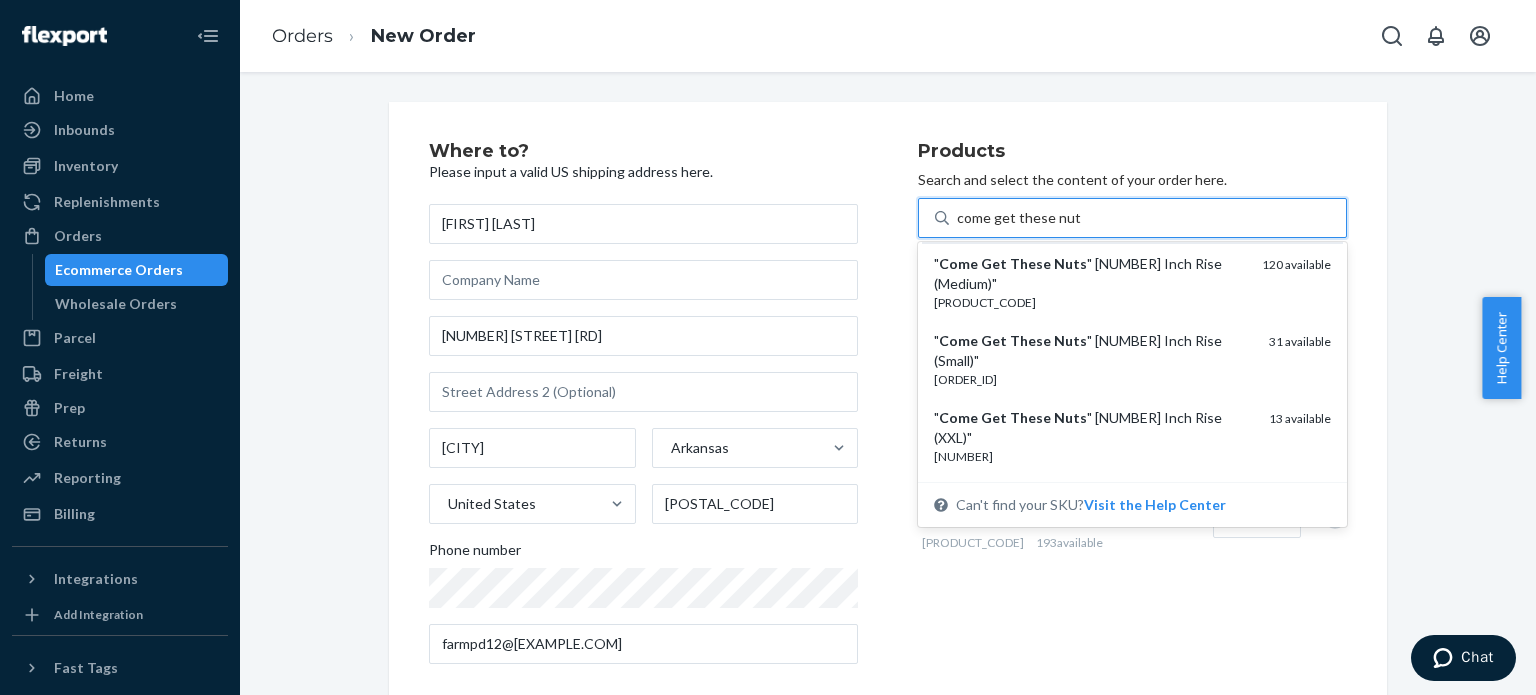 scroll, scrollTop: 200, scrollLeft: 0, axis: vertical 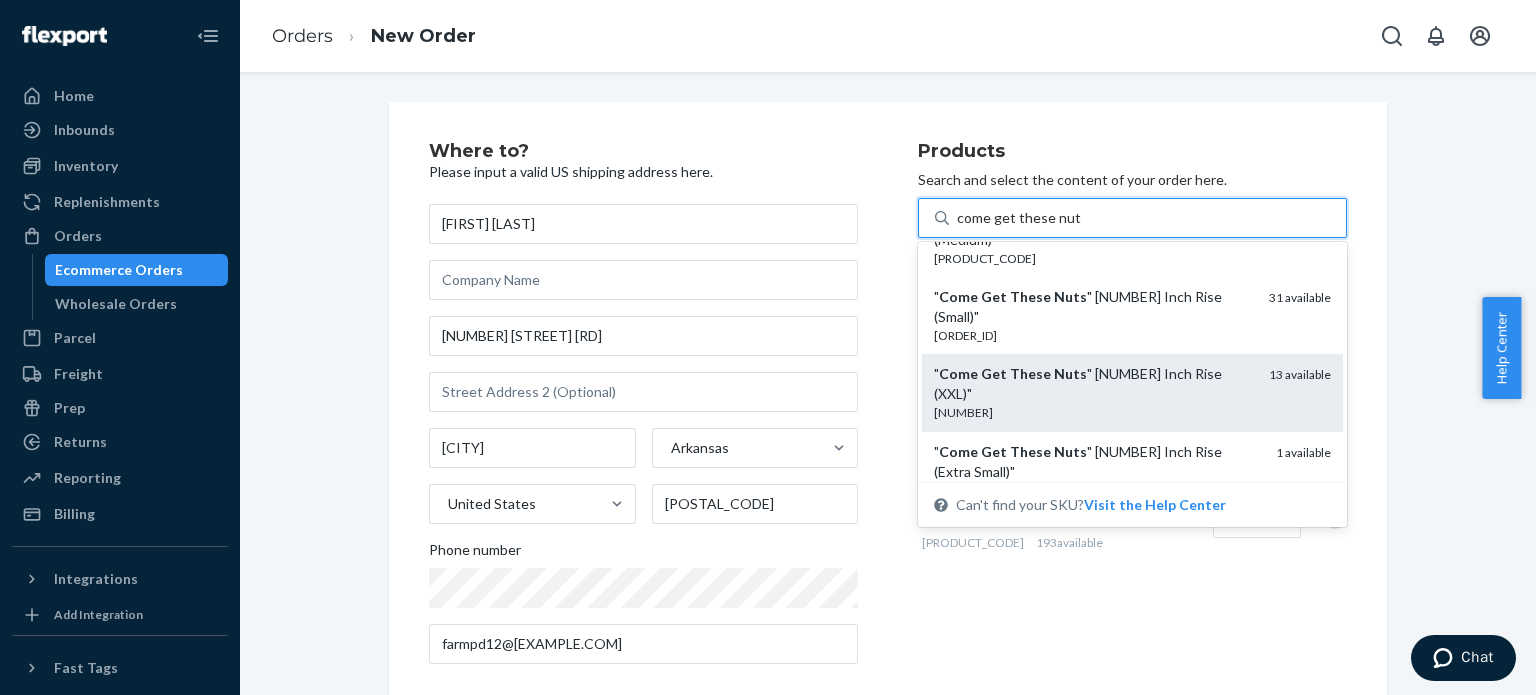 click on "[NUMBER]" at bounding box center [1093, 412] 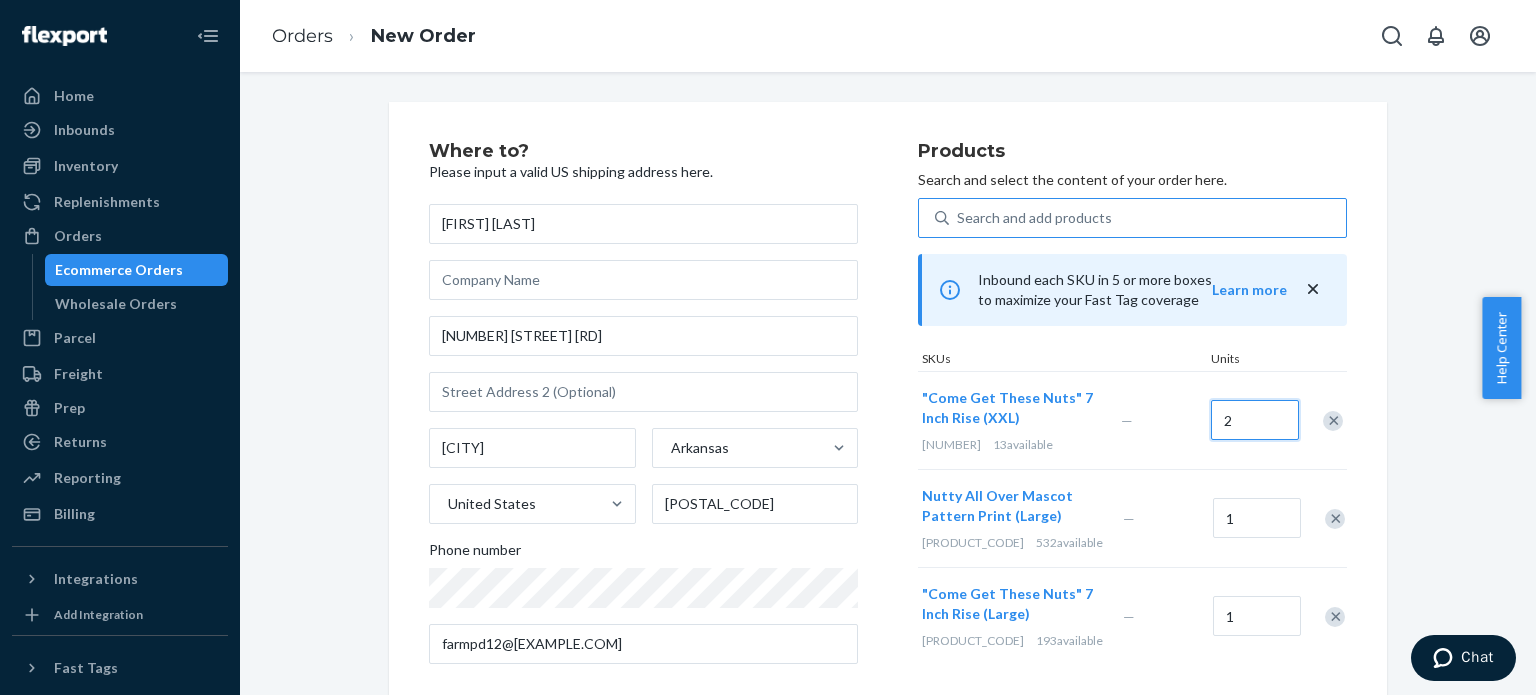 type on "2" 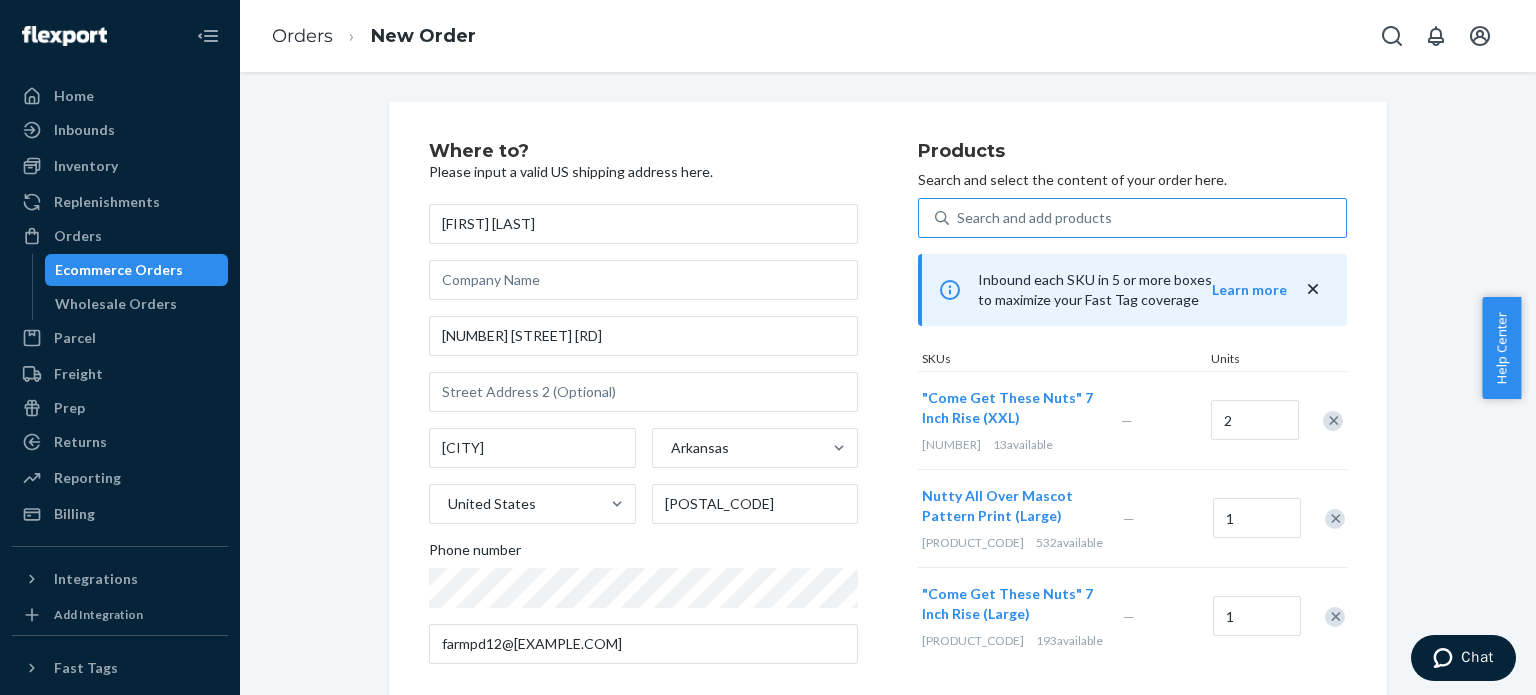 click at bounding box center (1335, 519) 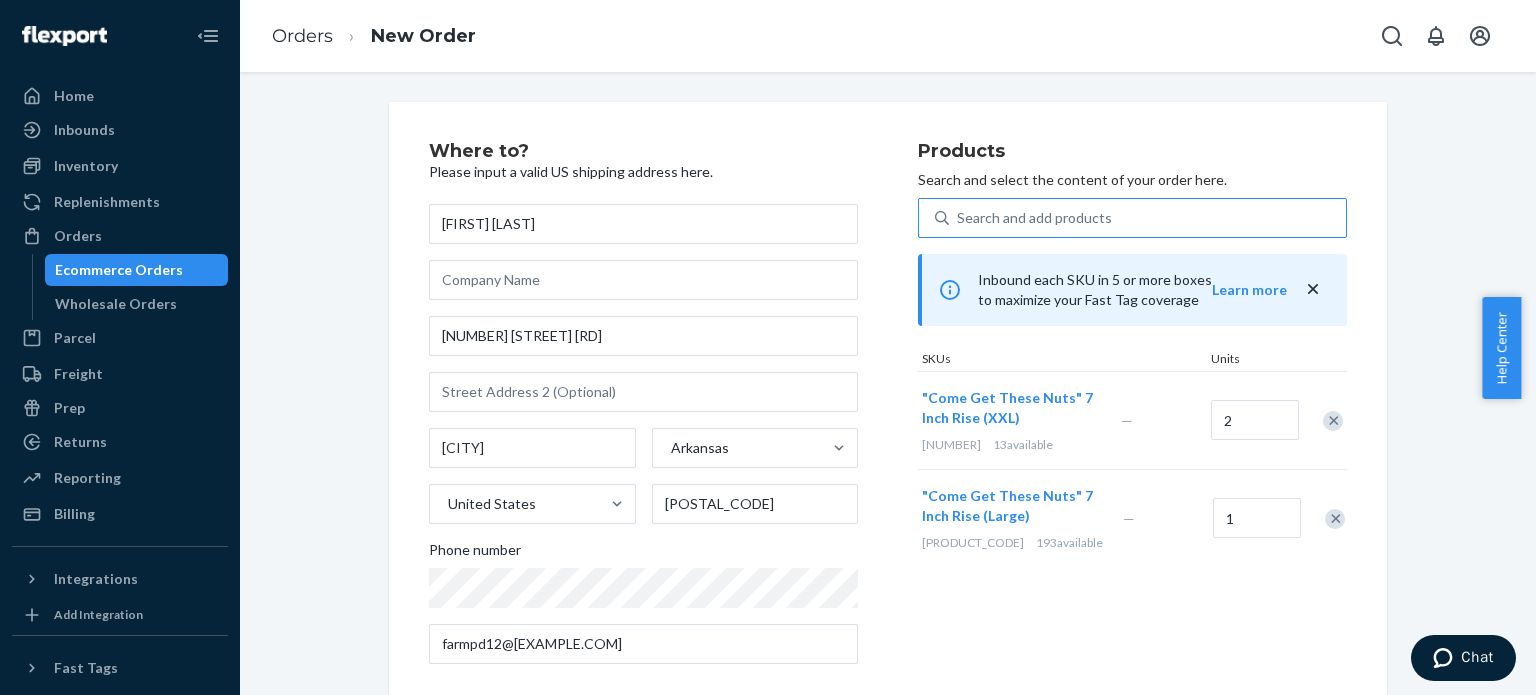 click at bounding box center [1335, 519] 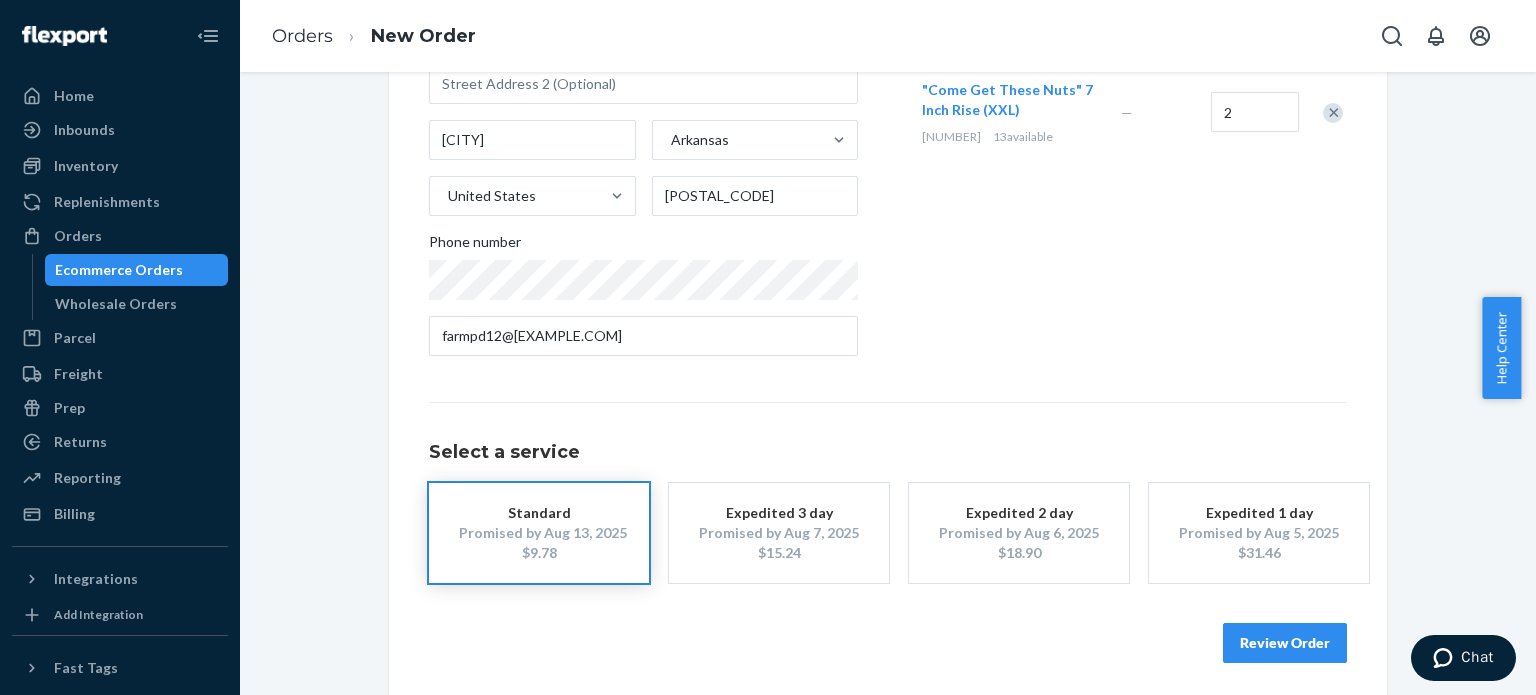scroll, scrollTop: 315, scrollLeft: 0, axis: vertical 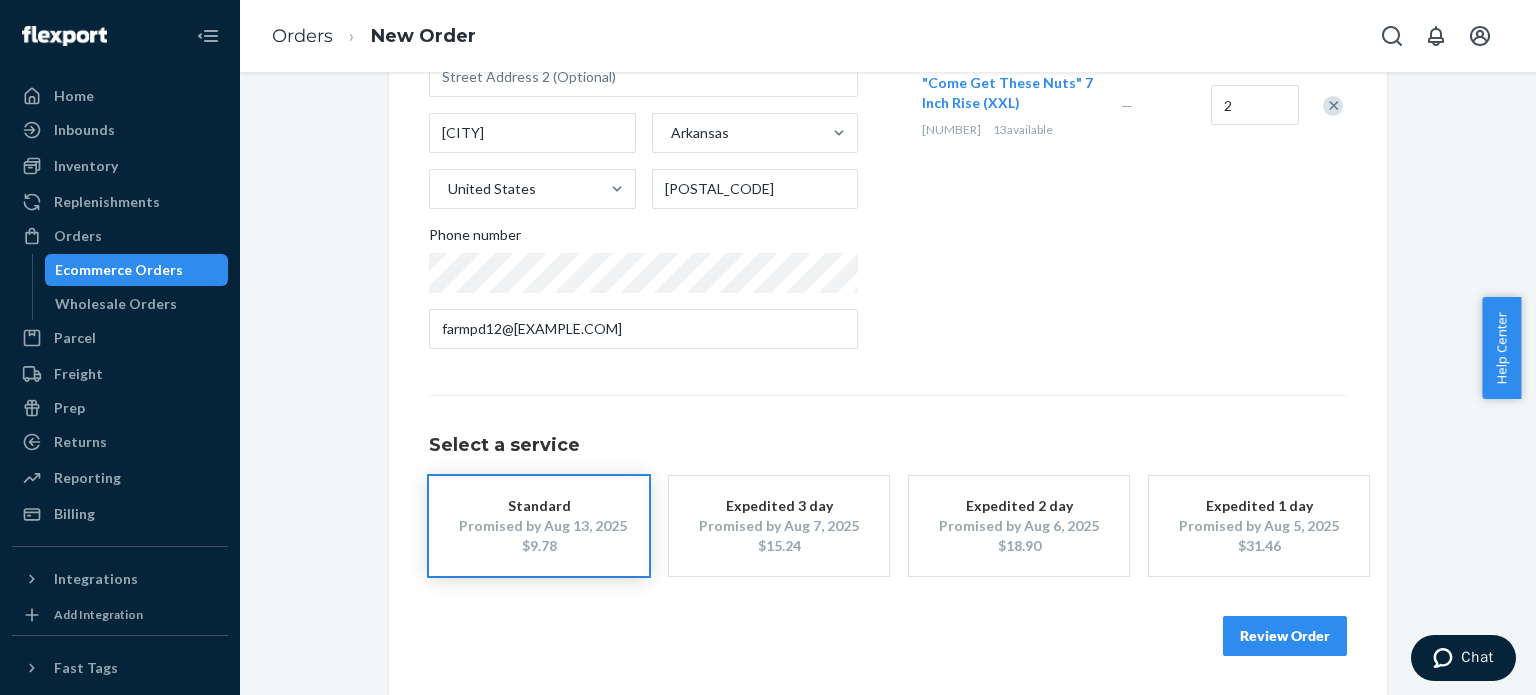 click on "Review Order" at bounding box center [1285, 636] 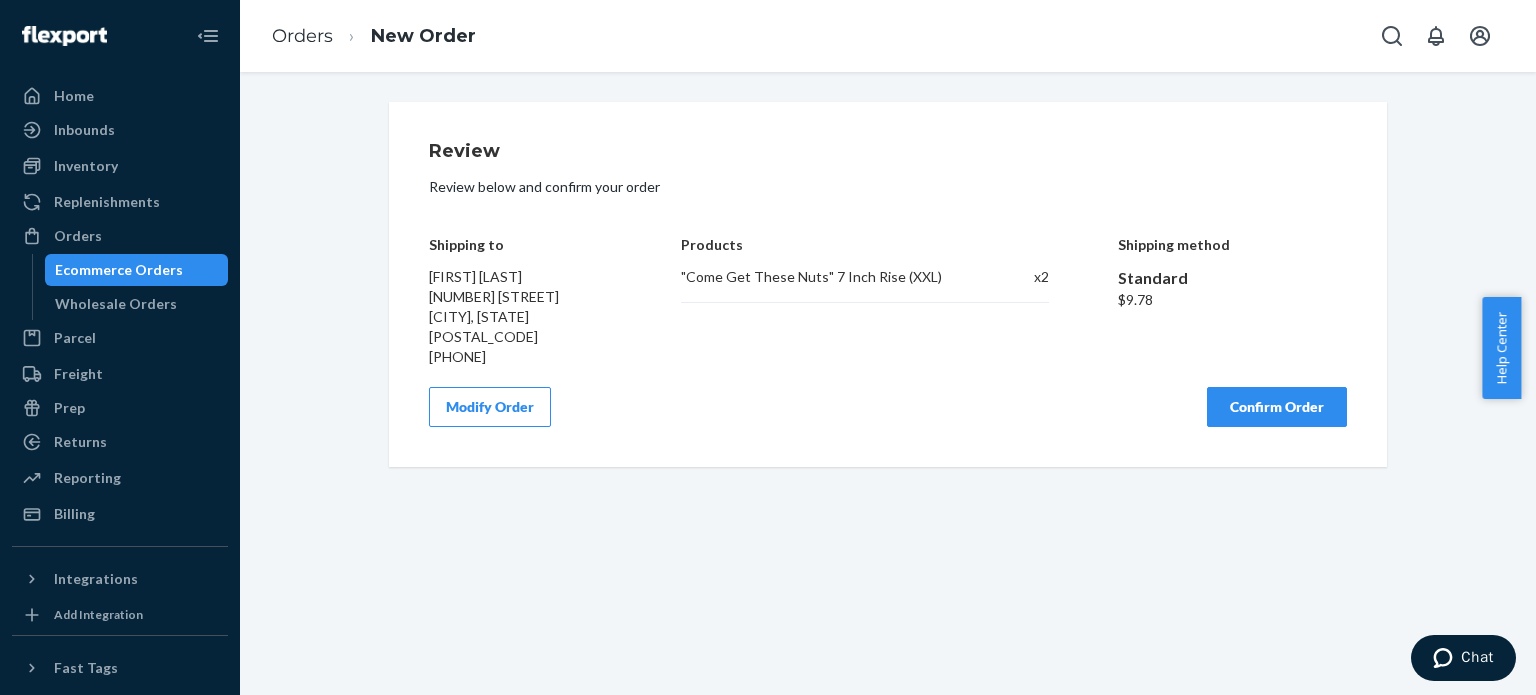 click on "Modify Order" at bounding box center [490, 407] 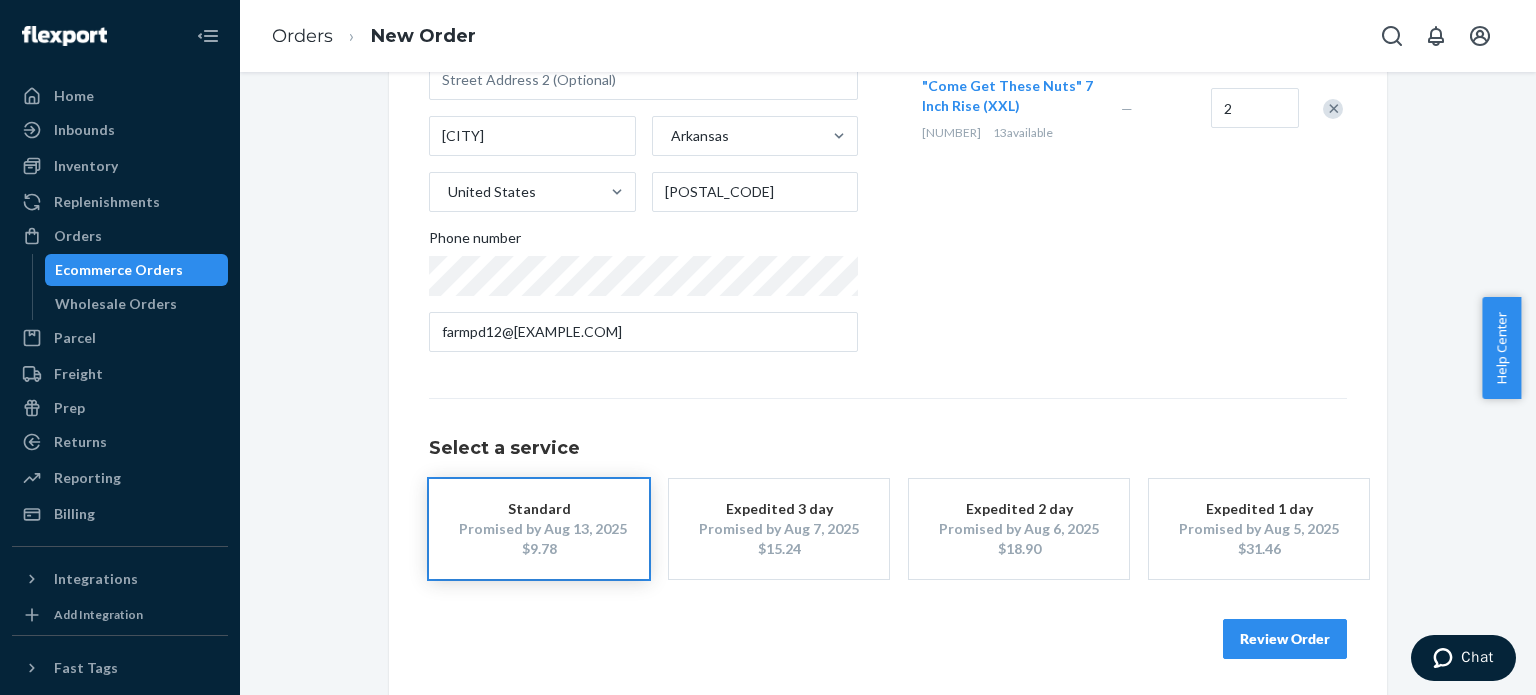 scroll, scrollTop: 315, scrollLeft: 0, axis: vertical 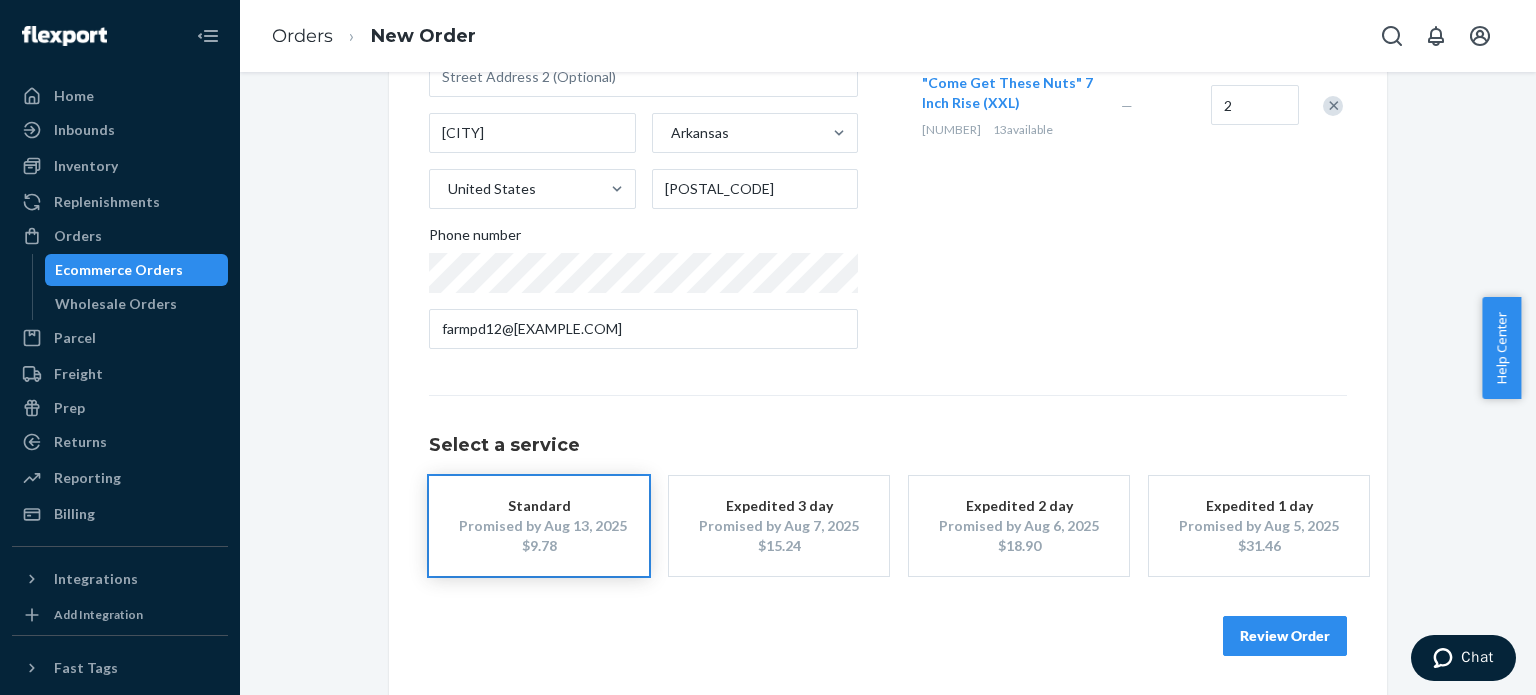 click on "Review Order" at bounding box center (1285, 636) 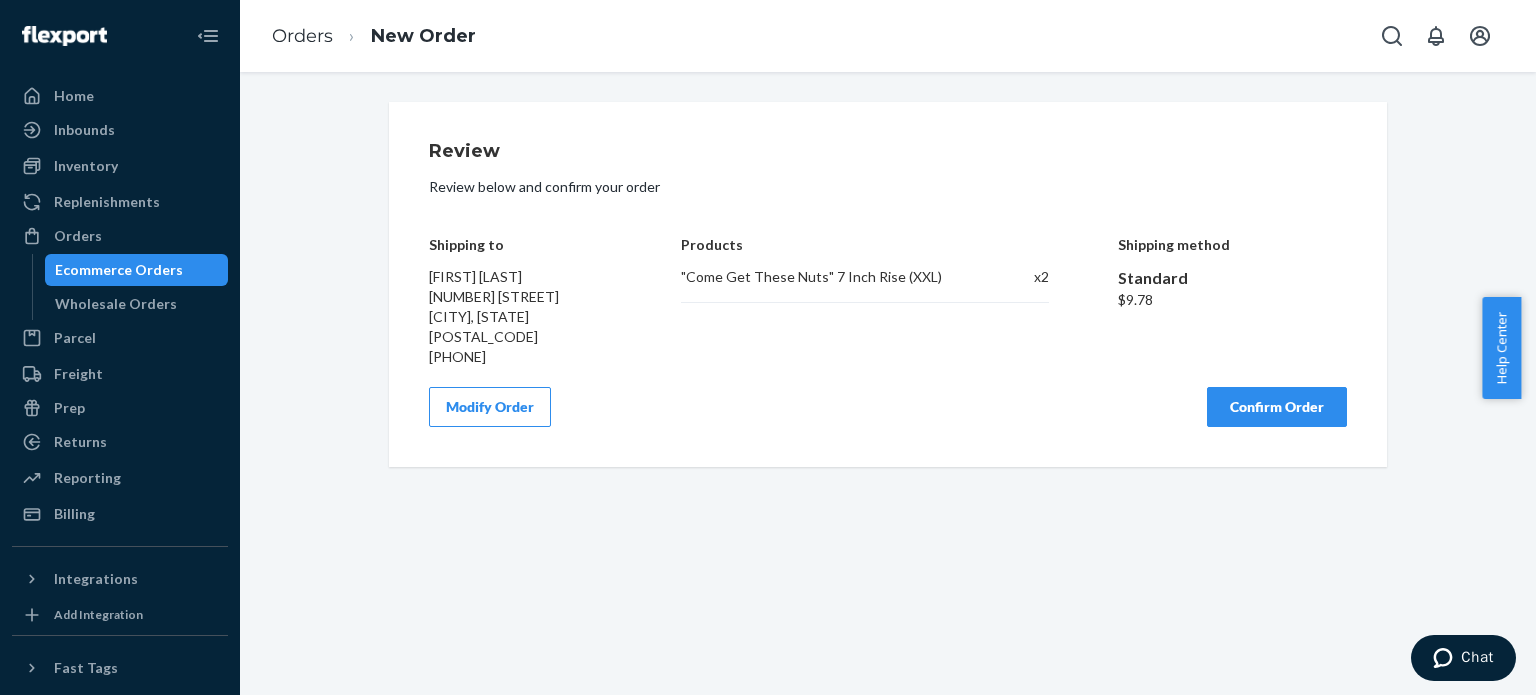 click on "Confirm Order" at bounding box center [1277, 407] 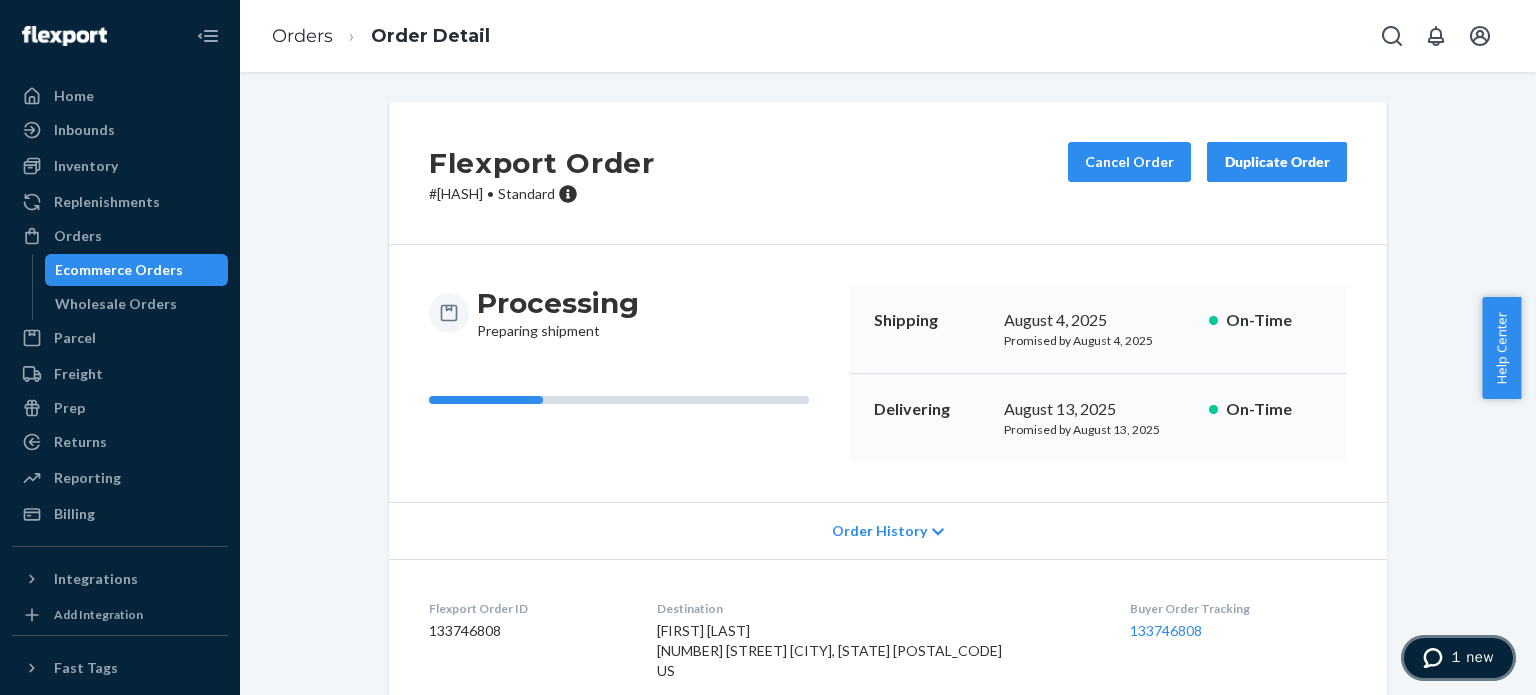 click on "1 new" at bounding box center (1472, 657) 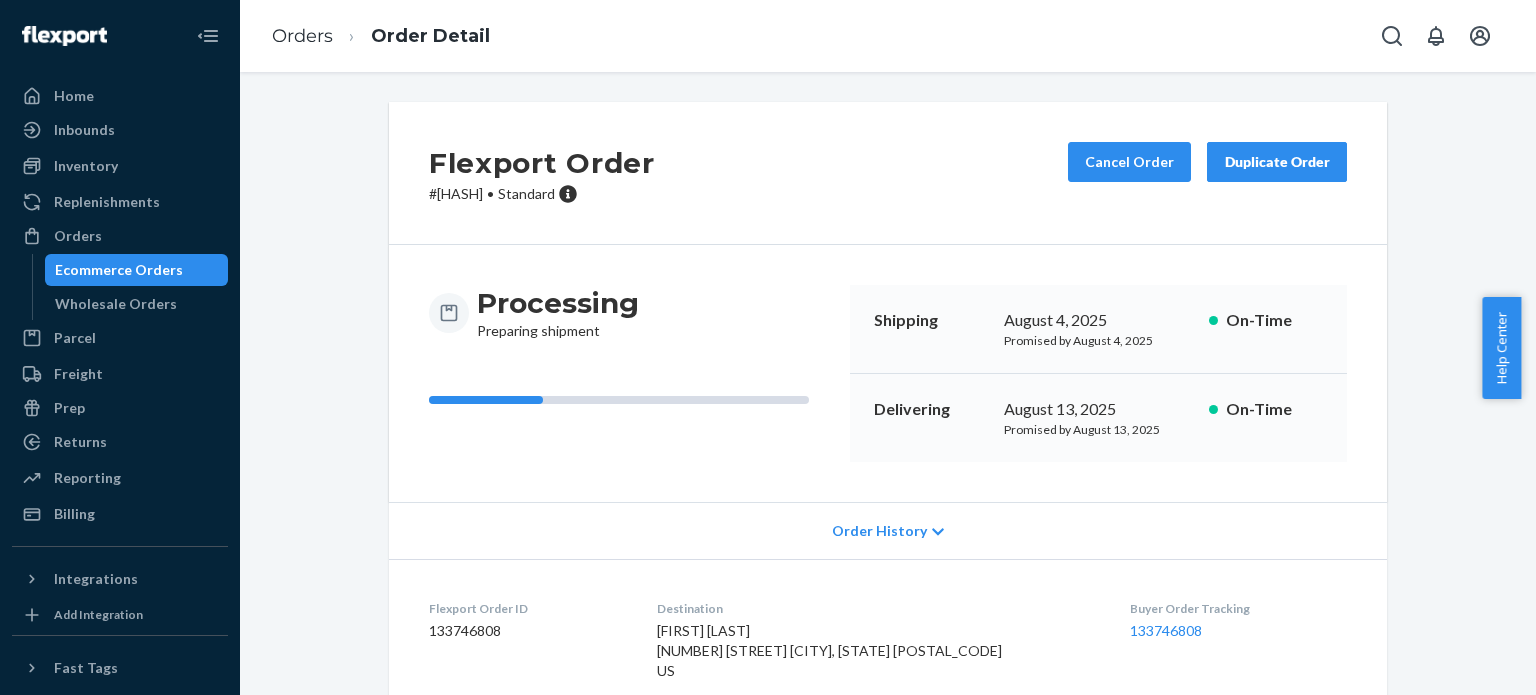 scroll, scrollTop: 0, scrollLeft: 0, axis: both 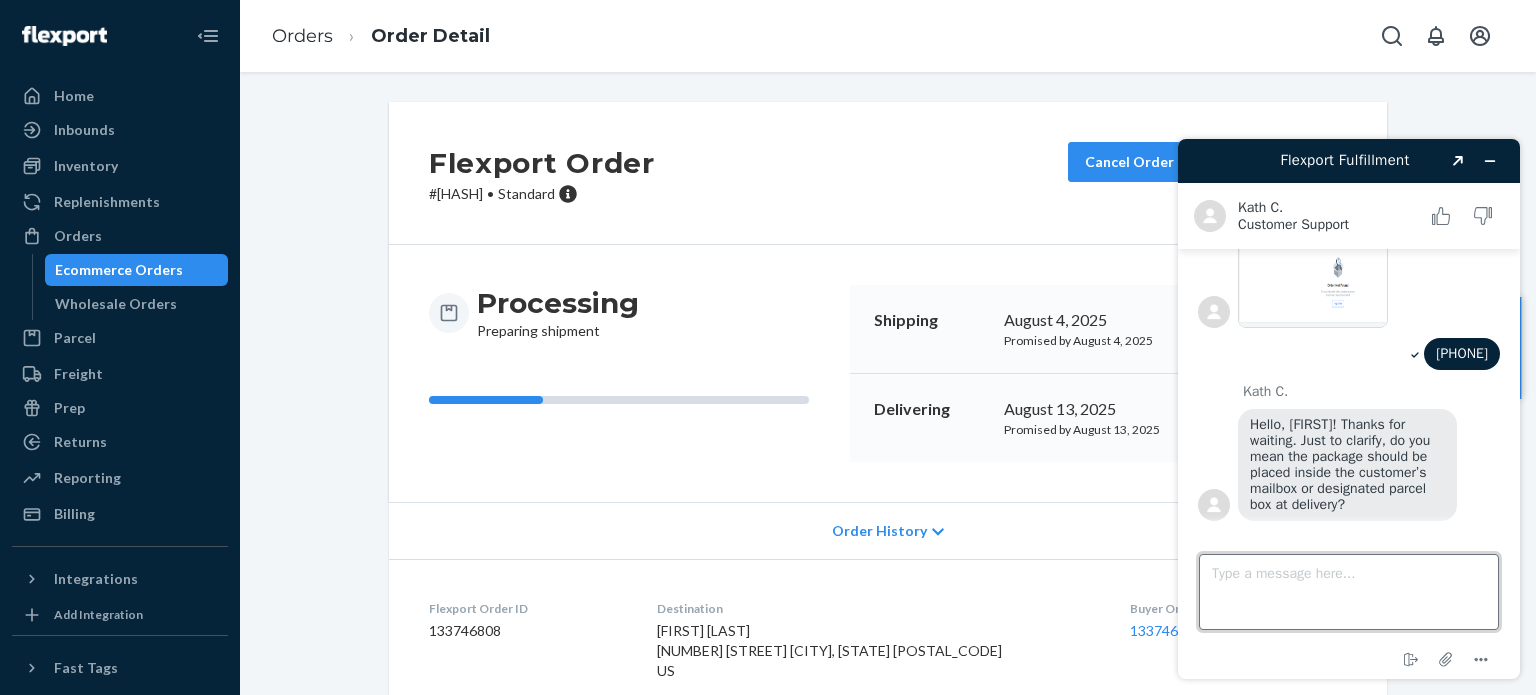 click on "Type a message here..." at bounding box center (1349, 592) 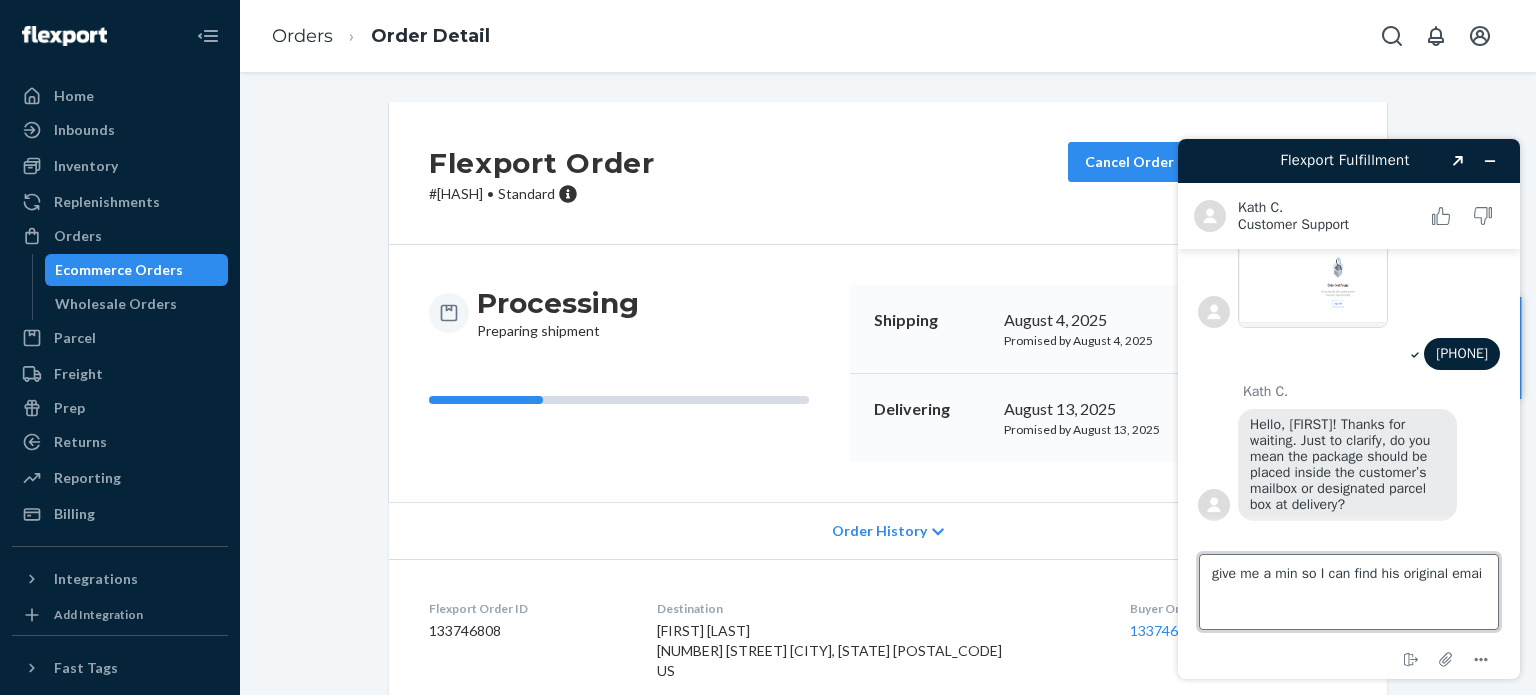 type on "give me a min so I can find his original email" 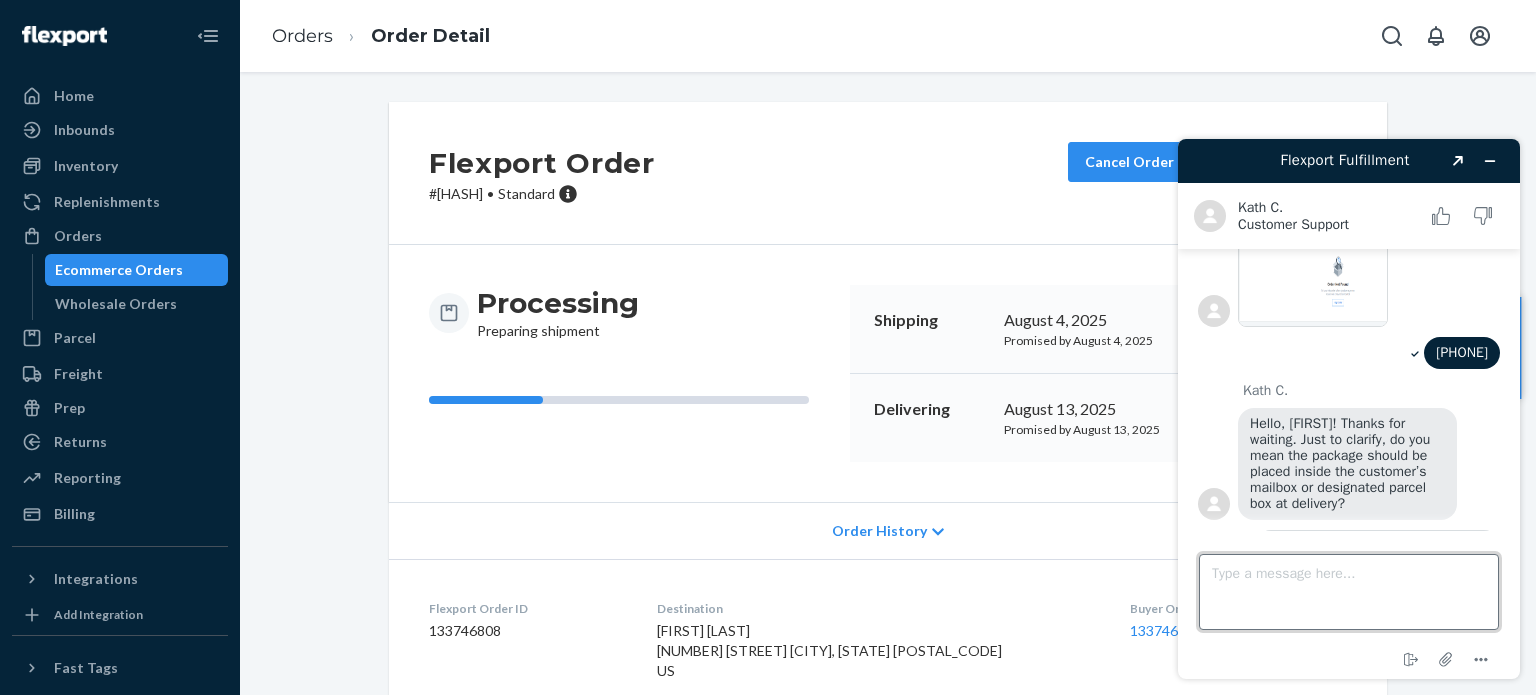 scroll, scrollTop: 691, scrollLeft: 0, axis: vertical 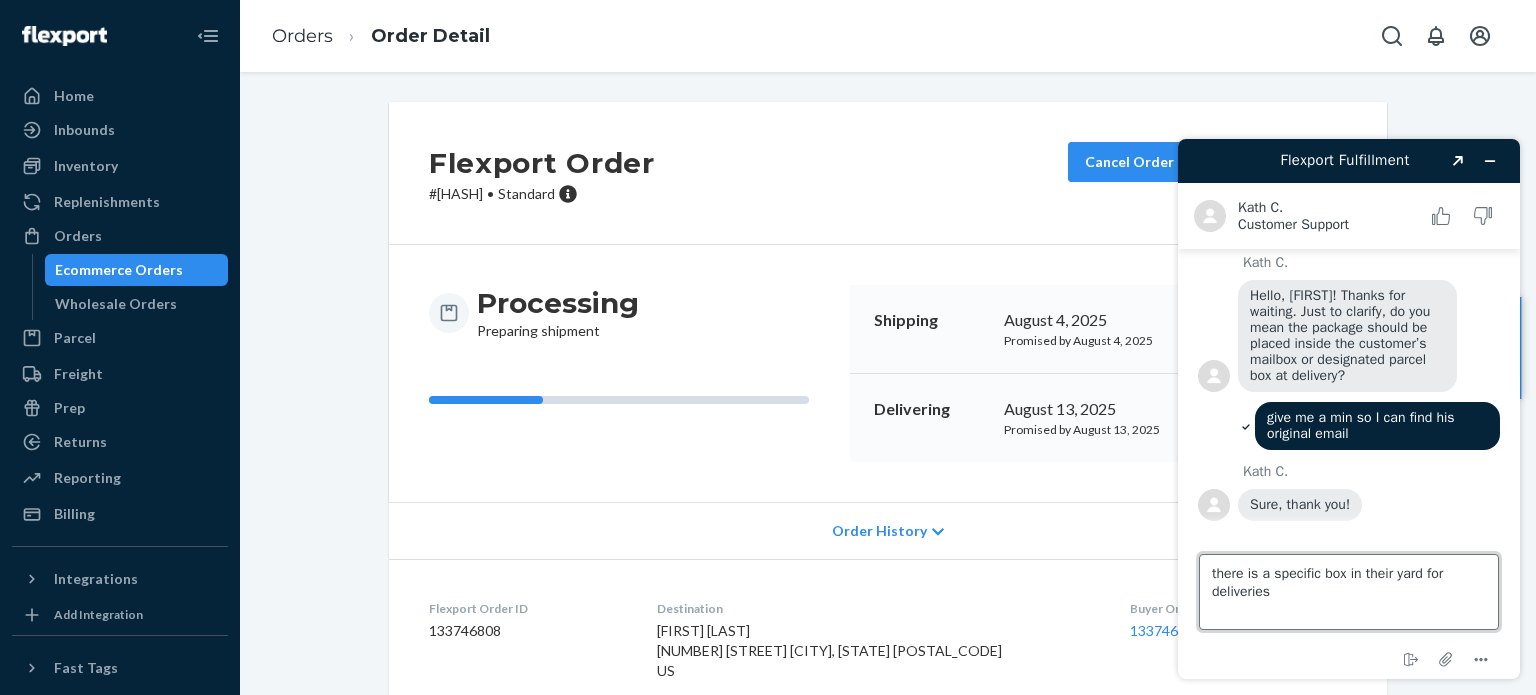 type on "there is a specific box in their yard for deliveries" 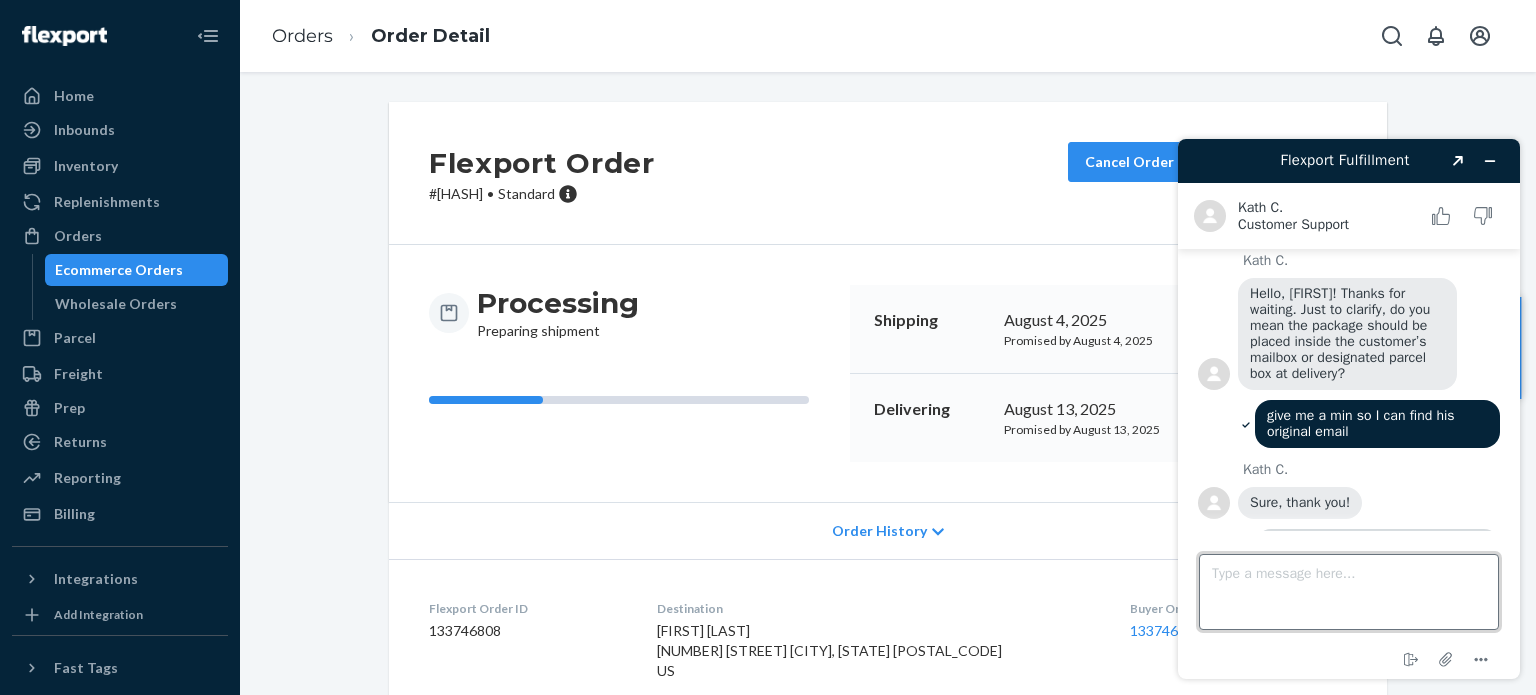 scroll, scrollTop: 820, scrollLeft: 0, axis: vertical 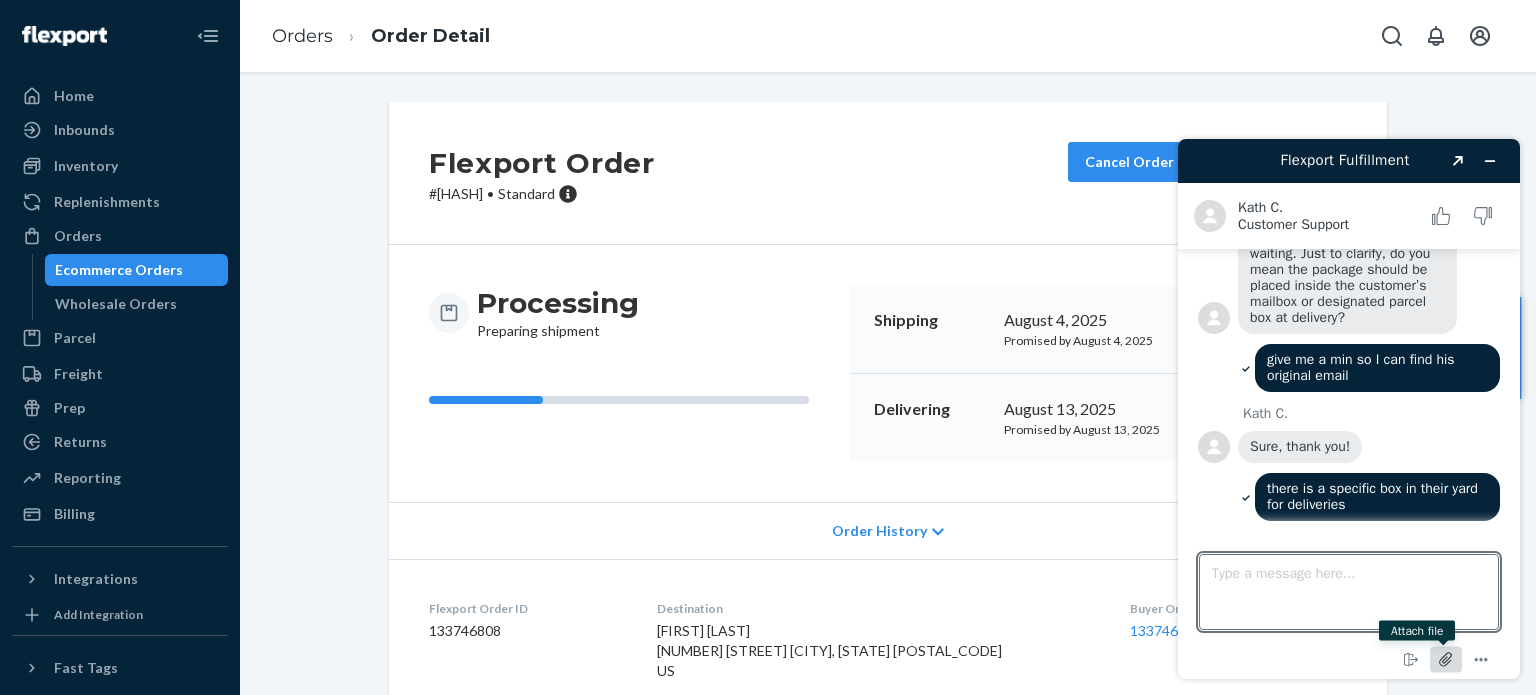 click 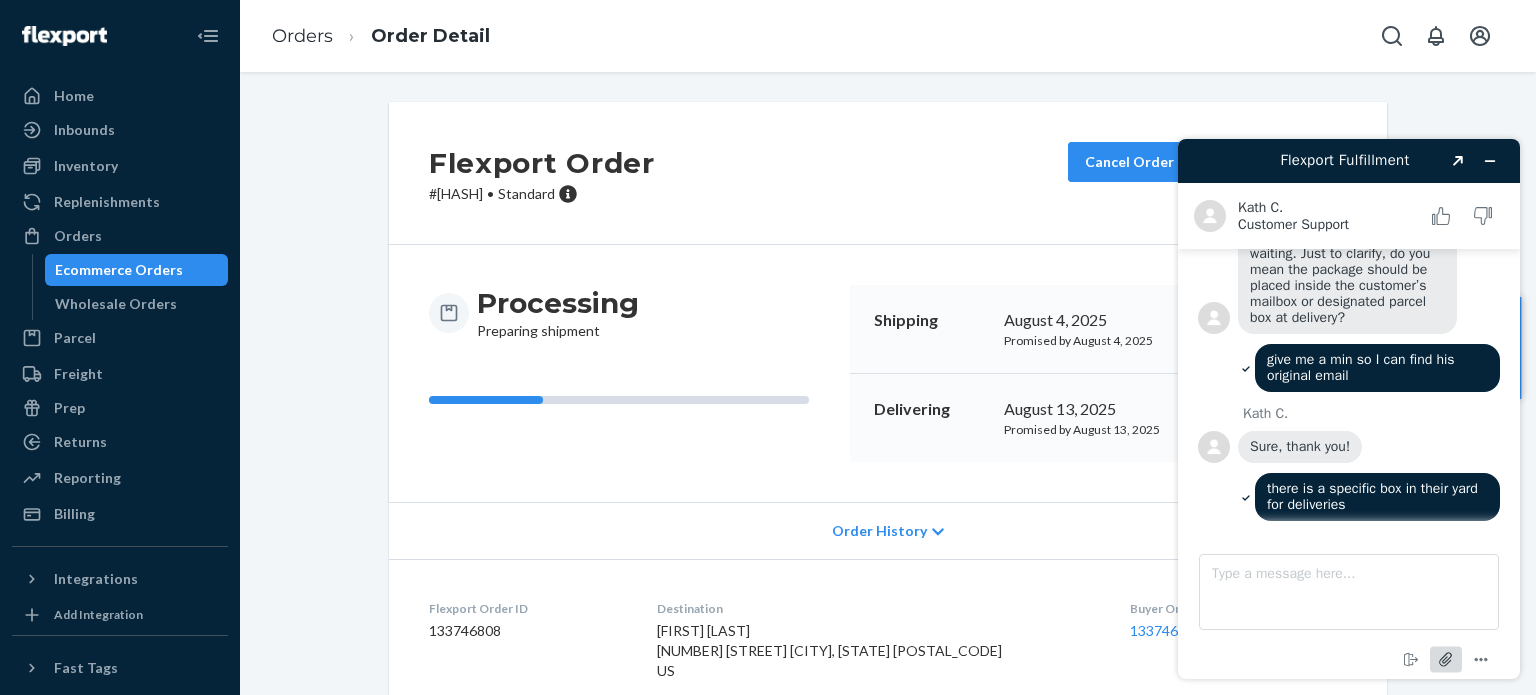 scroll, scrollTop: 936, scrollLeft: 0, axis: vertical 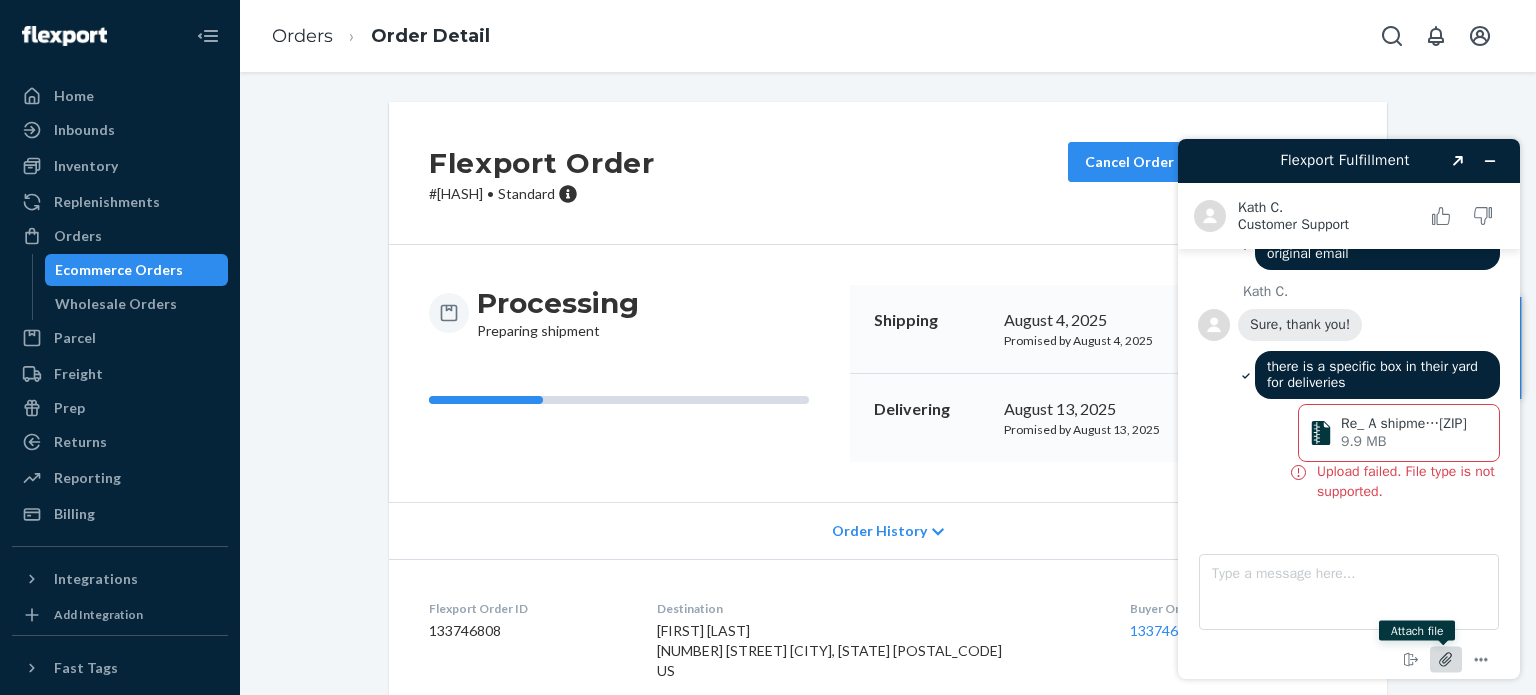 click 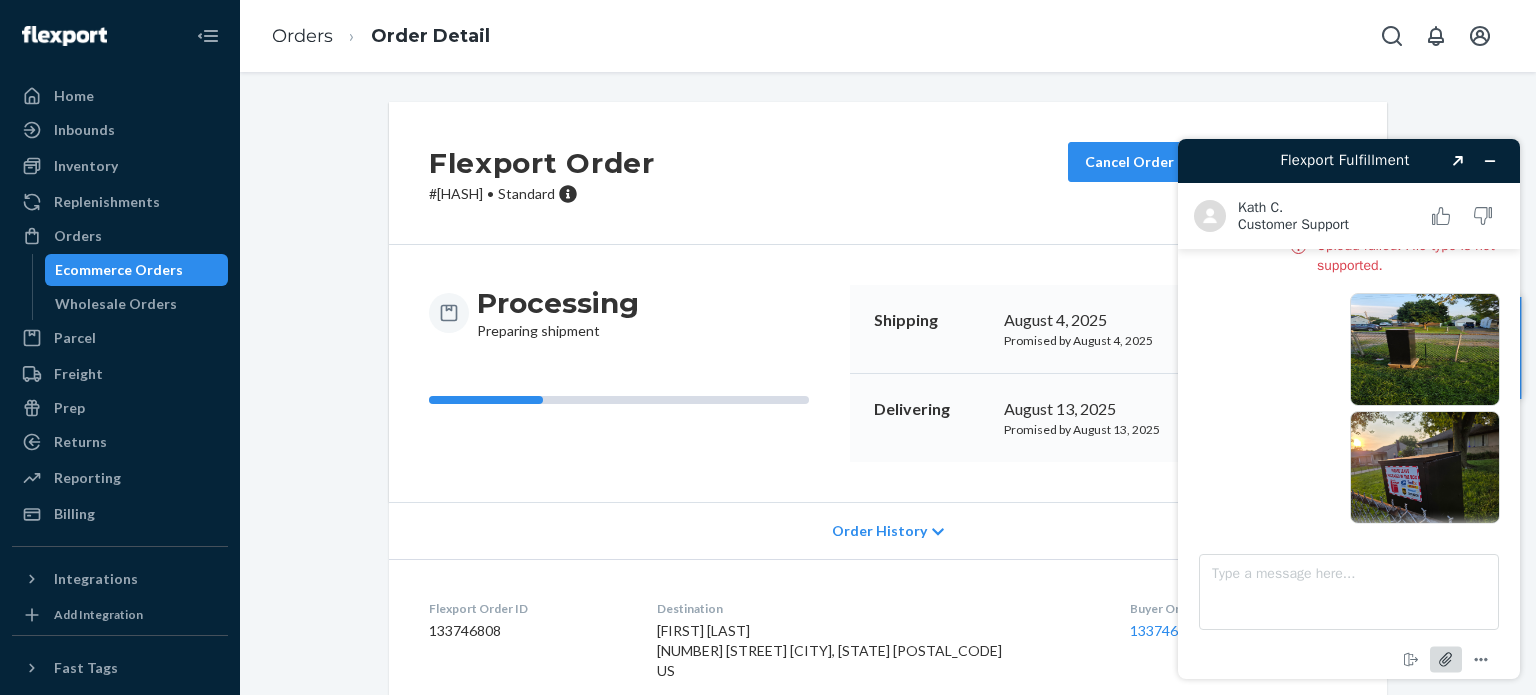 scroll, scrollTop: 1212, scrollLeft: 0, axis: vertical 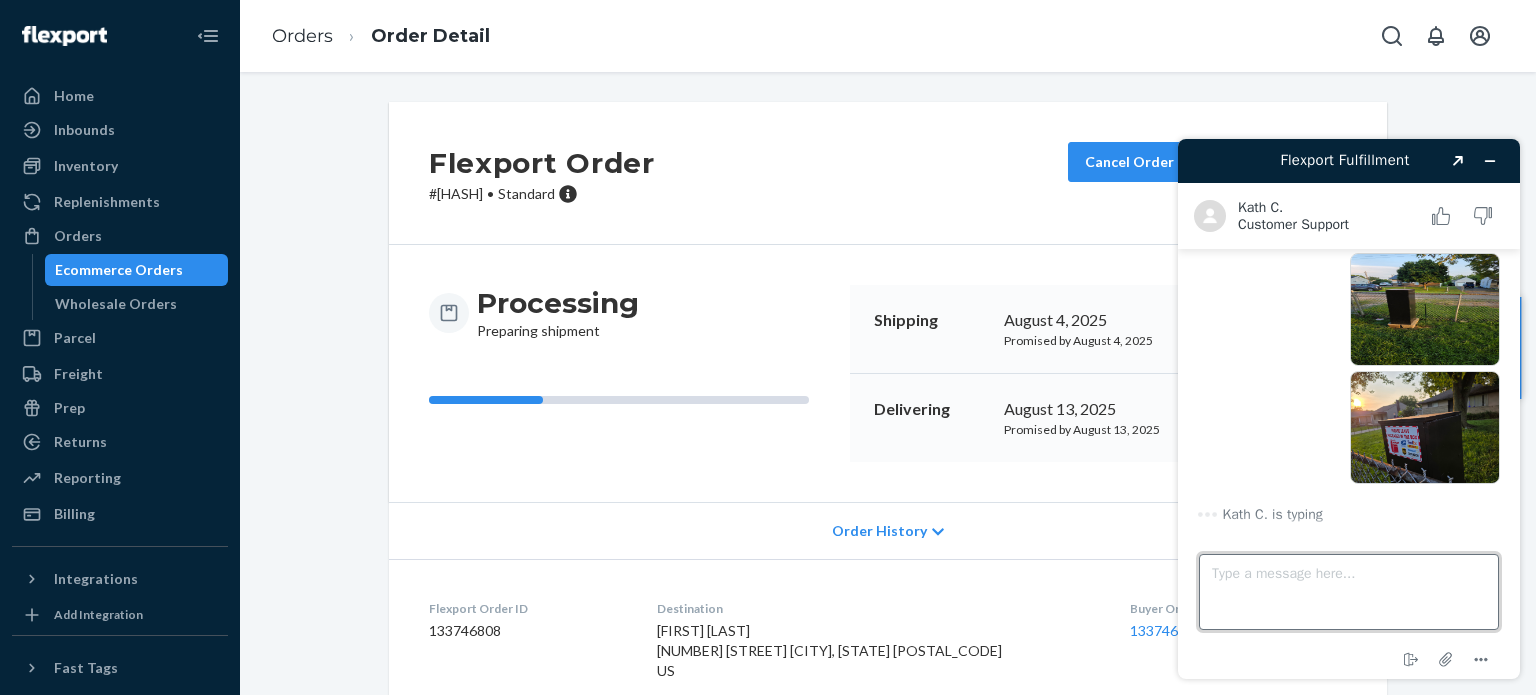 click on "Type a message here..." at bounding box center [1349, 592] 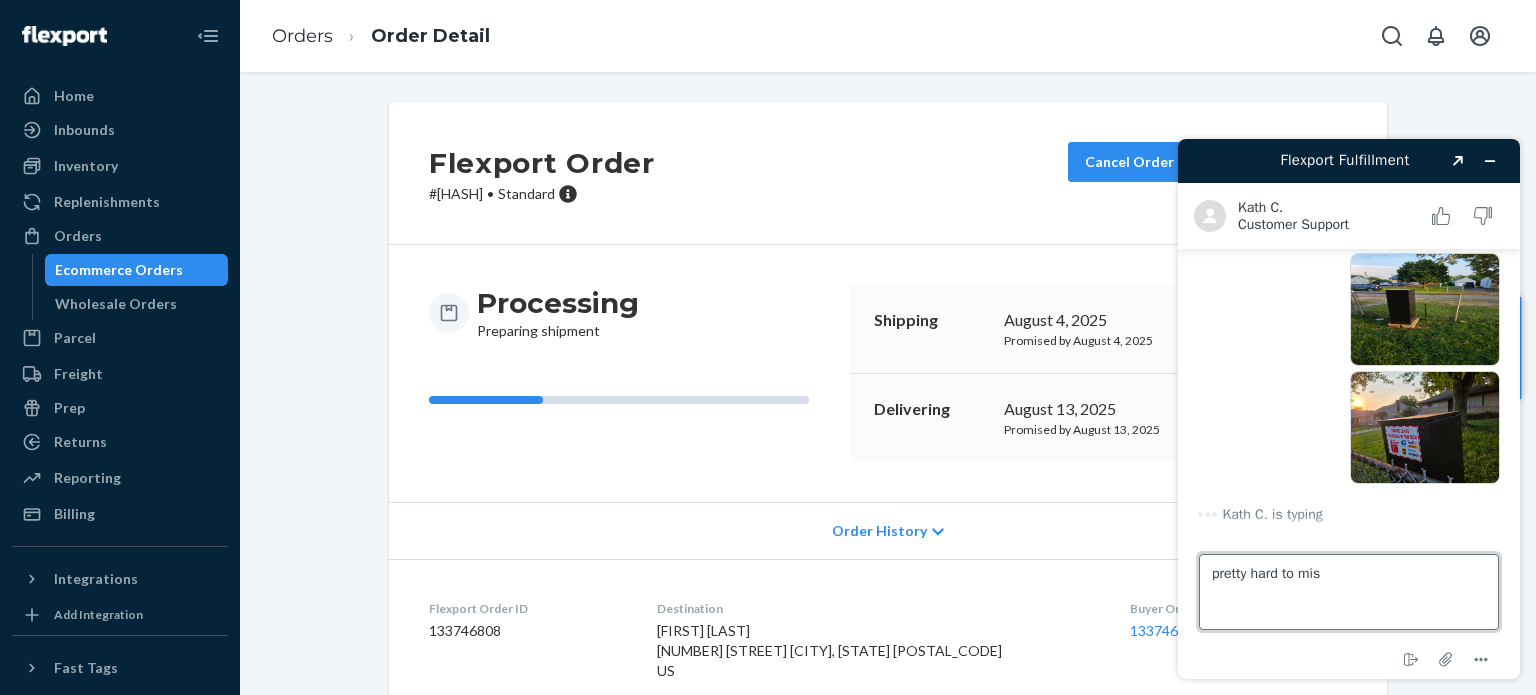 type on "pretty hard to miss" 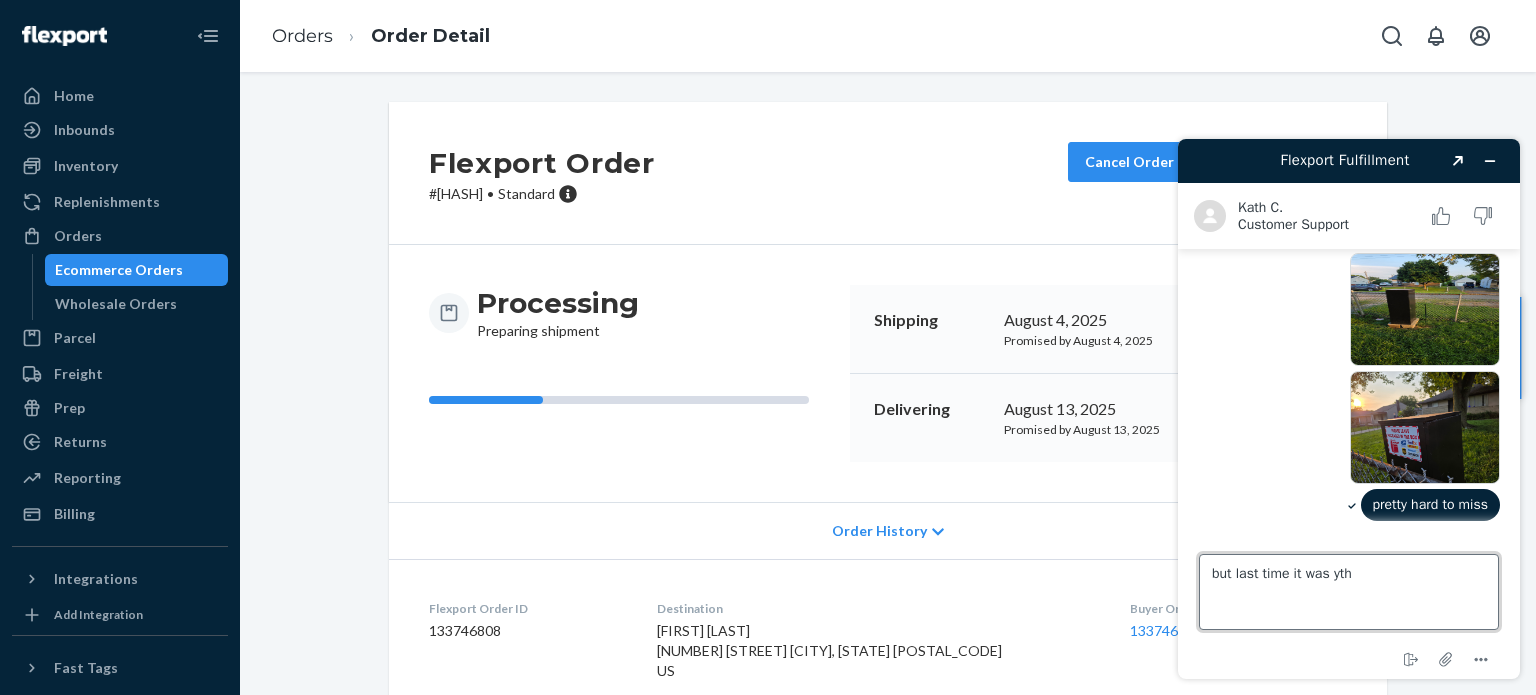 scroll, scrollTop: 1208, scrollLeft: 0, axis: vertical 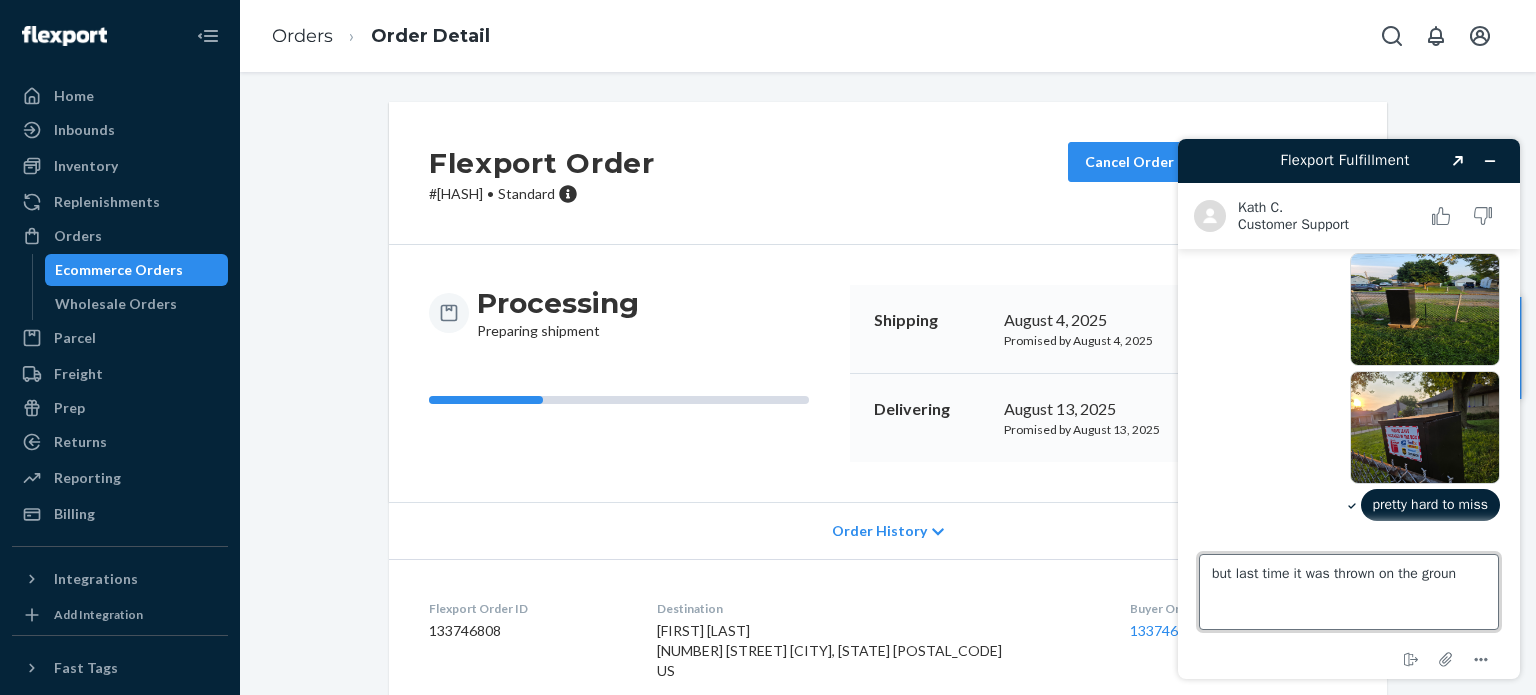 type on "but last time it was thrown on the ground" 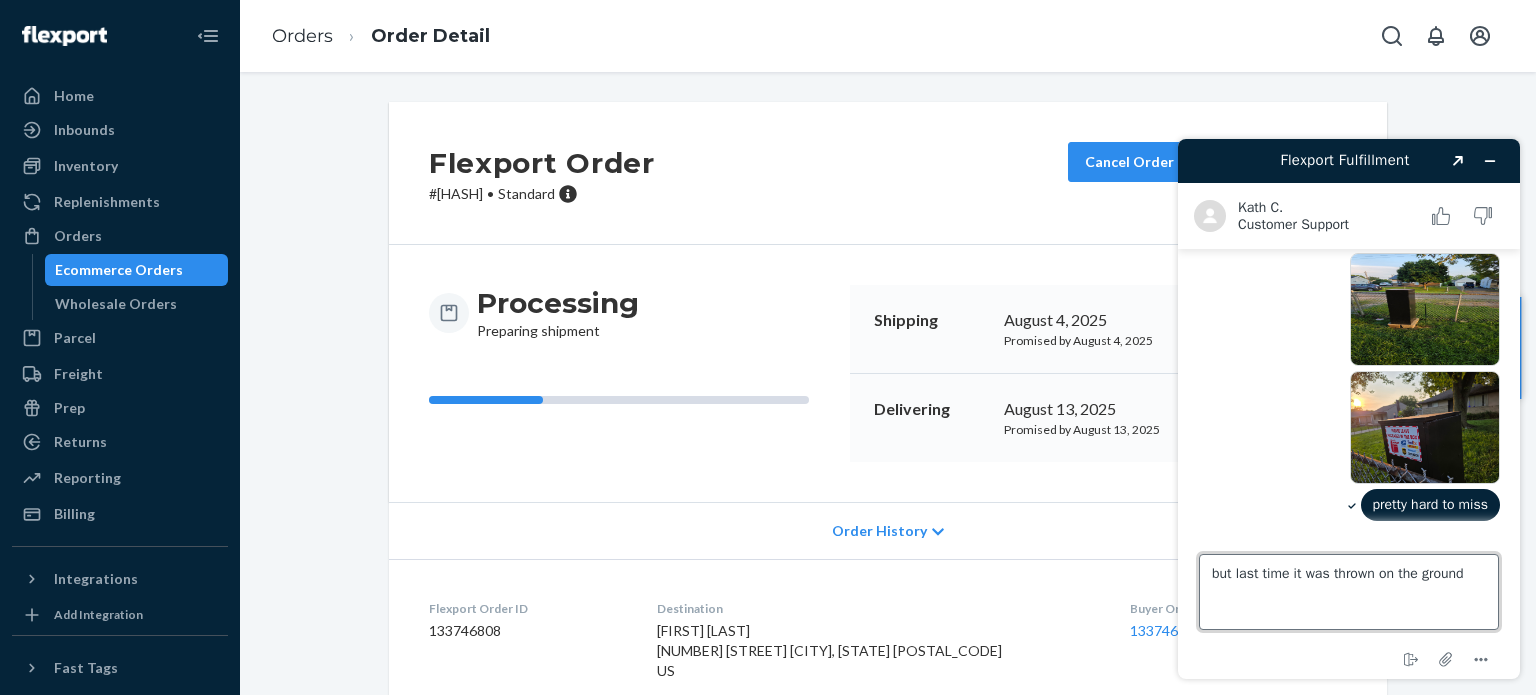 scroll, scrollTop: 1262, scrollLeft: 0, axis: vertical 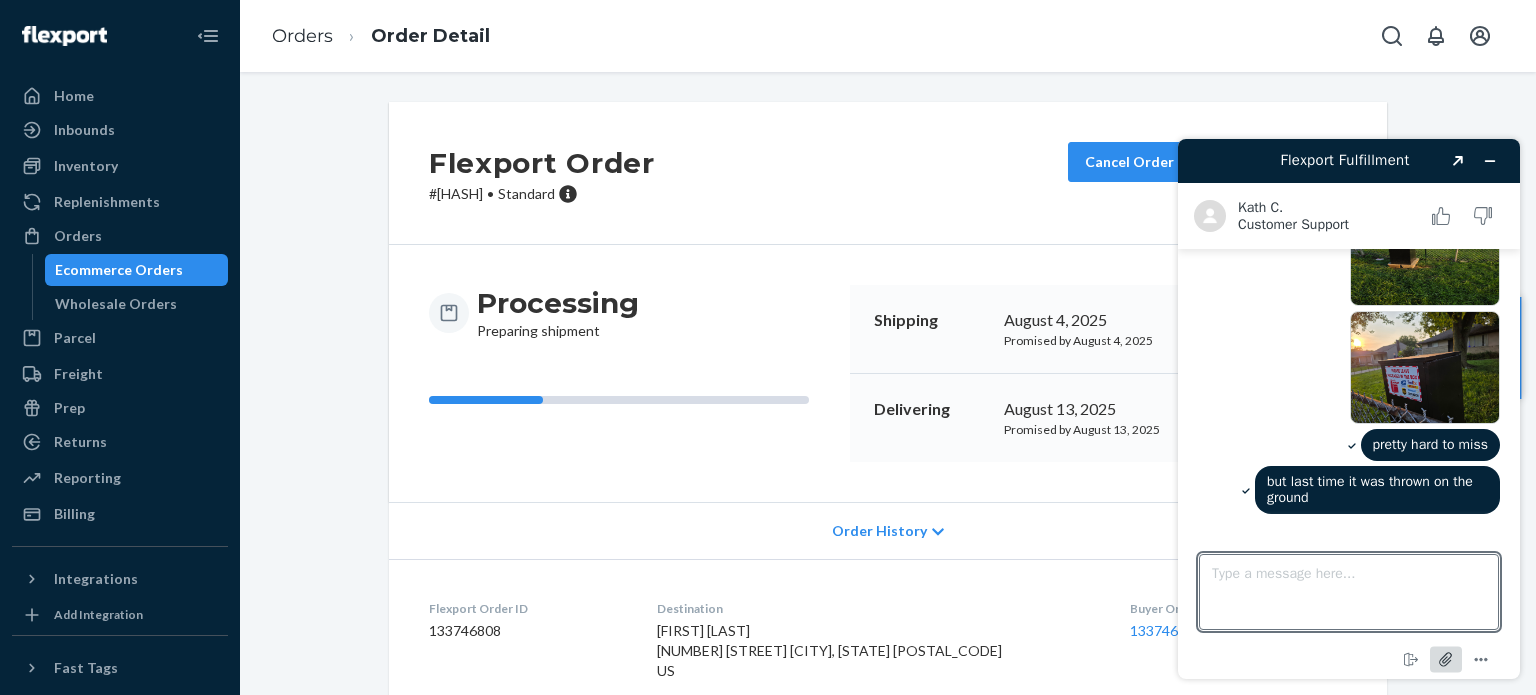 click 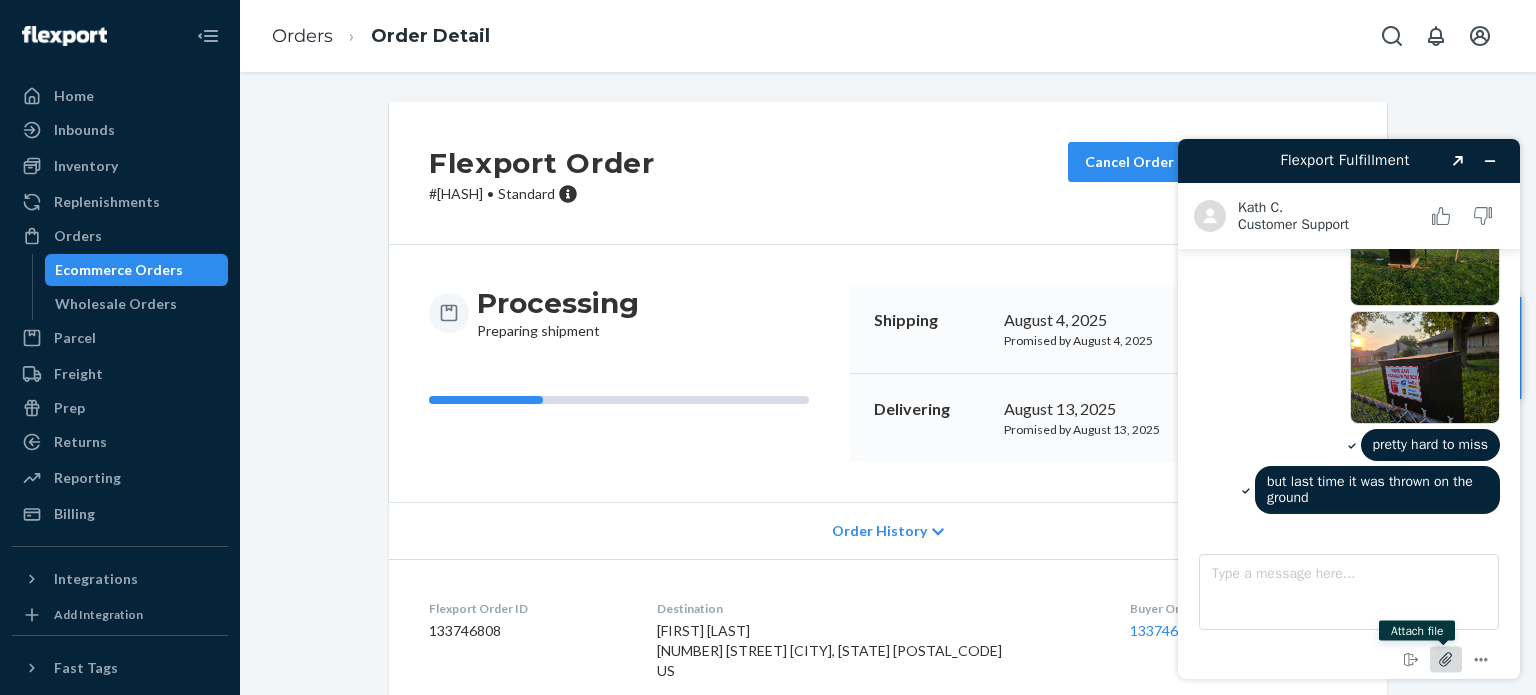 scroll, scrollTop: 1262, scrollLeft: 0, axis: vertical 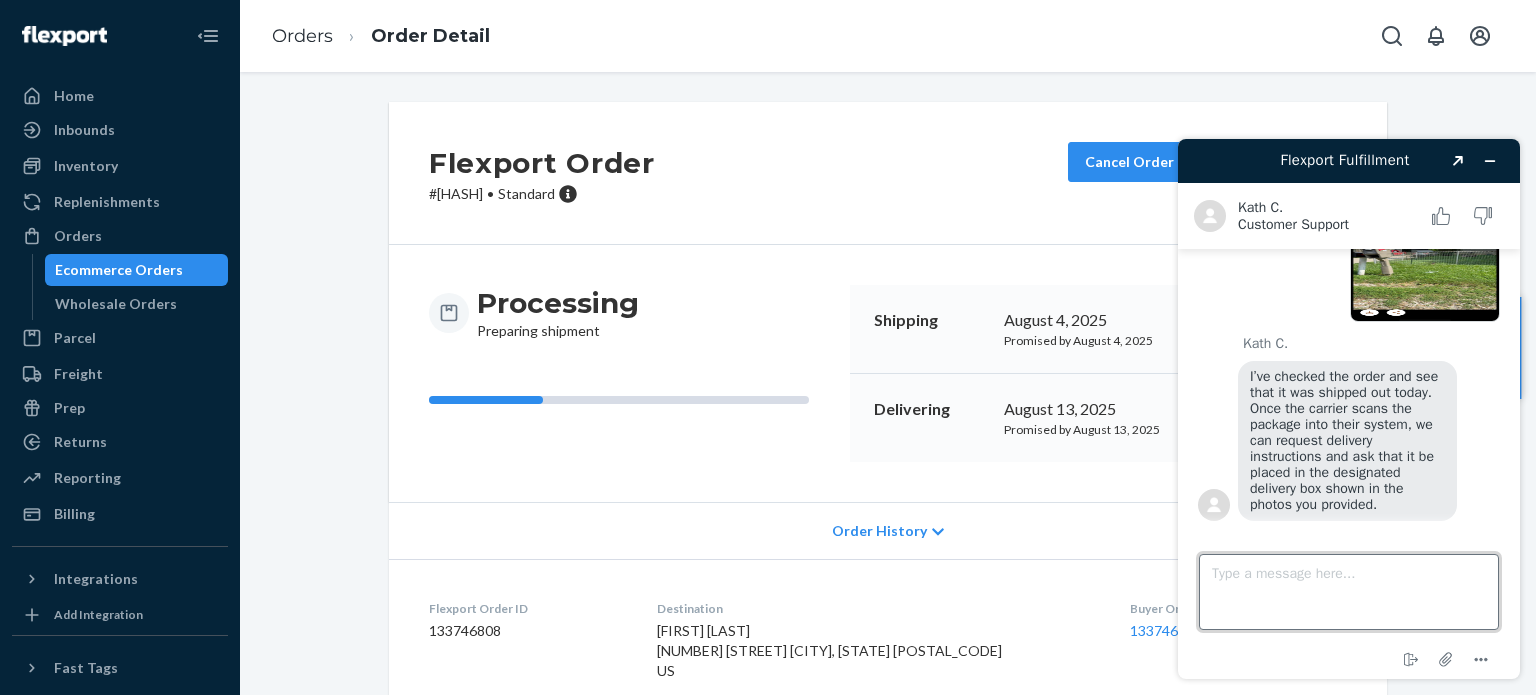 click on "Type a message here..." at bounding box center [1349, 592] 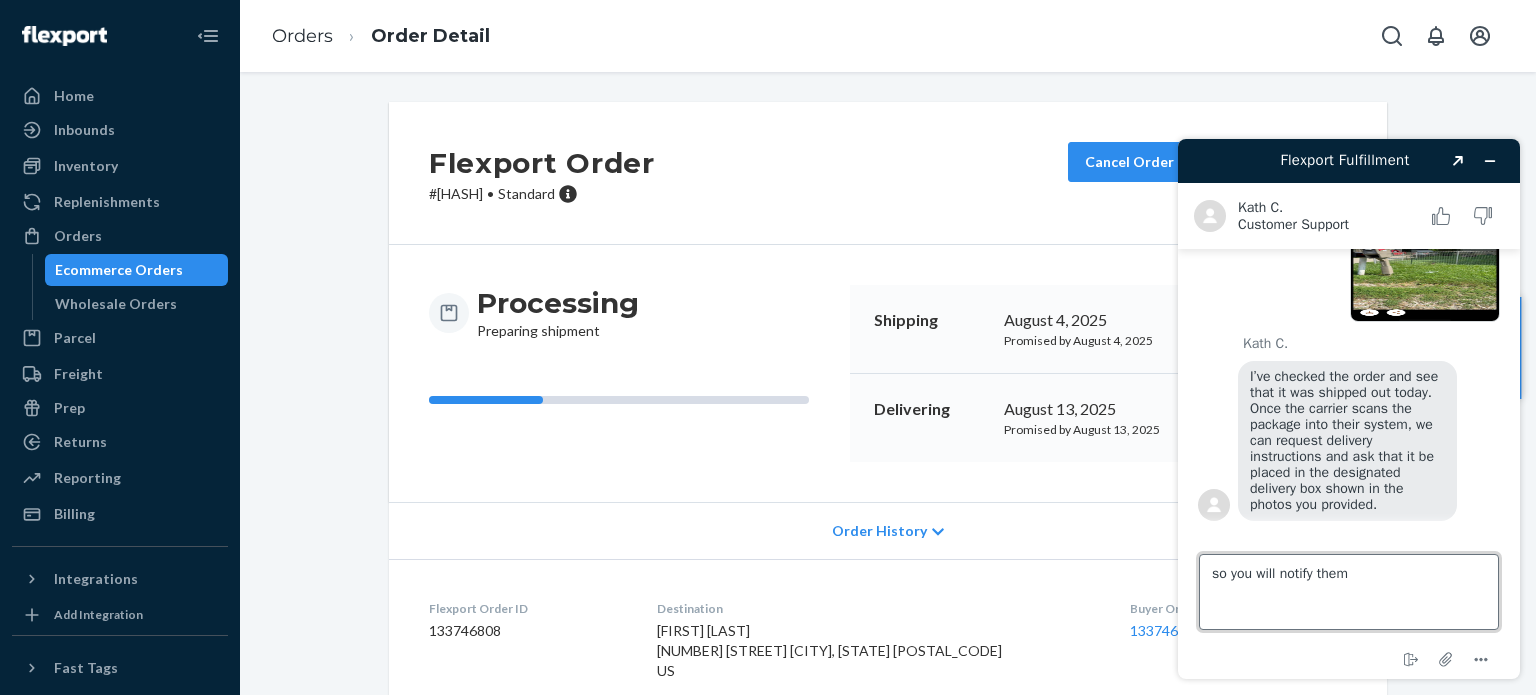 type on "so you will notify them?" 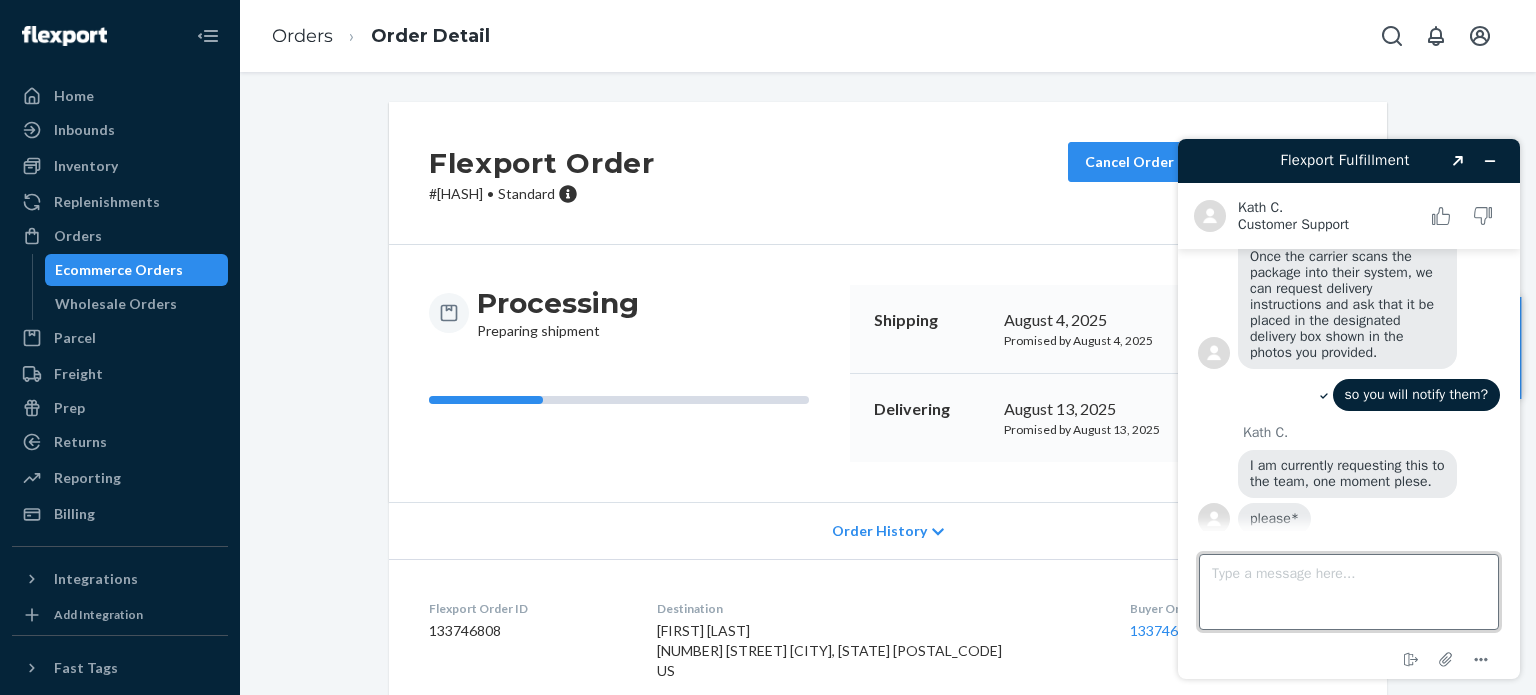 scroll, scrollTop: 1761, scrollLeft: 0, axis: vertical 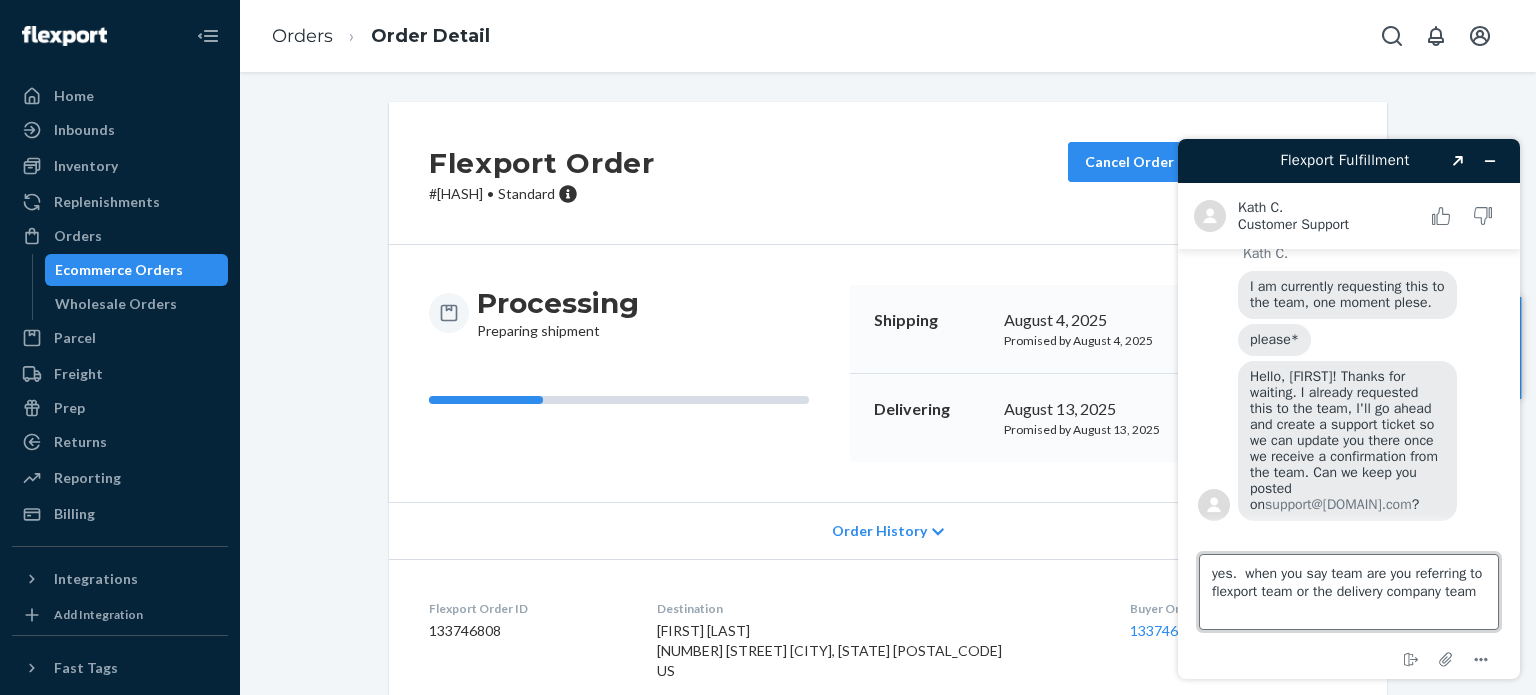 type on "yes. when you say team are you referring to flexport team or the delivery company team?" 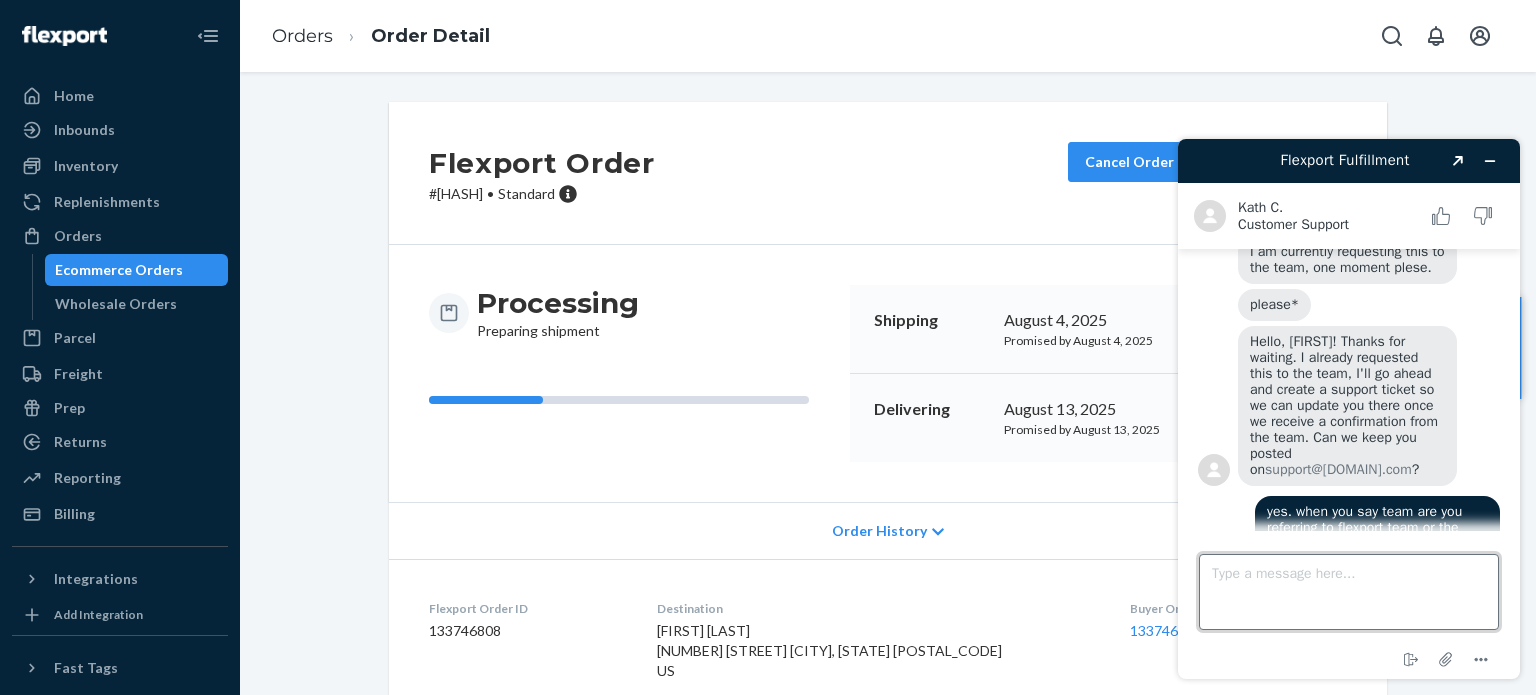 scroll, scrollTop: 2016, scrollLeft: 0, axis: vertical 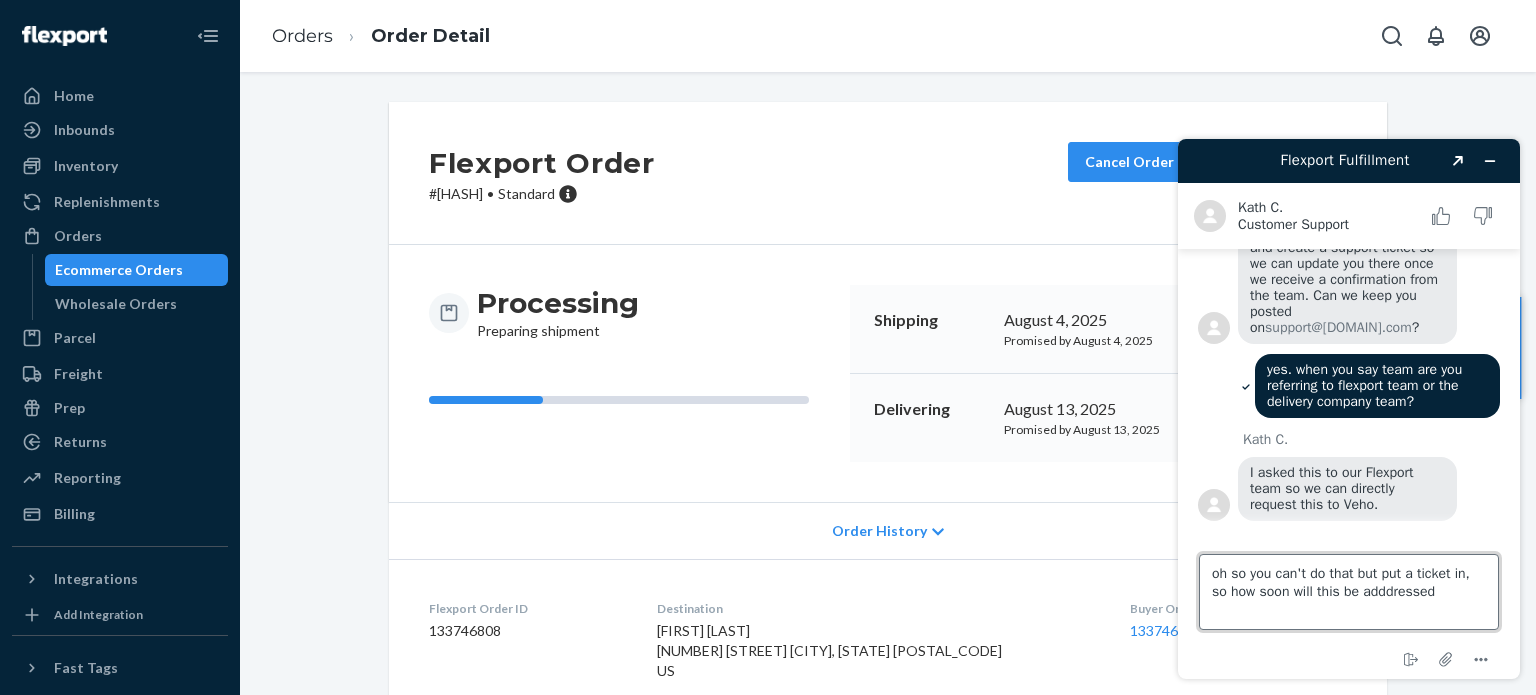 type on "oh so you can't do that but put a ticket in, so how soon will this be adddressed?" 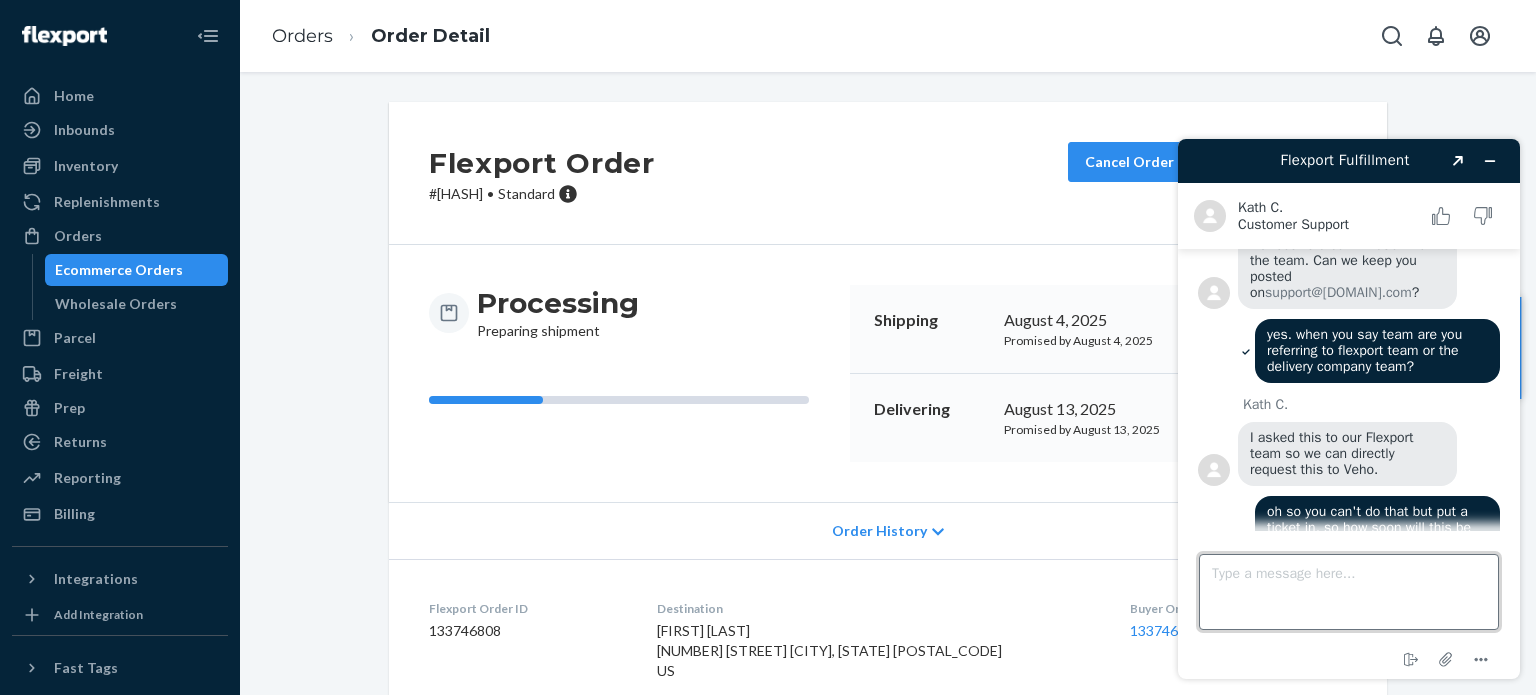 scroll, scrollTop: 2194, scrollLeft: 0, axis: vertical 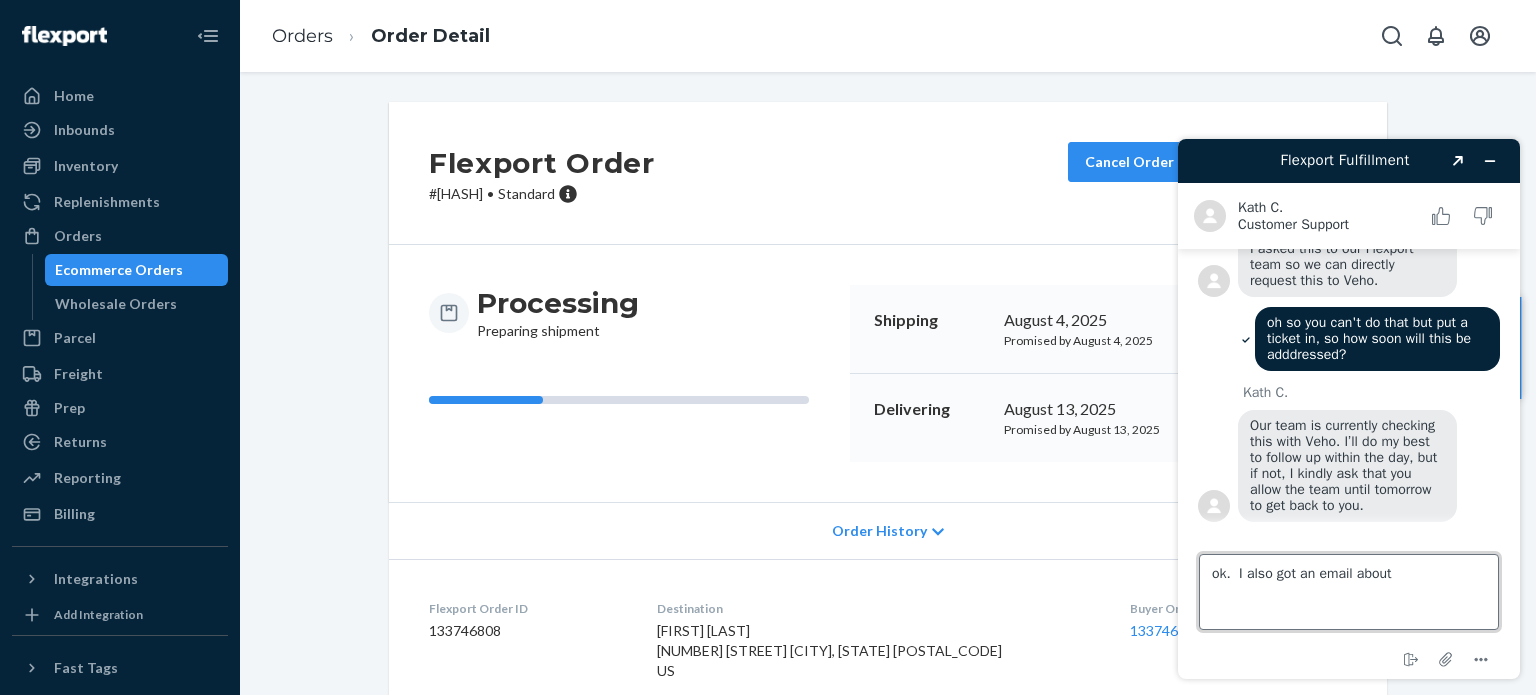 paste on "Dimensions Variance Notification" 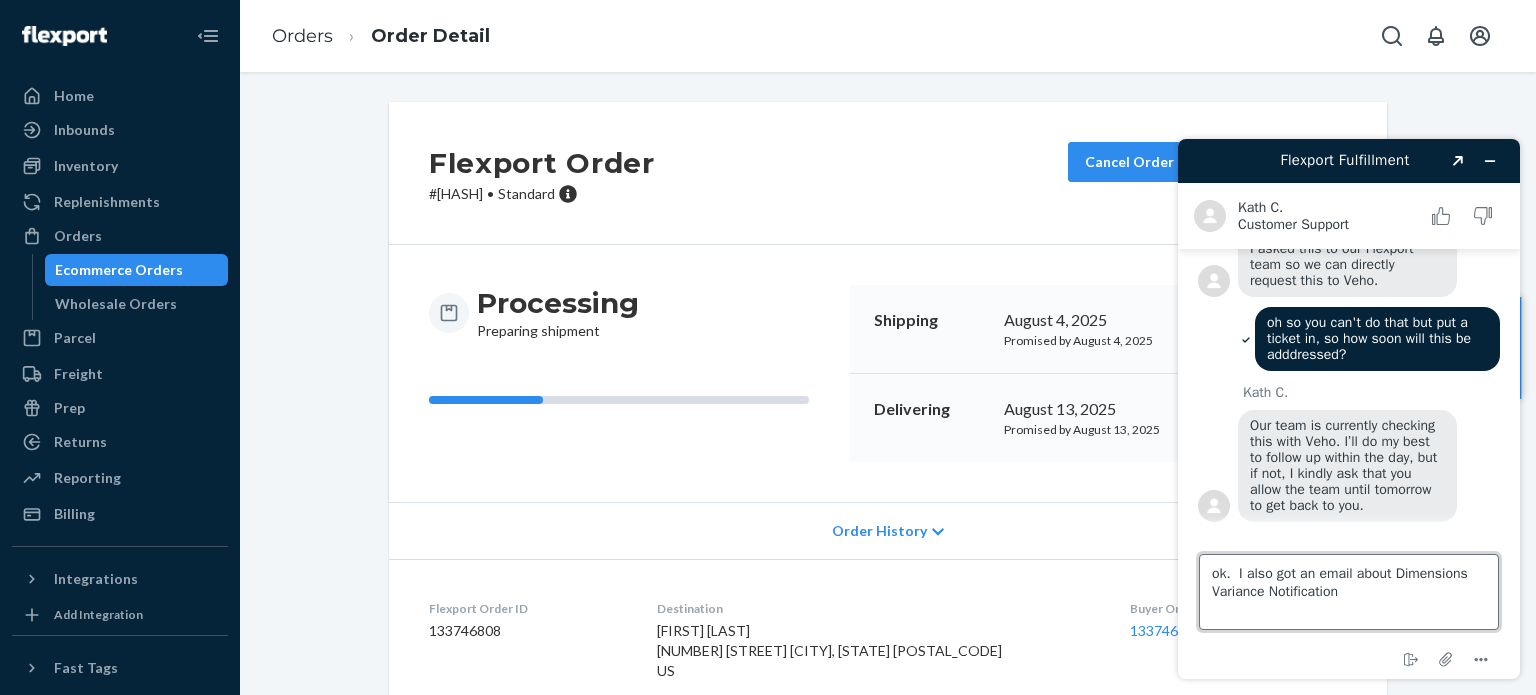 type on "ok. I also got an email about Dimensions Variance Notification?" 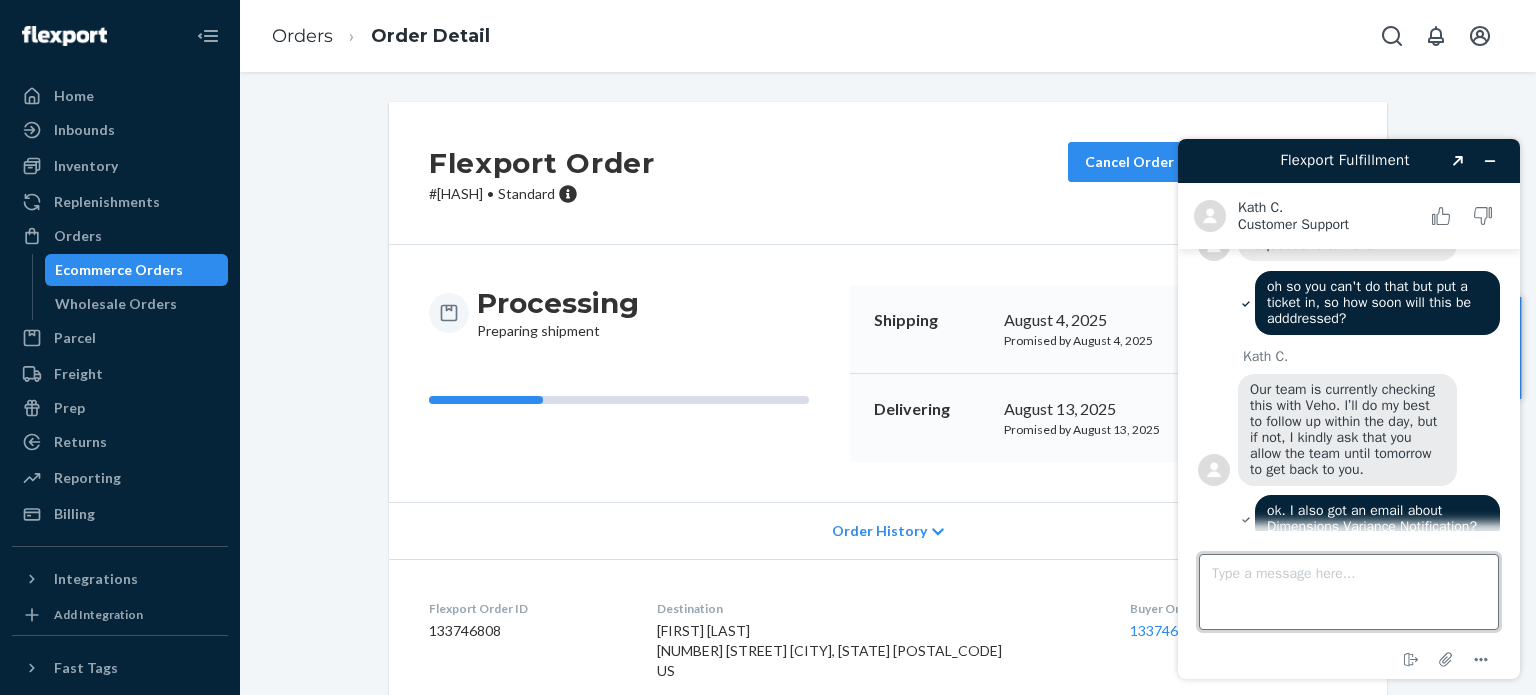 scroll, scrollTop: 2403, scrollLeft: 0, axis: vertical 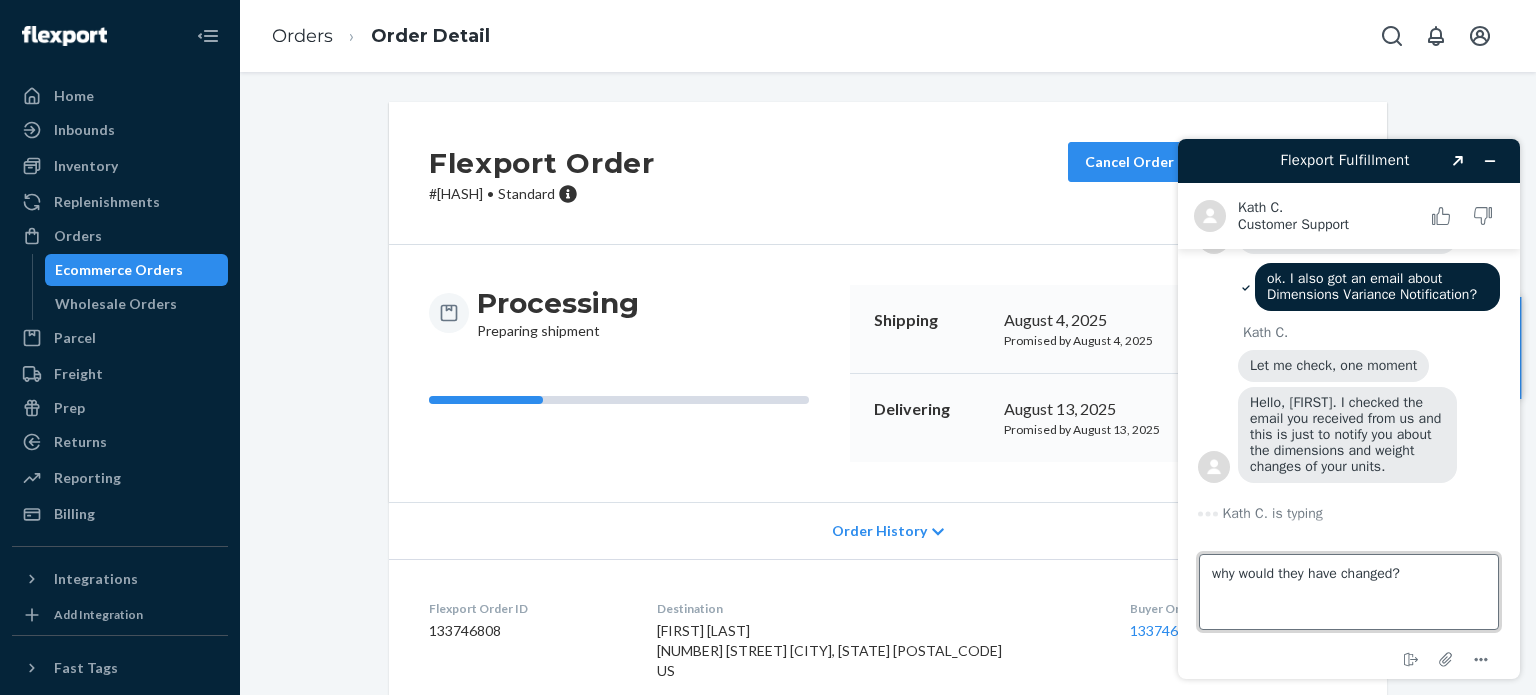 type on "why would they have changed?." 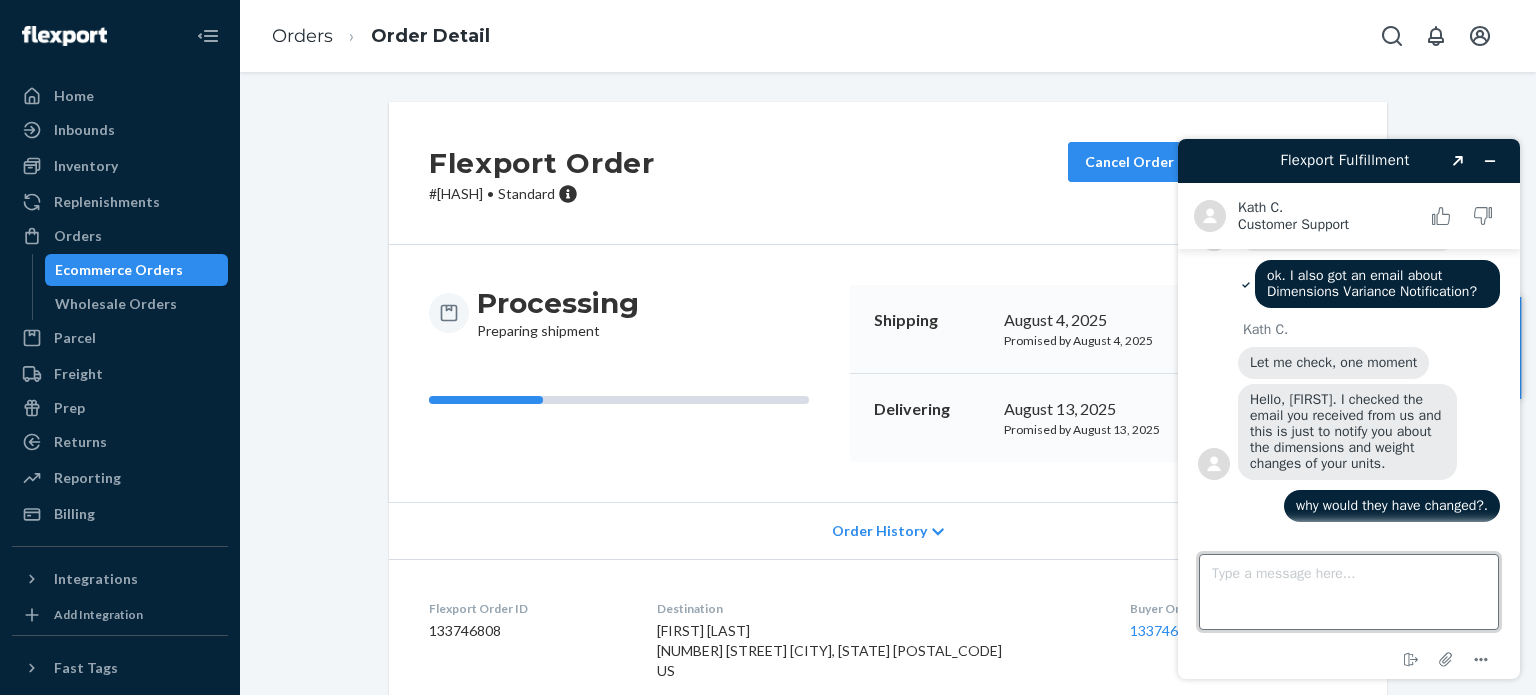 scroll, scrollTop: 2657, scrollLeft: 0, axis: vertical 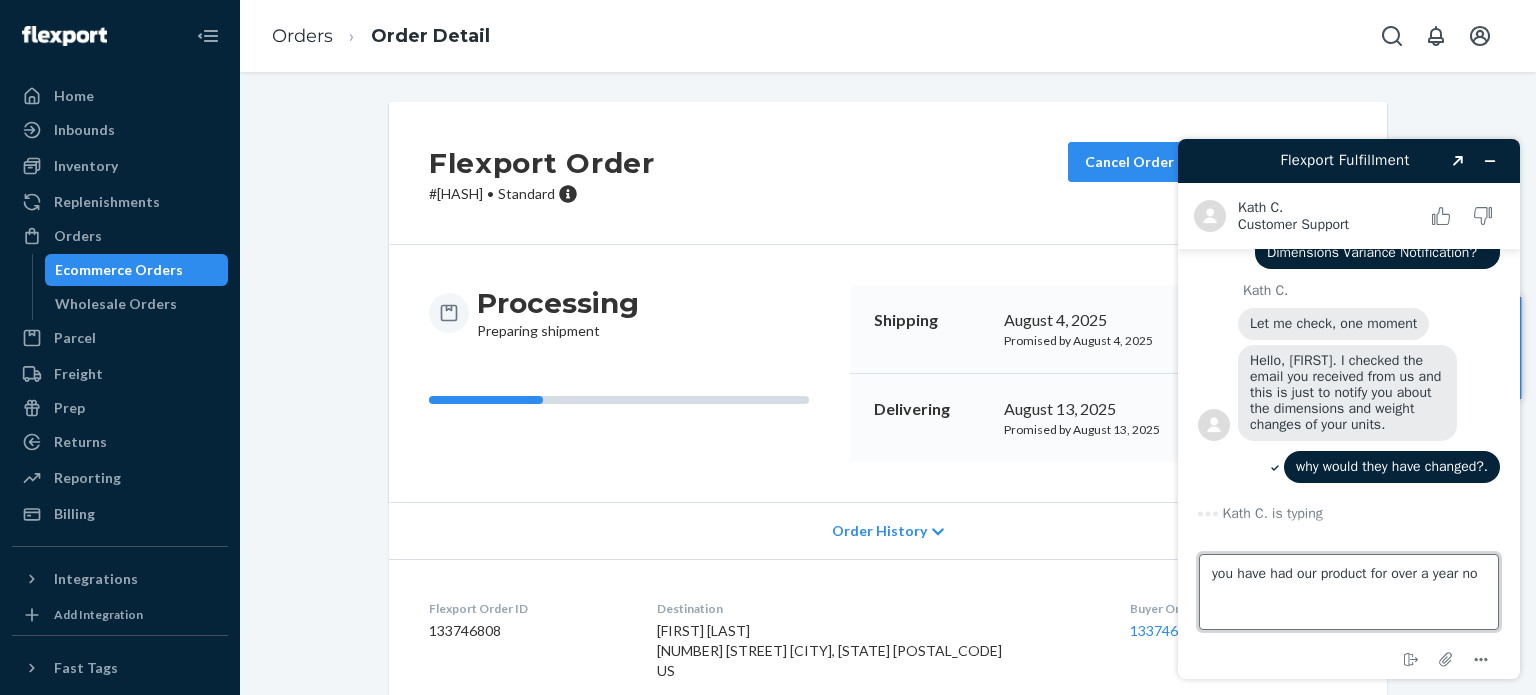 type on "you have had our product for over a year now" 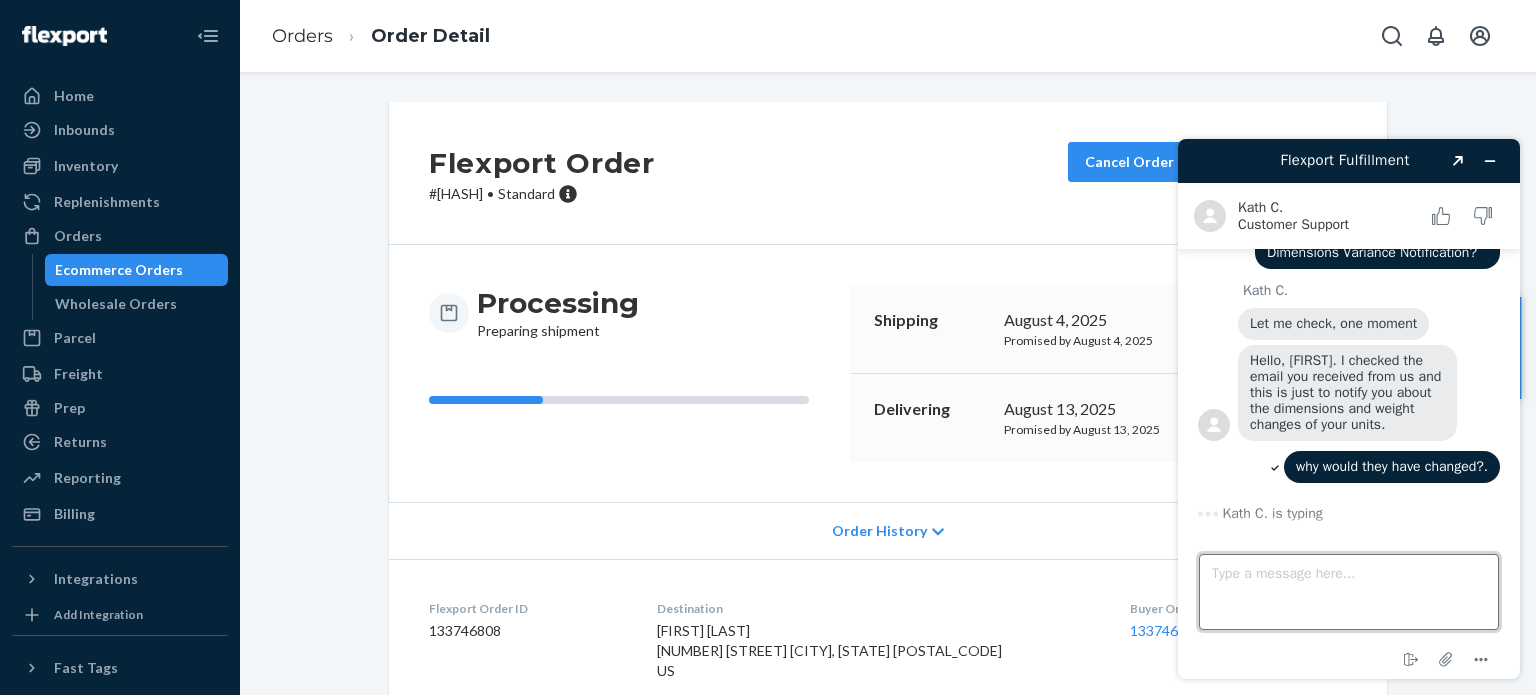scroll, scrollTop: 2710, scrollLeft: 0, axis: vertical 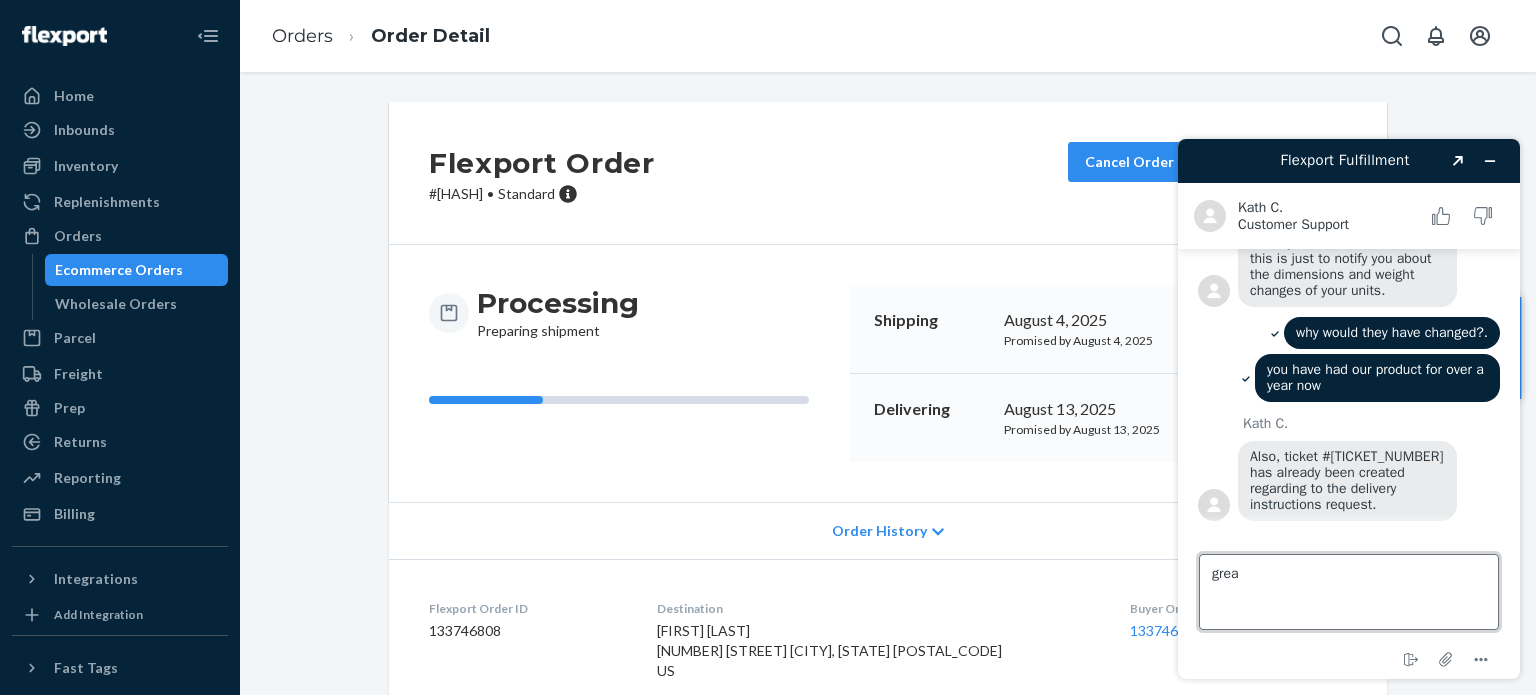 type on "great" 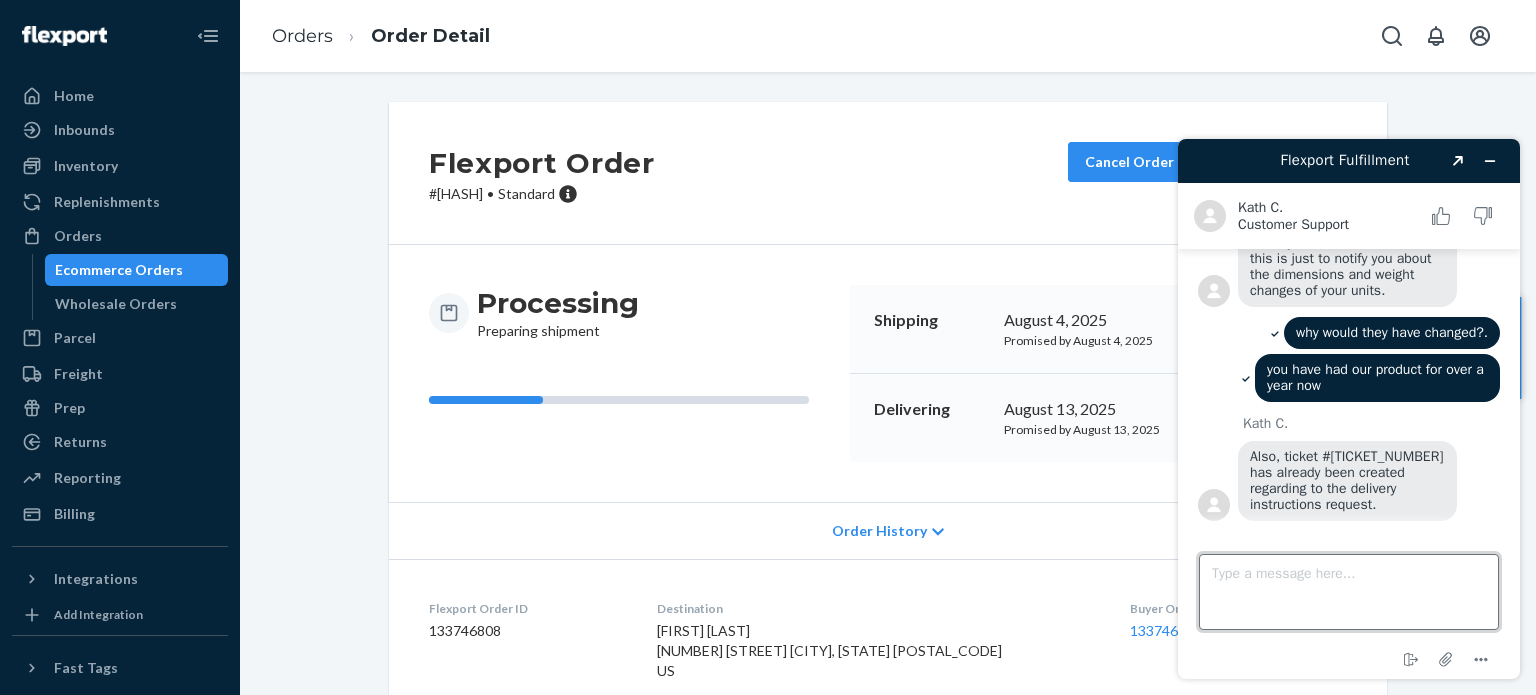 scroll, scrollTop: 2832, scrollLeft: 0, axis: vertical 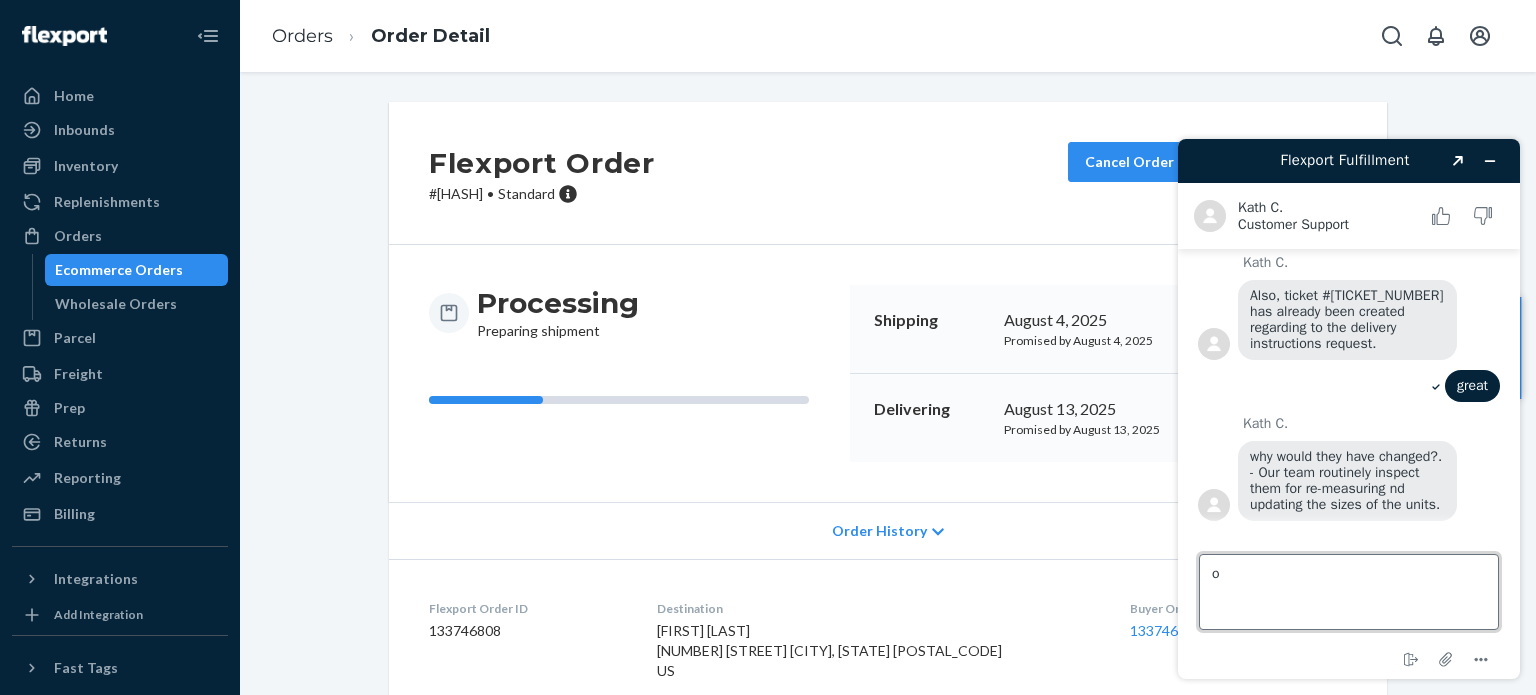 type on "ok" 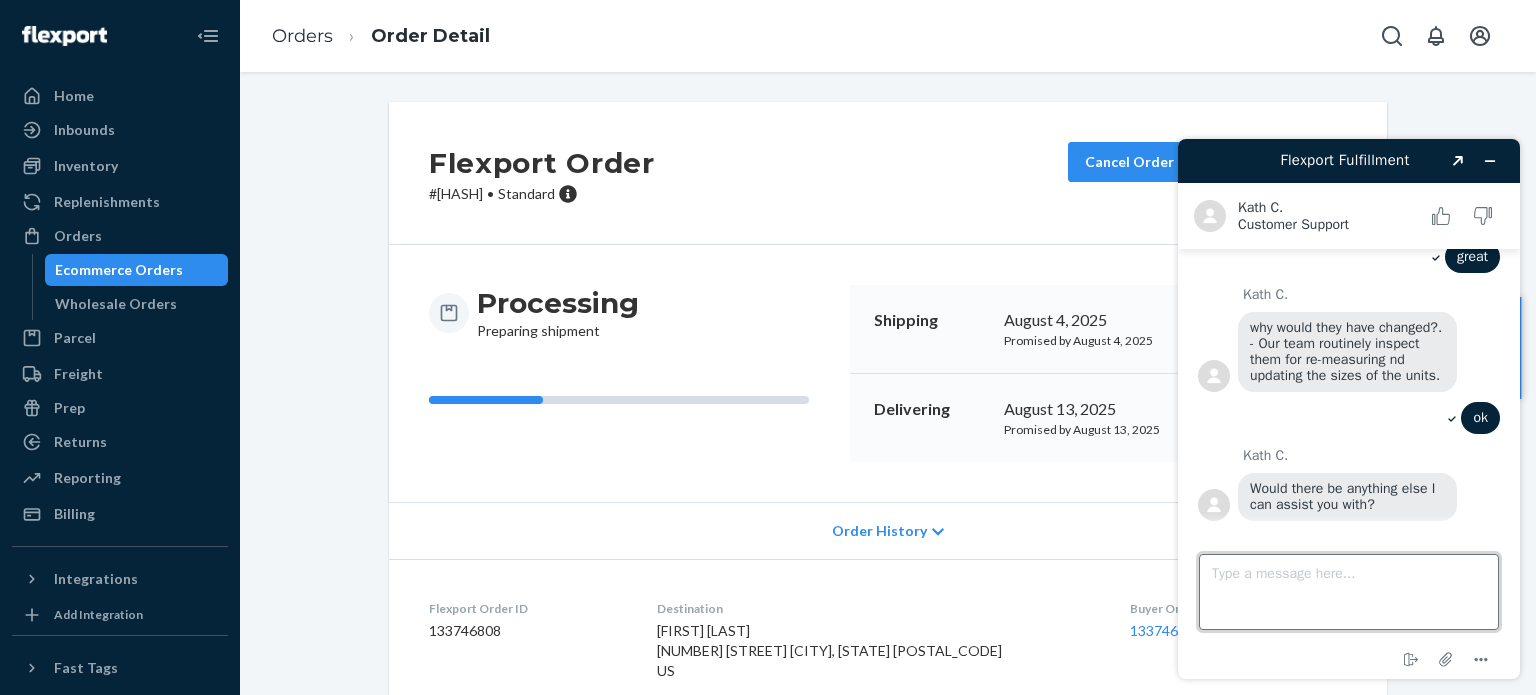 scroll, scrollTop: 3112, scrollLeft: 0, axis: vertical 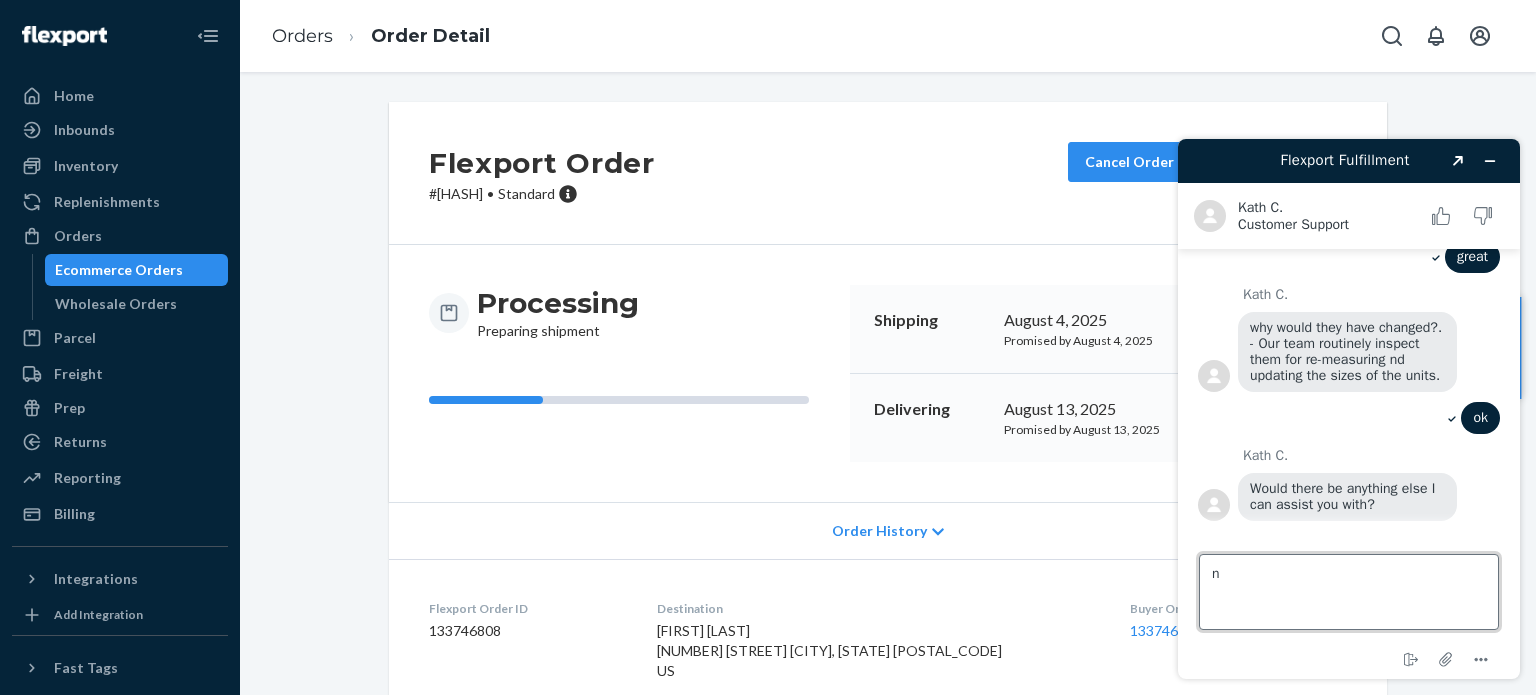 type on "no" 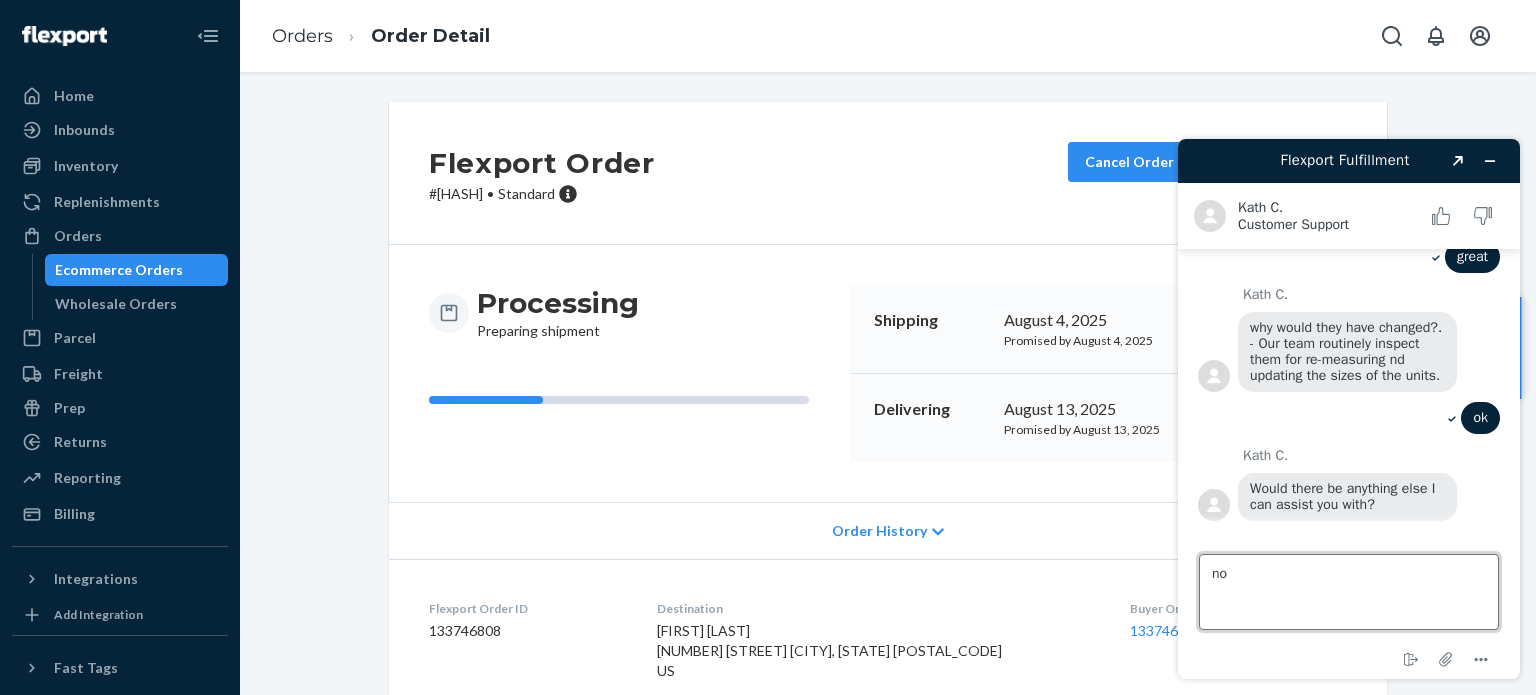 type 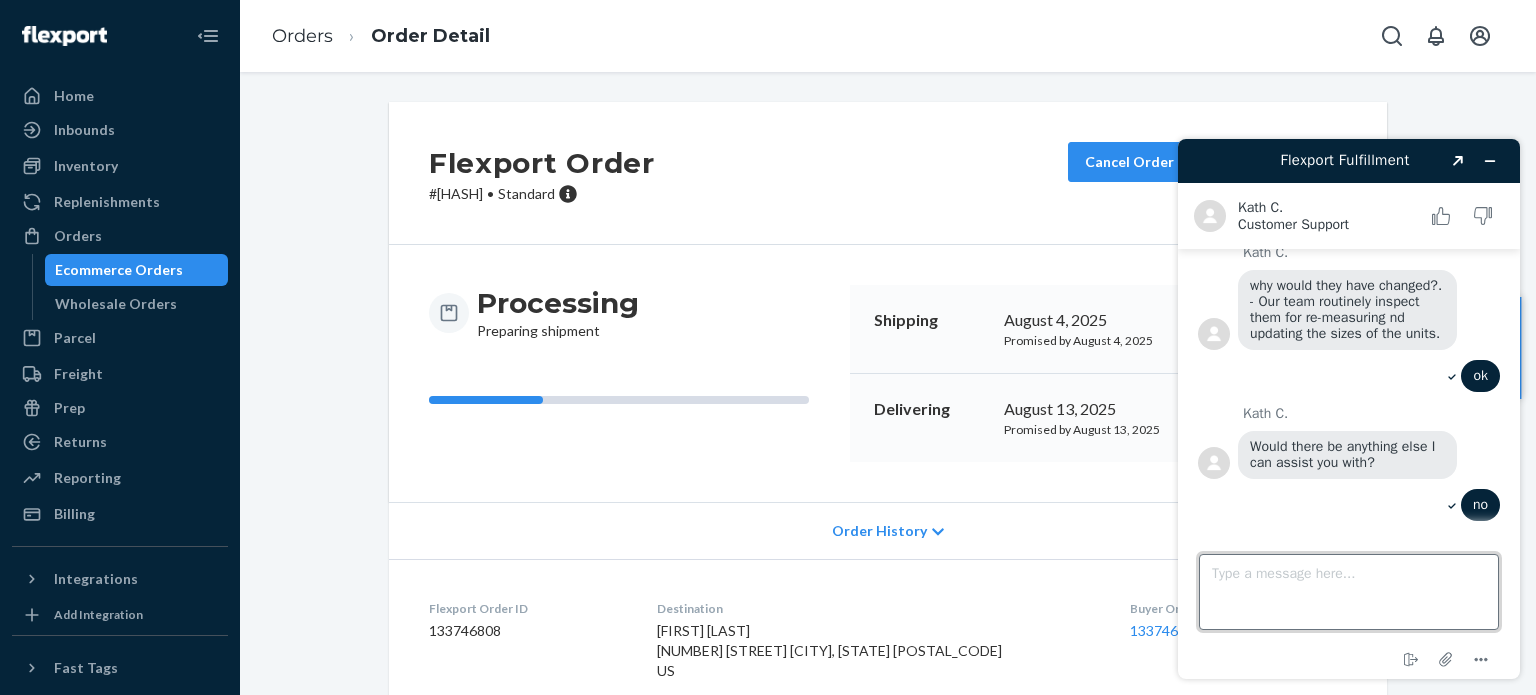 scroll, scrollTop: 3160, scrollLeft: 0, axis: vertical 